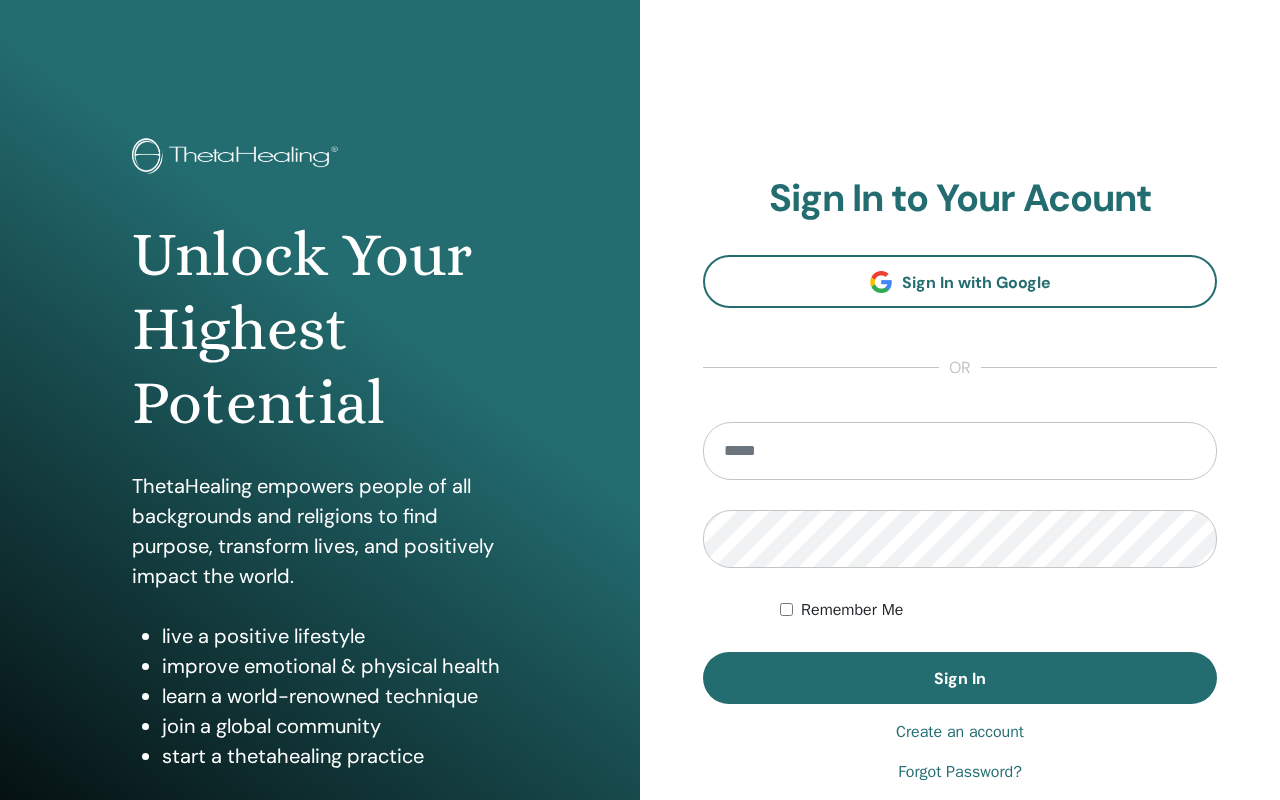 scroll, scrollTop: 0, scrollLeft: 0, axis: both 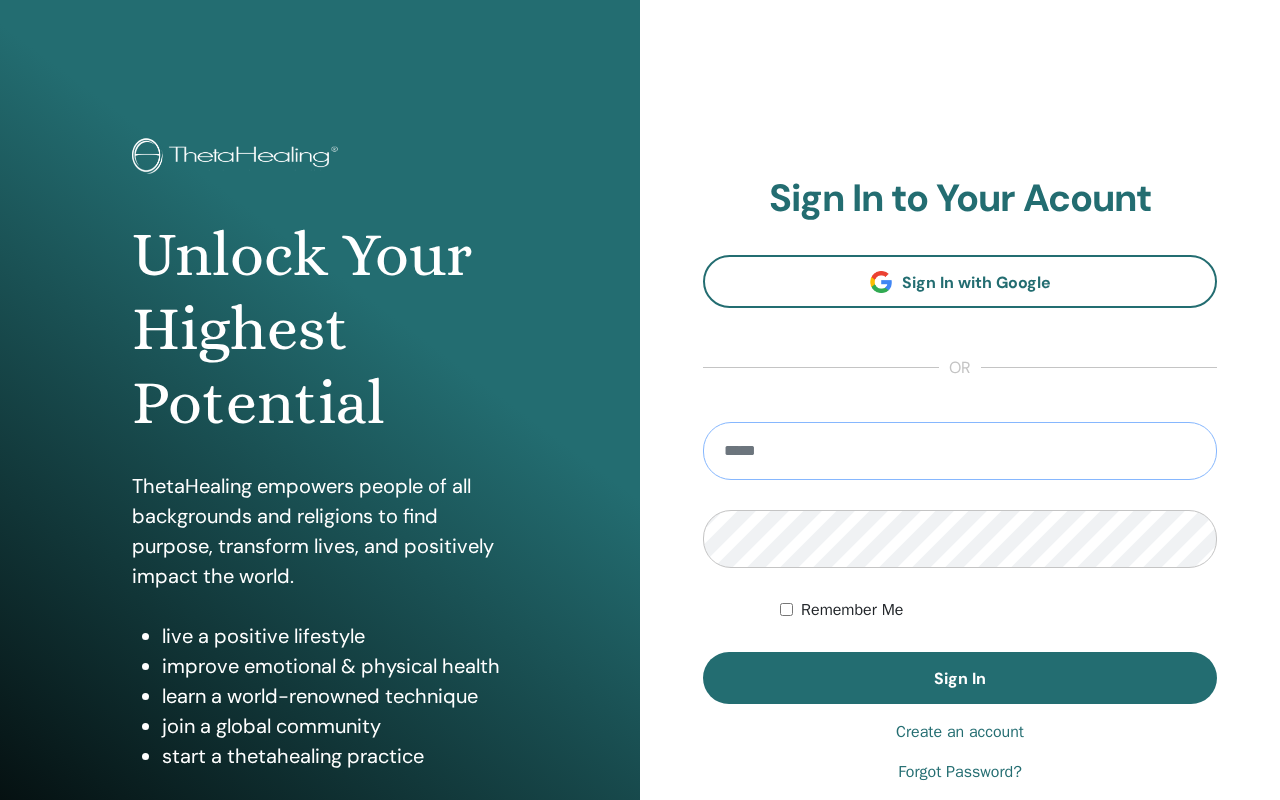 type on "**********" 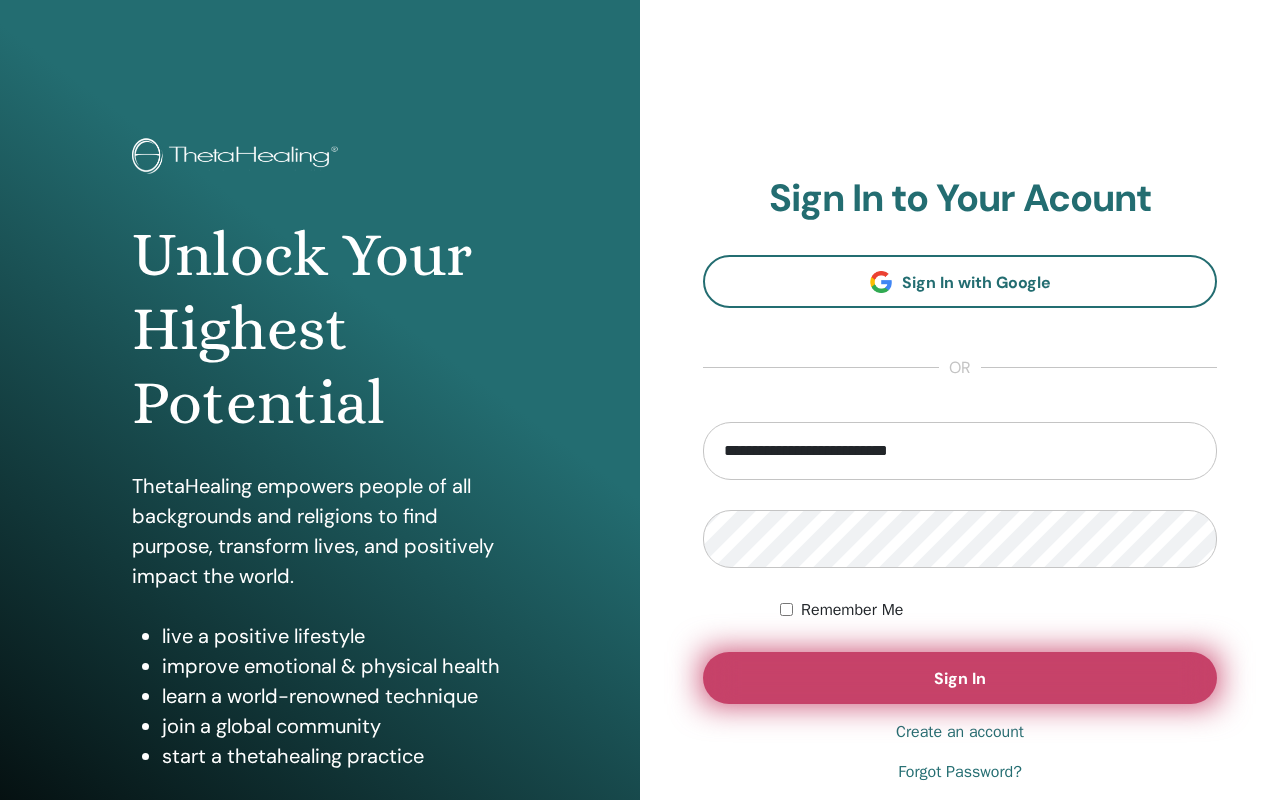 click on "Sign In" at bounding box center (960, 678) 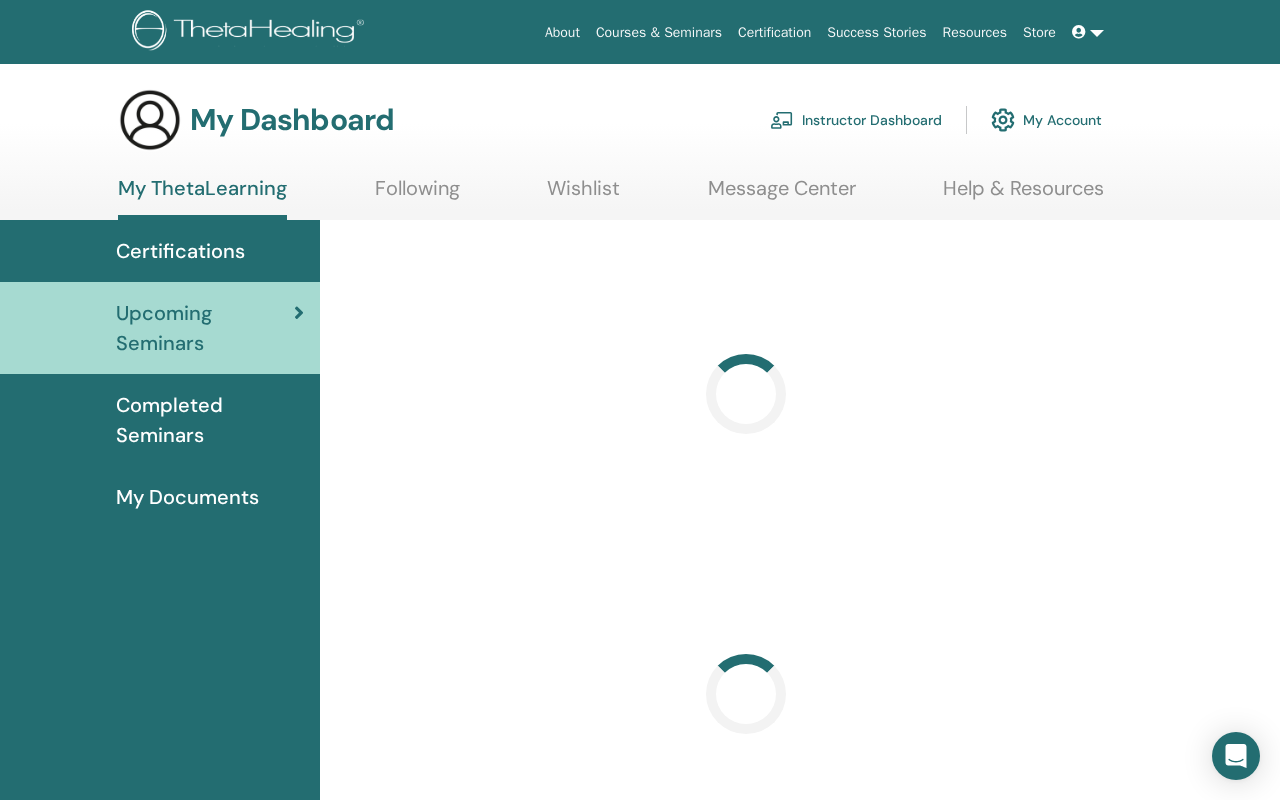 scroll, scrollTop: 0, scrollLeft: 0, axis: both 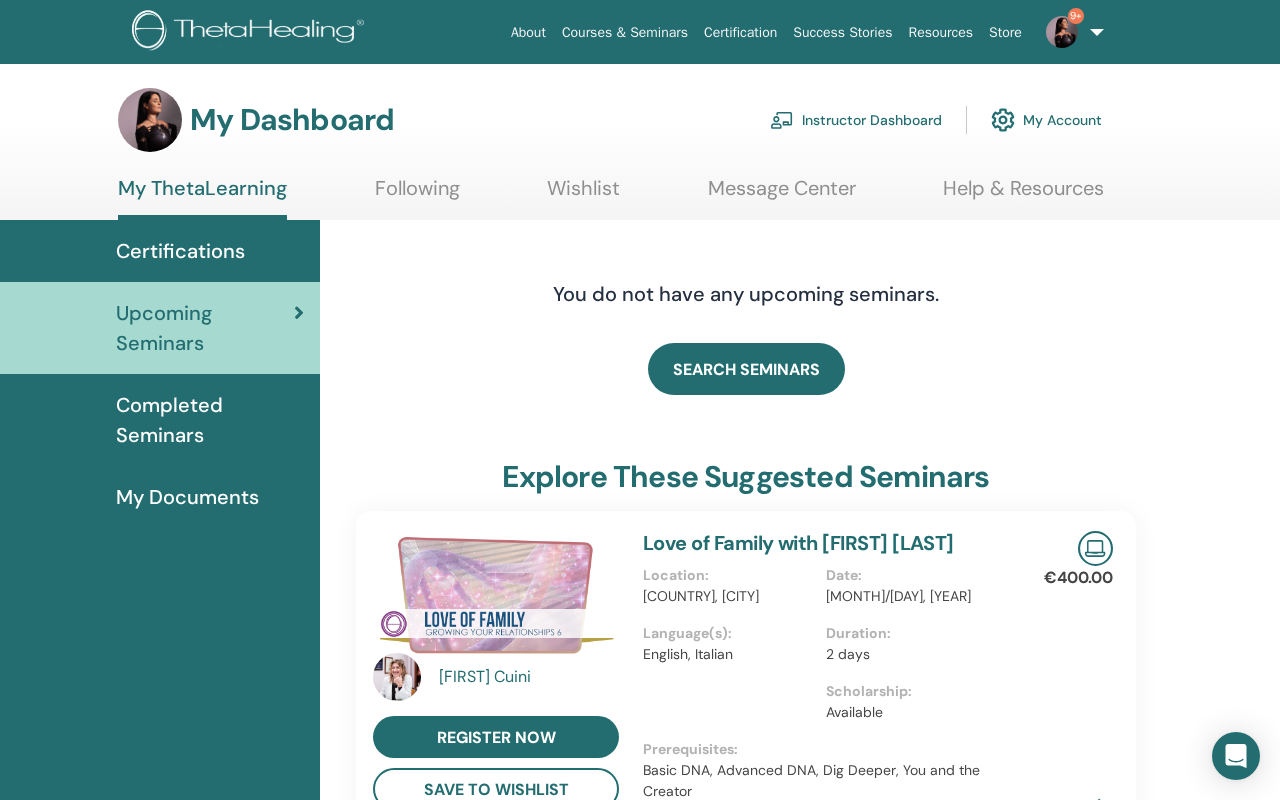 click on "Instructor Dashboard" at bounding box center (856, 120) 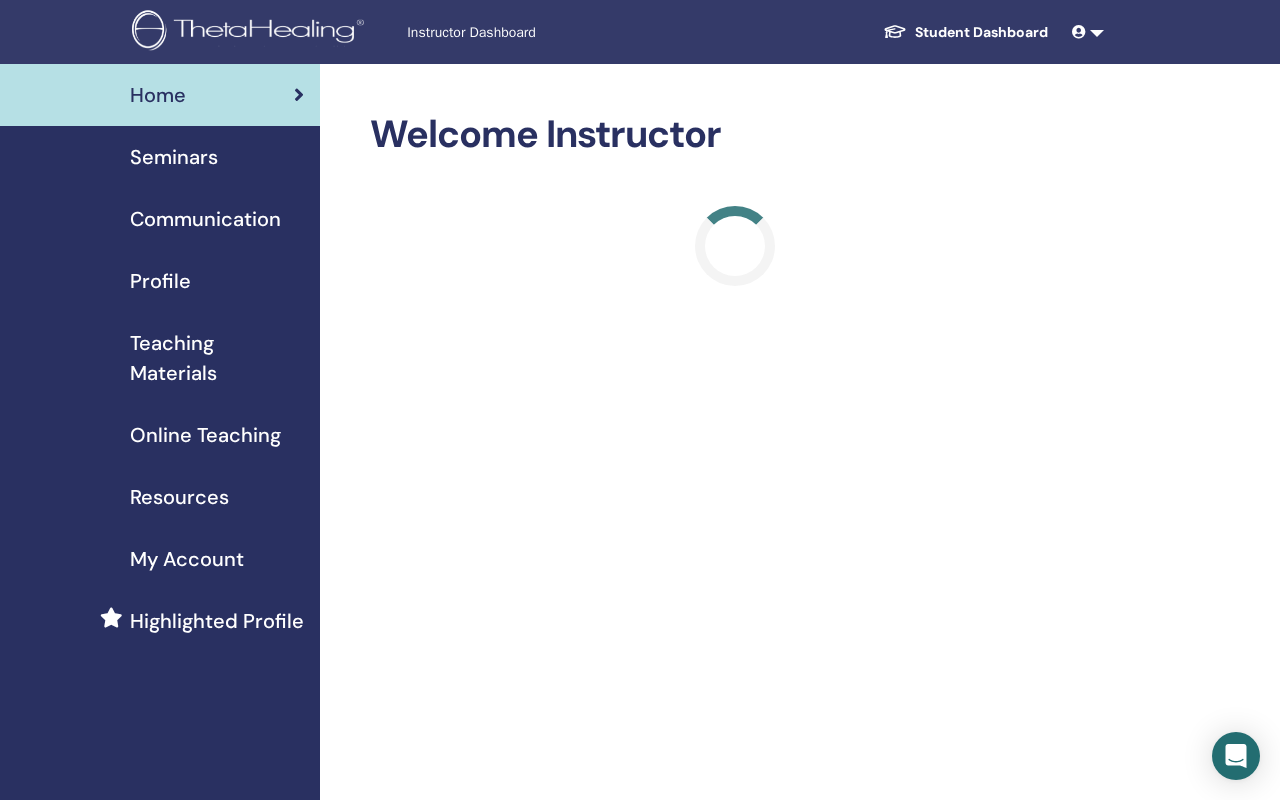 scroll, scrollTop: 0, scrollLeft: 0, axis: both 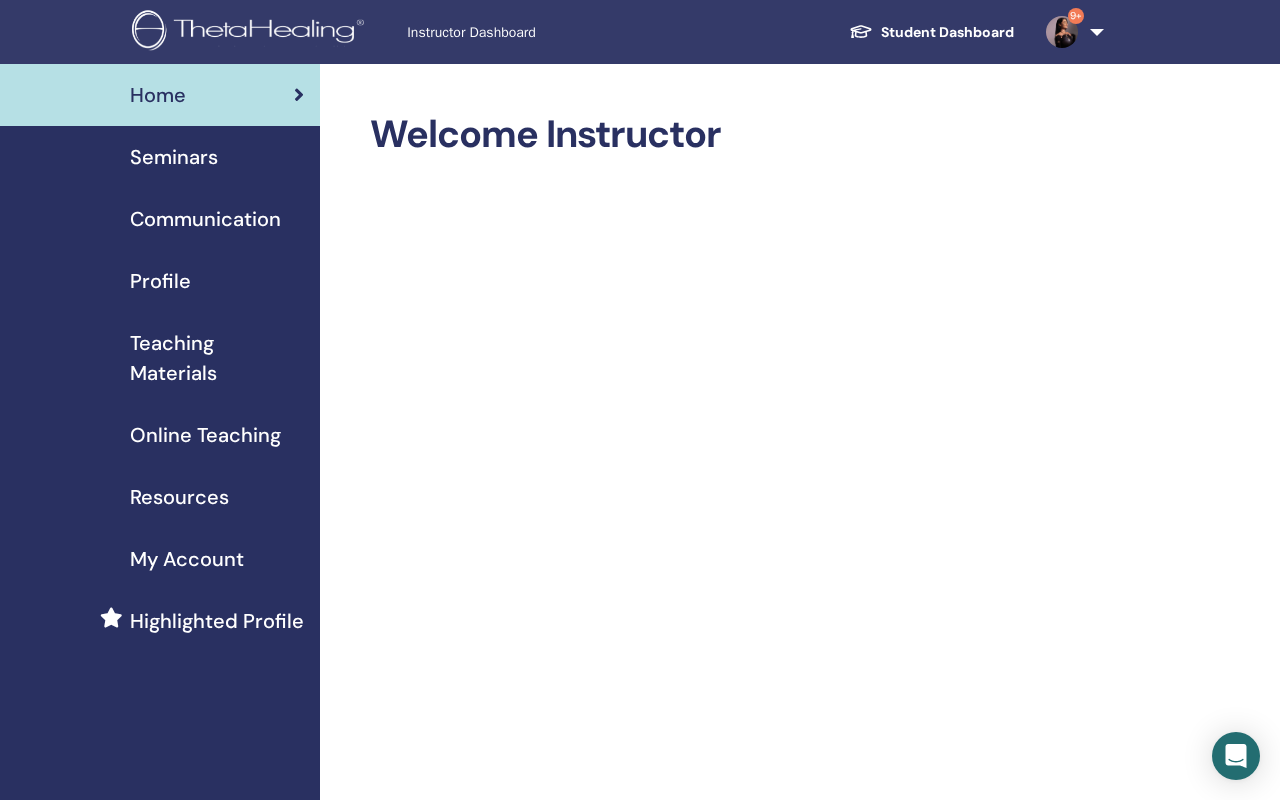 click on "Seminars" at bounding box center (160, 157) 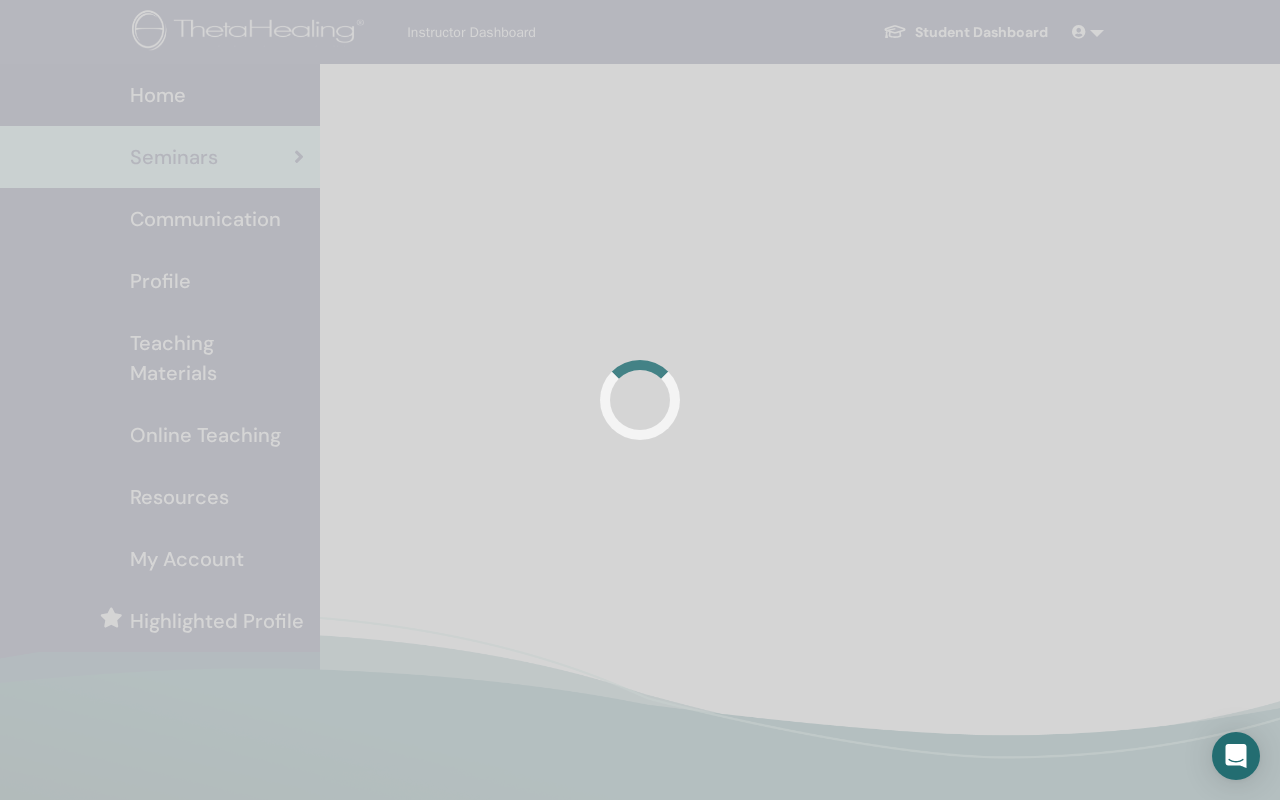 scroll, scrollTop: 0, scrollLeft: 0, axis: both 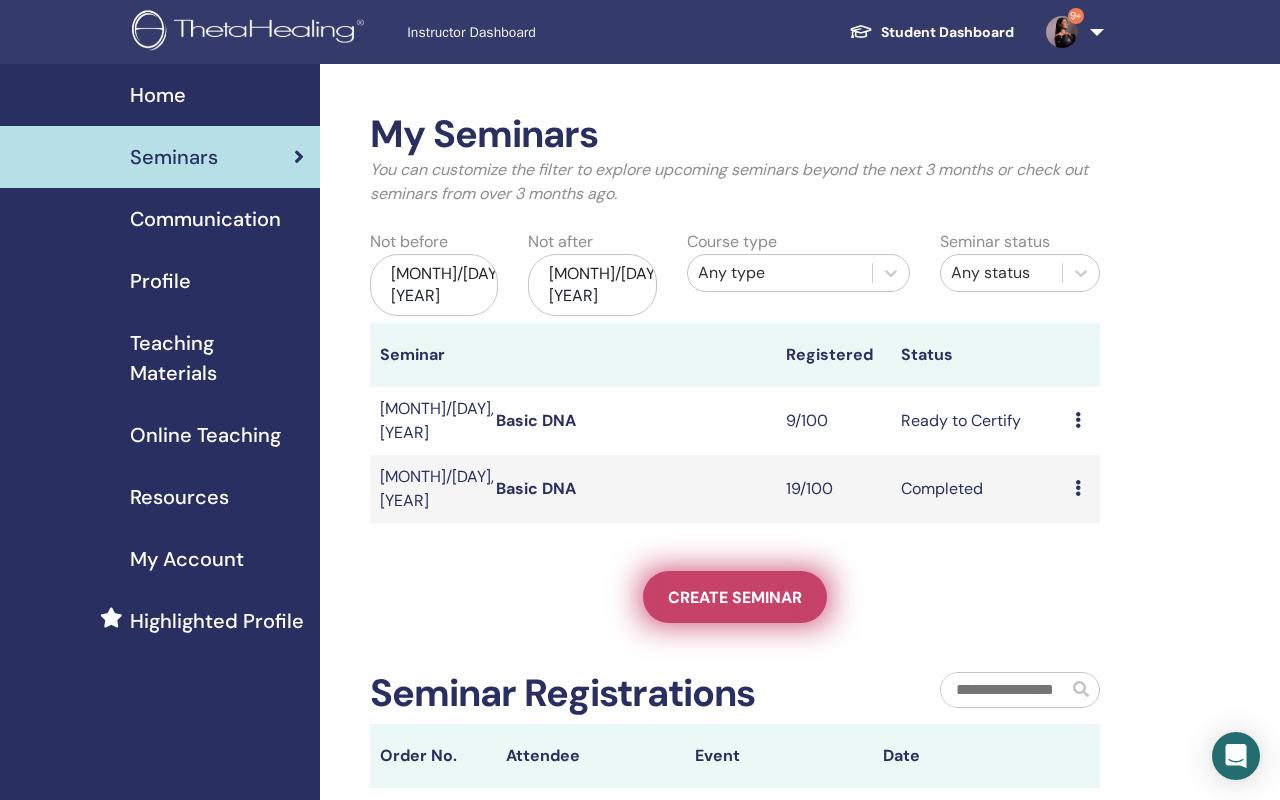 click on "Create seminar" at bounding box center [735, 597] 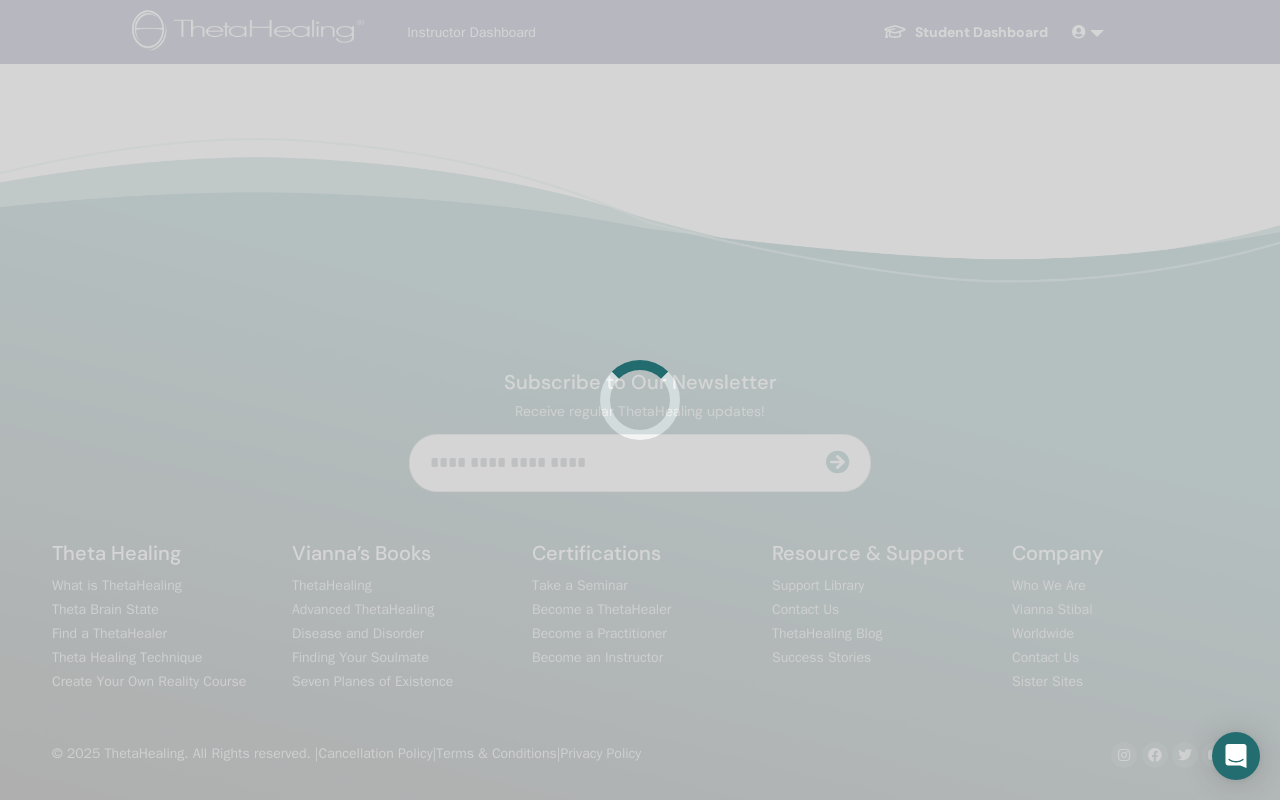scroll, scrollTop: 0, scrollLeft: 0, axis: both 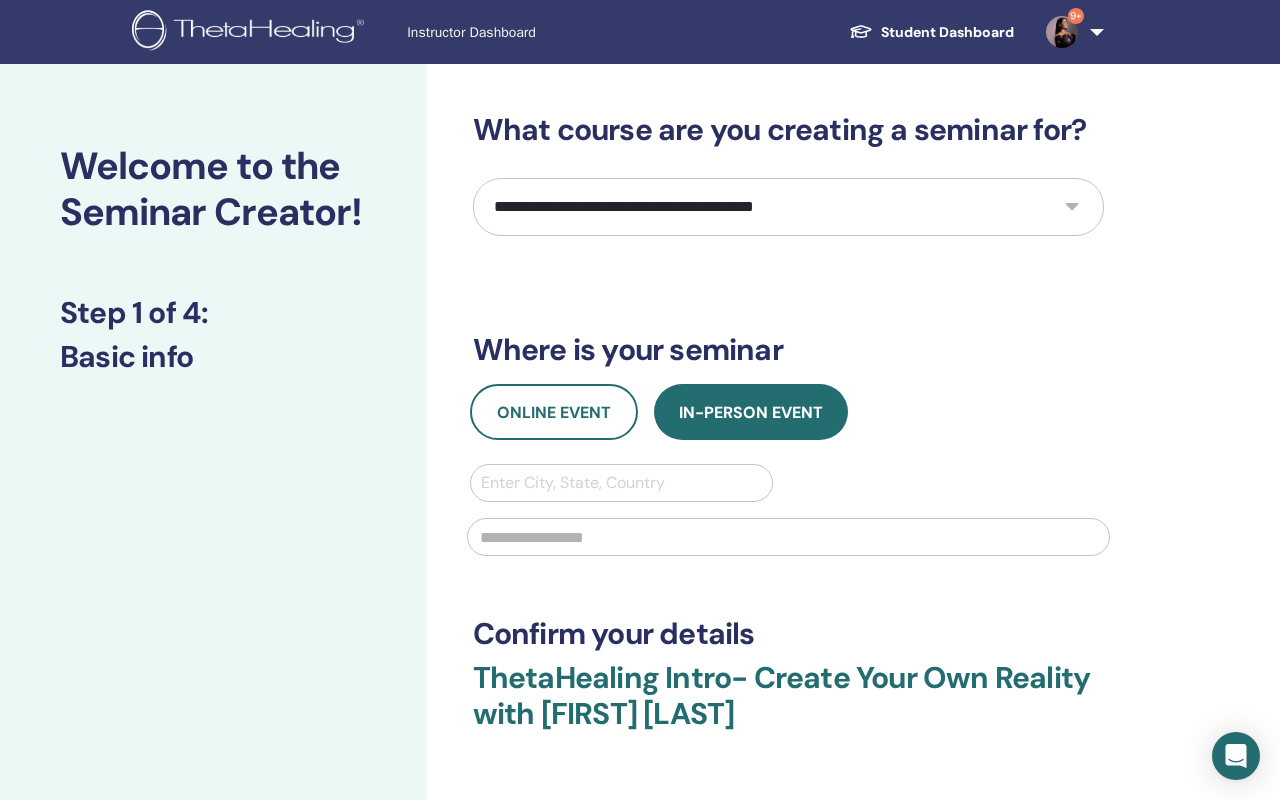 click on "**********" at bounding box center (788, 207) 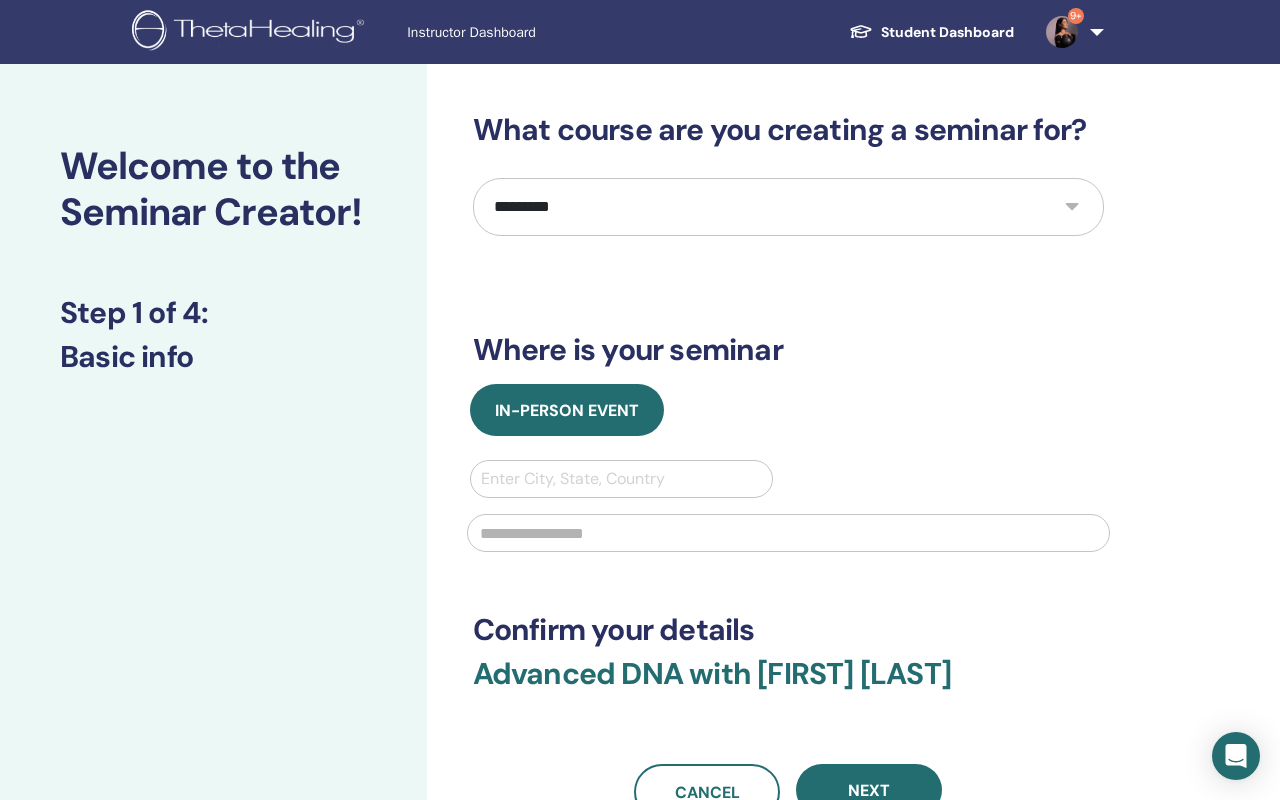 click at bounding box center (622, 479) 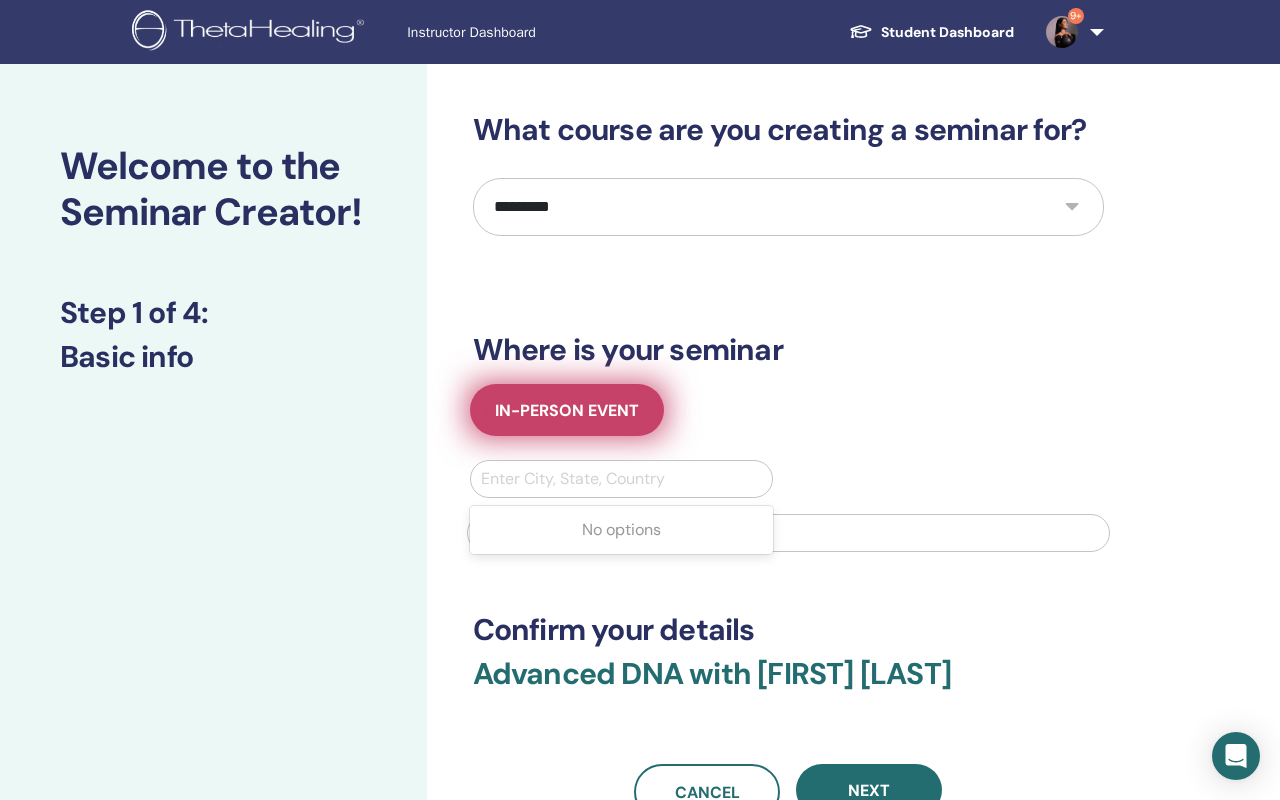 click on "In-Person Event" at bounding box center (567, 410) 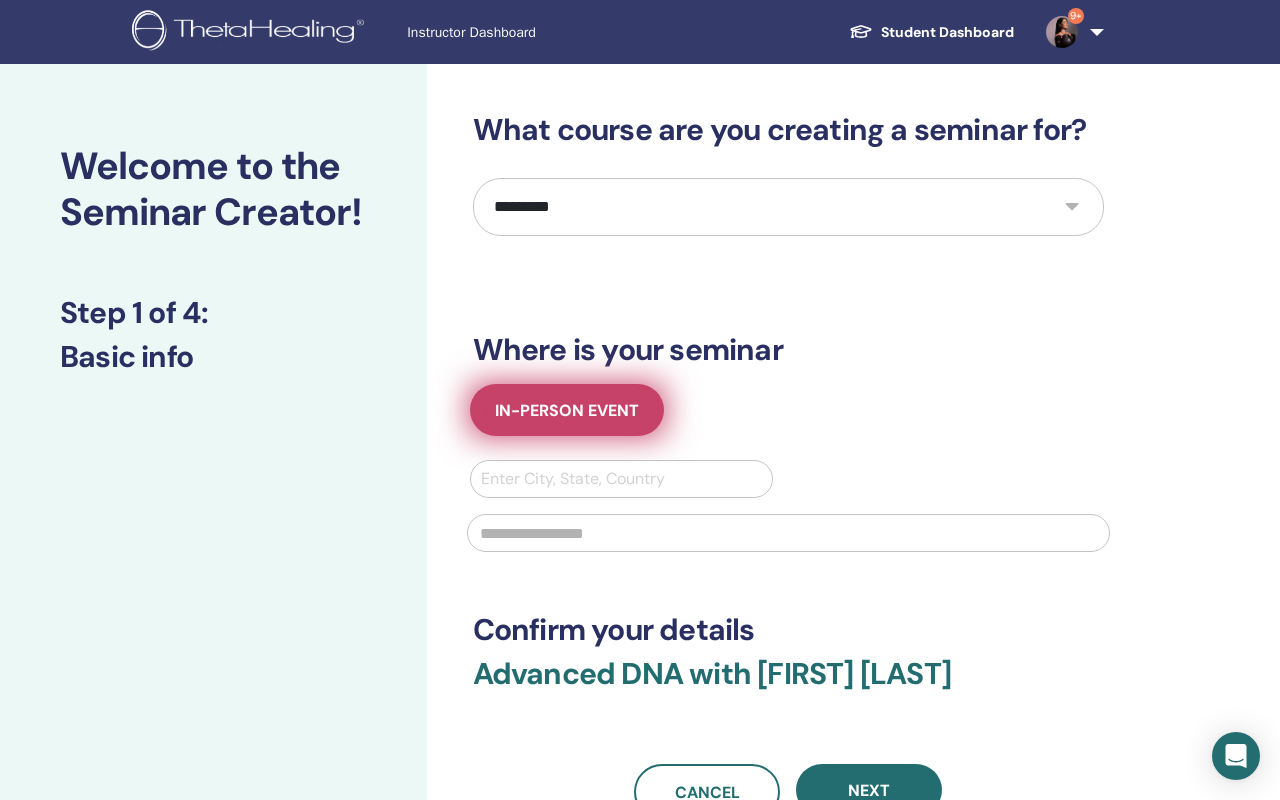 click on "In-Person Event" at bounding box center [567, 410] 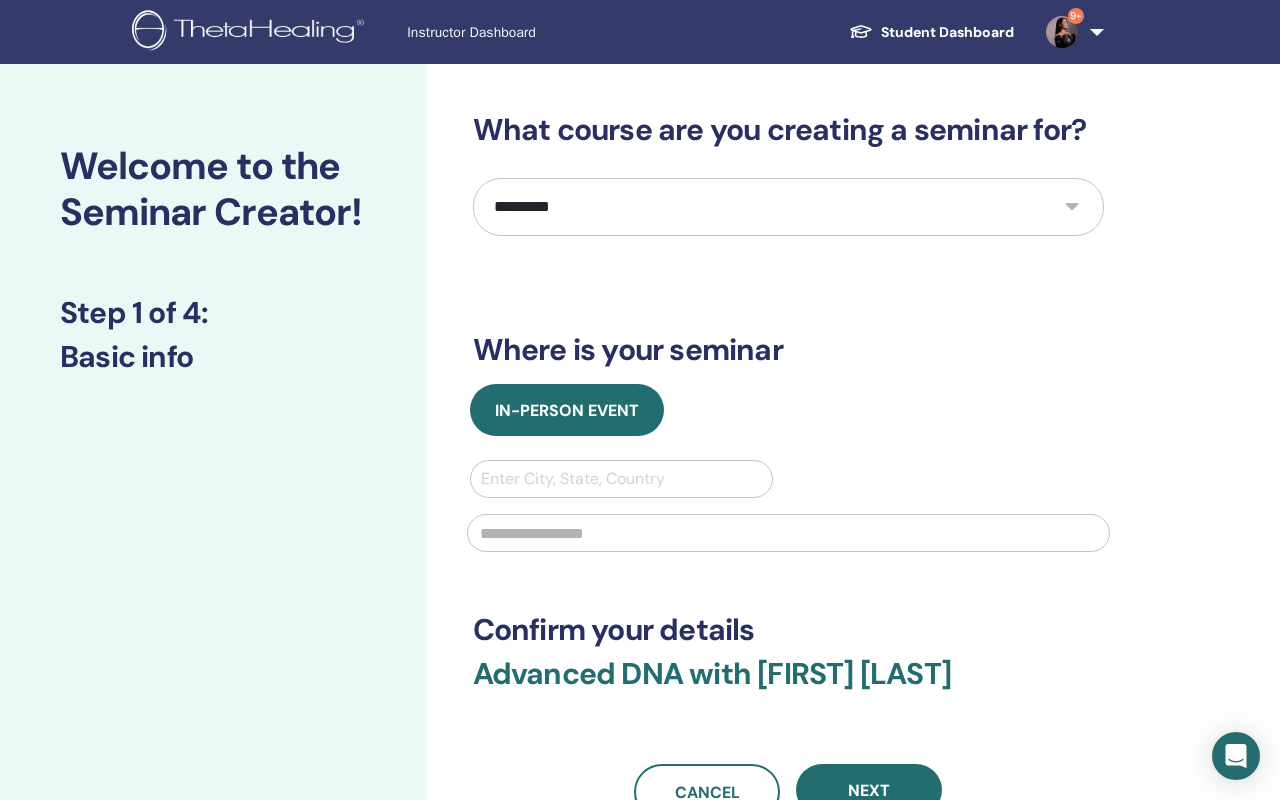 click at bounding box center [622, 479] 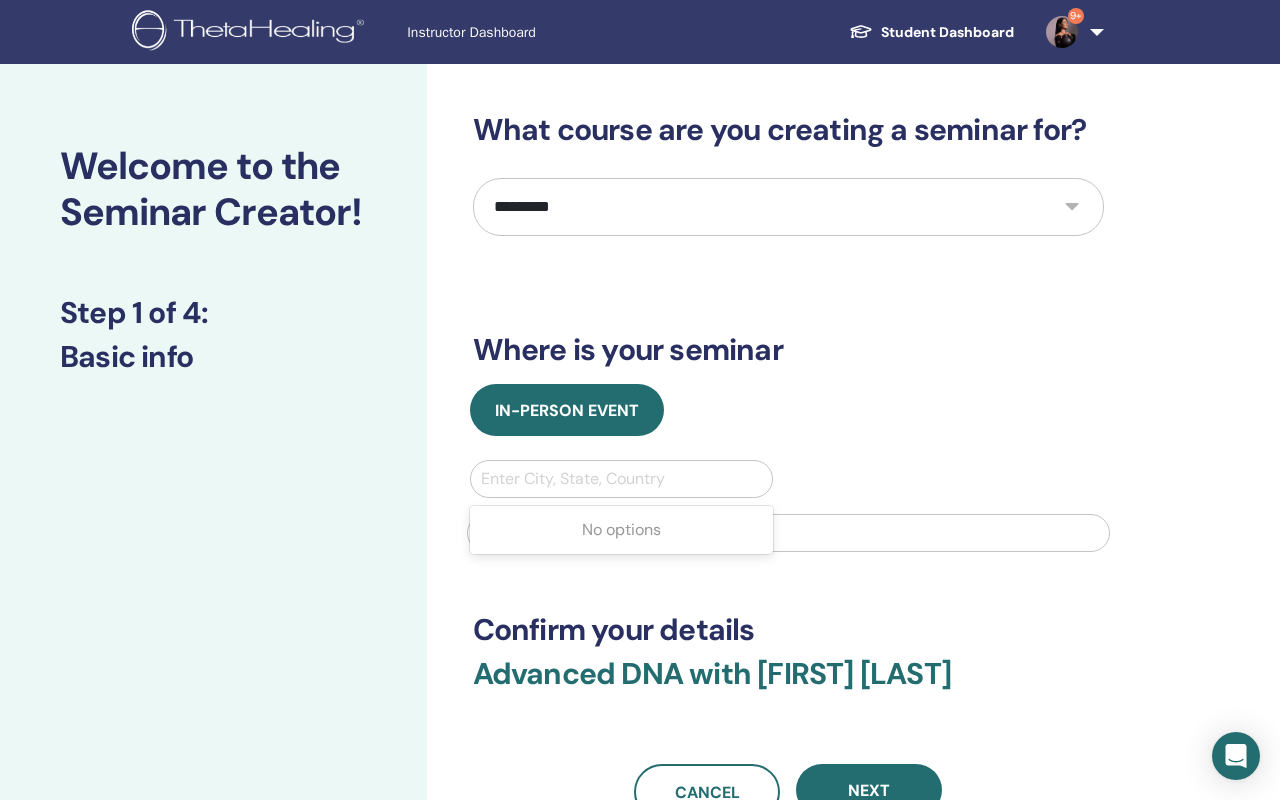 click on "No options" at bounding box center [622, 530] 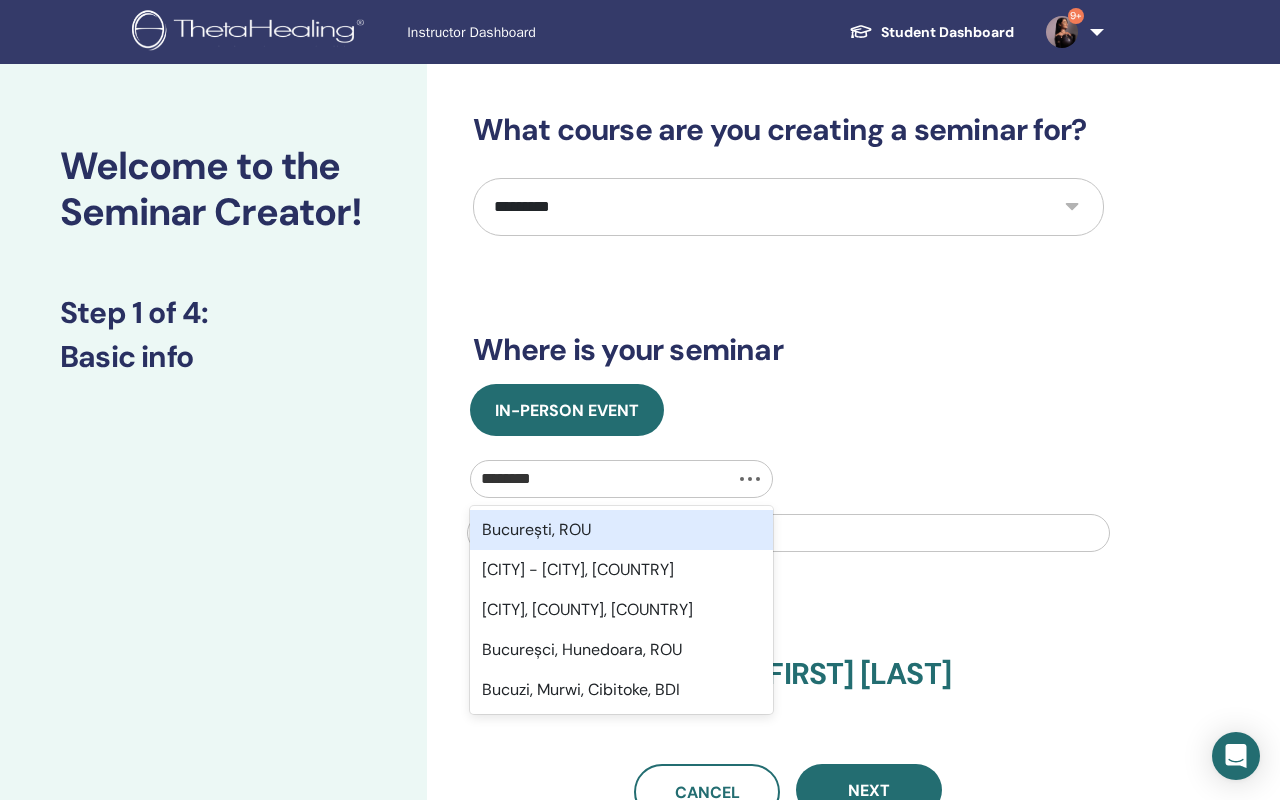 type on "*********" 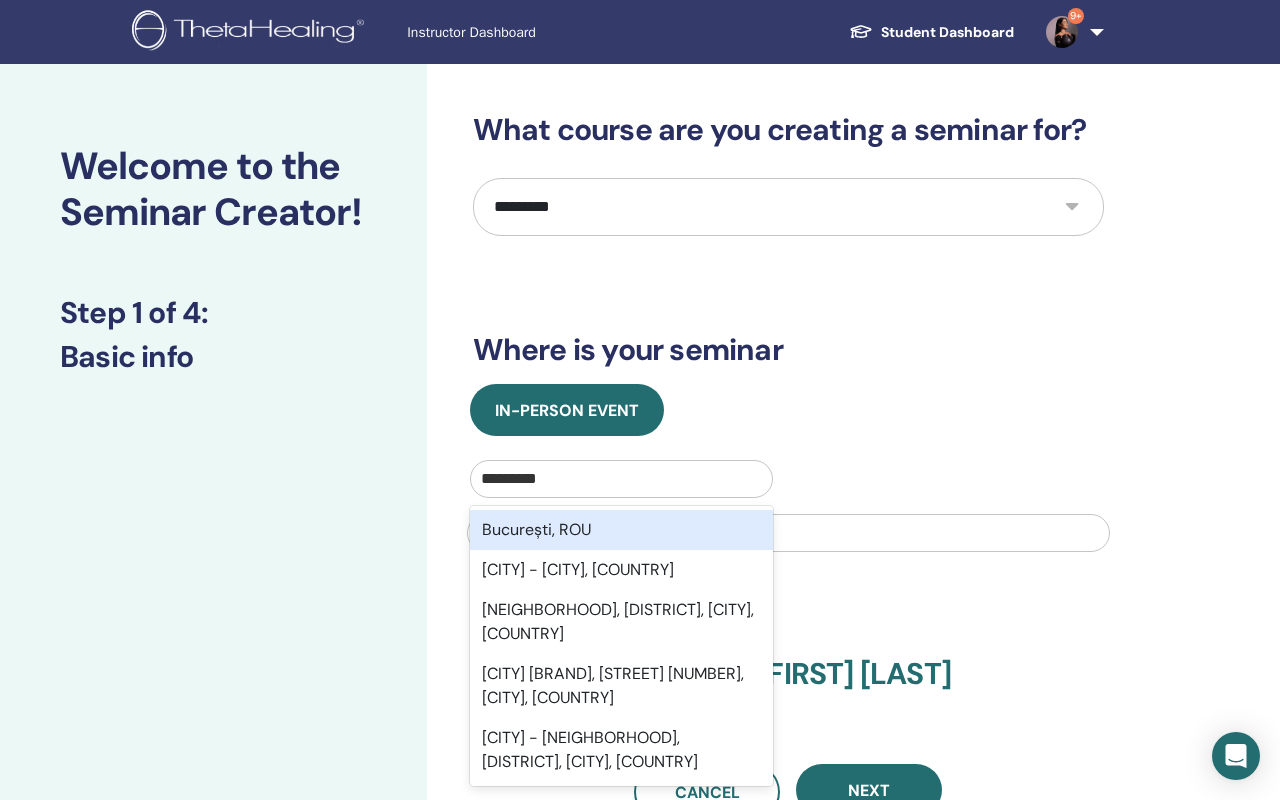 click on "București, ROU" at bounding box center (622, 530) 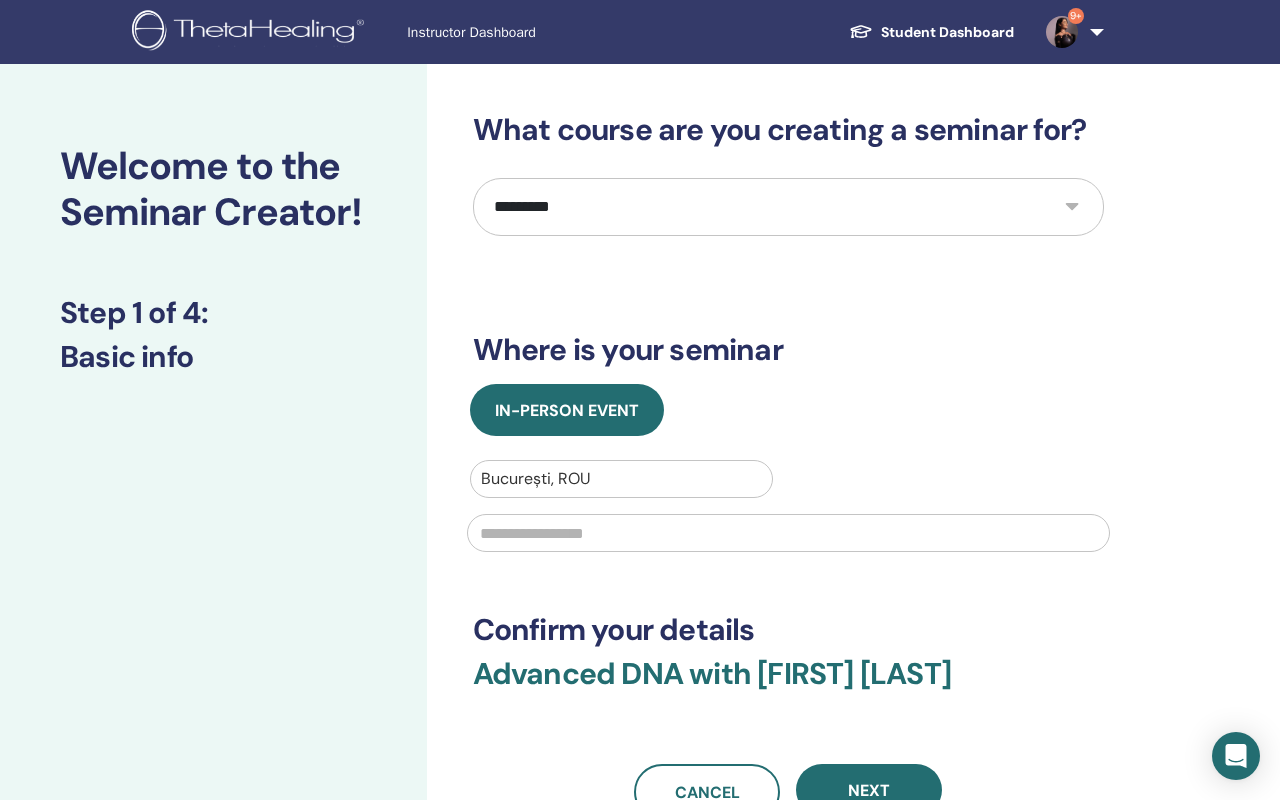 click at bounding box center (788, 533) 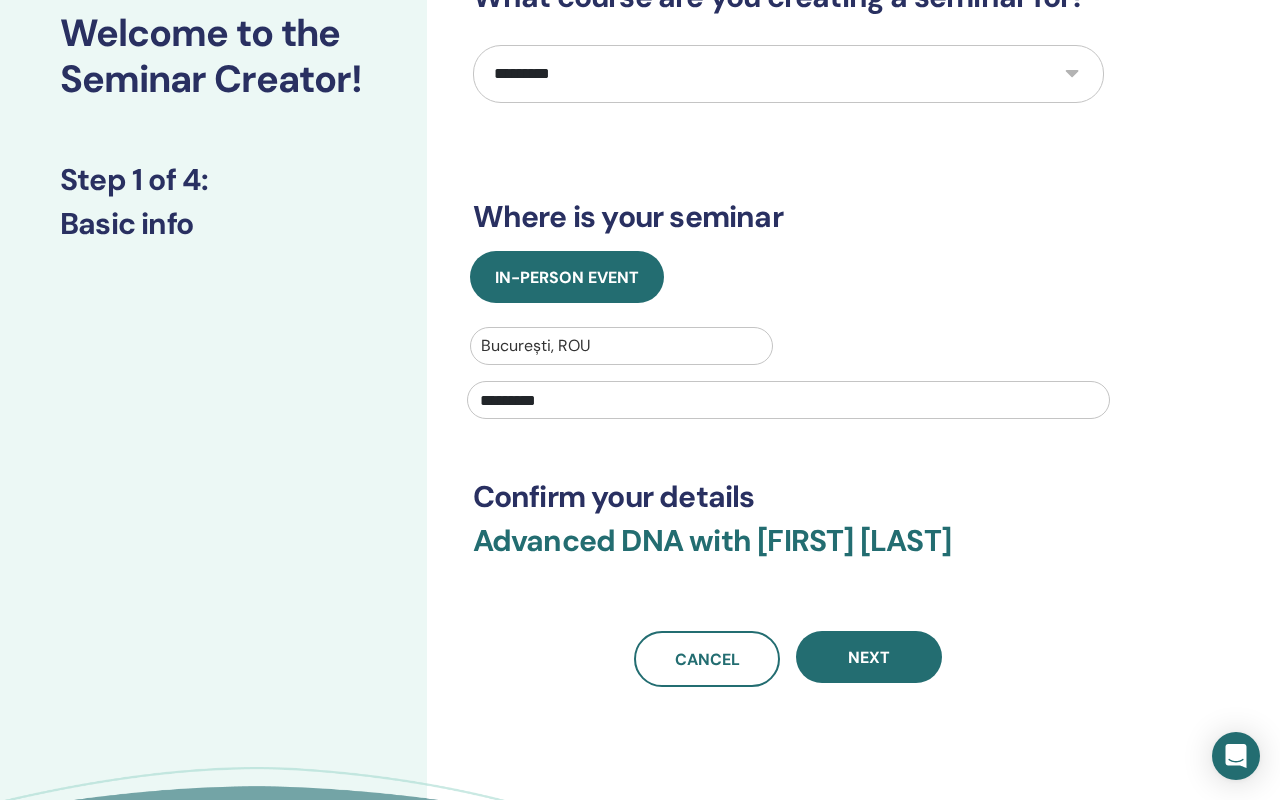 scroll, scrollTop: 152, scrollLeft: 0, axis: vertical 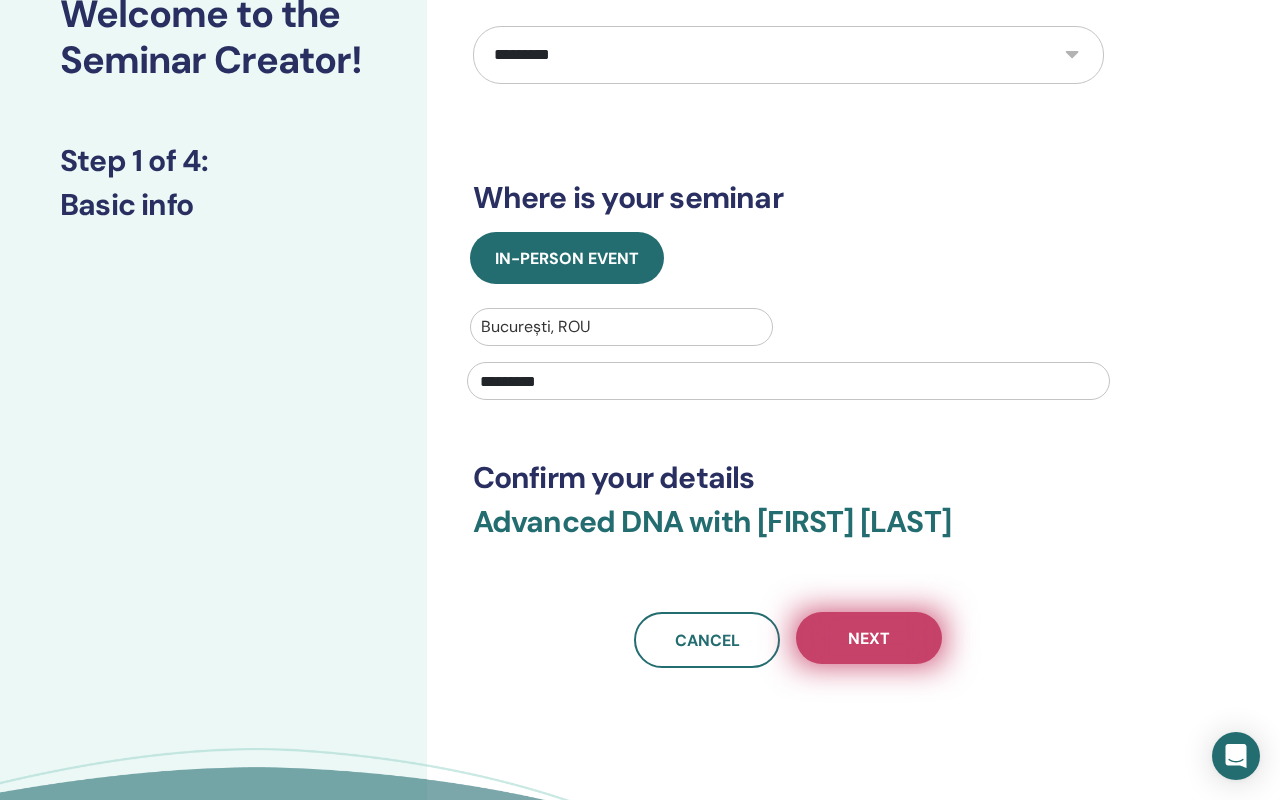 type on "*********" 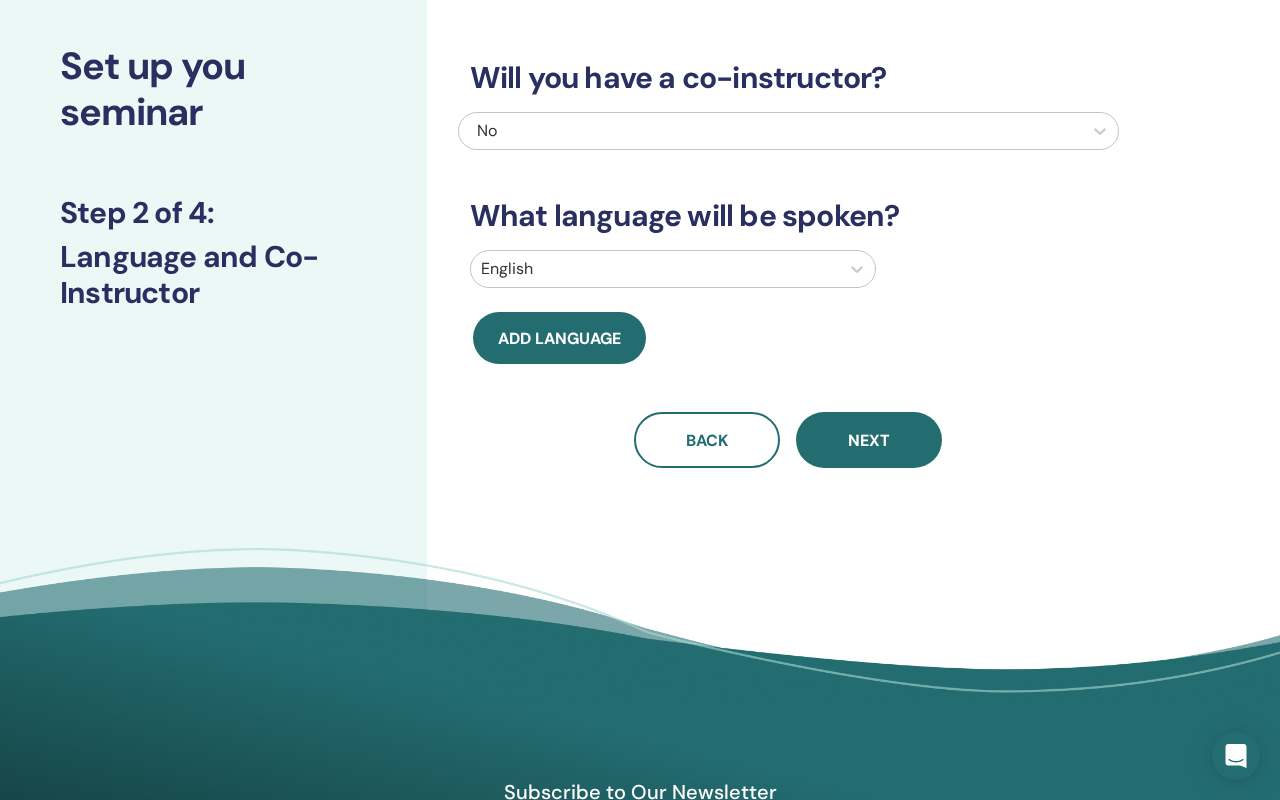 scroll, scrollTop: 92, scrollLeft: 0, axis: vertical 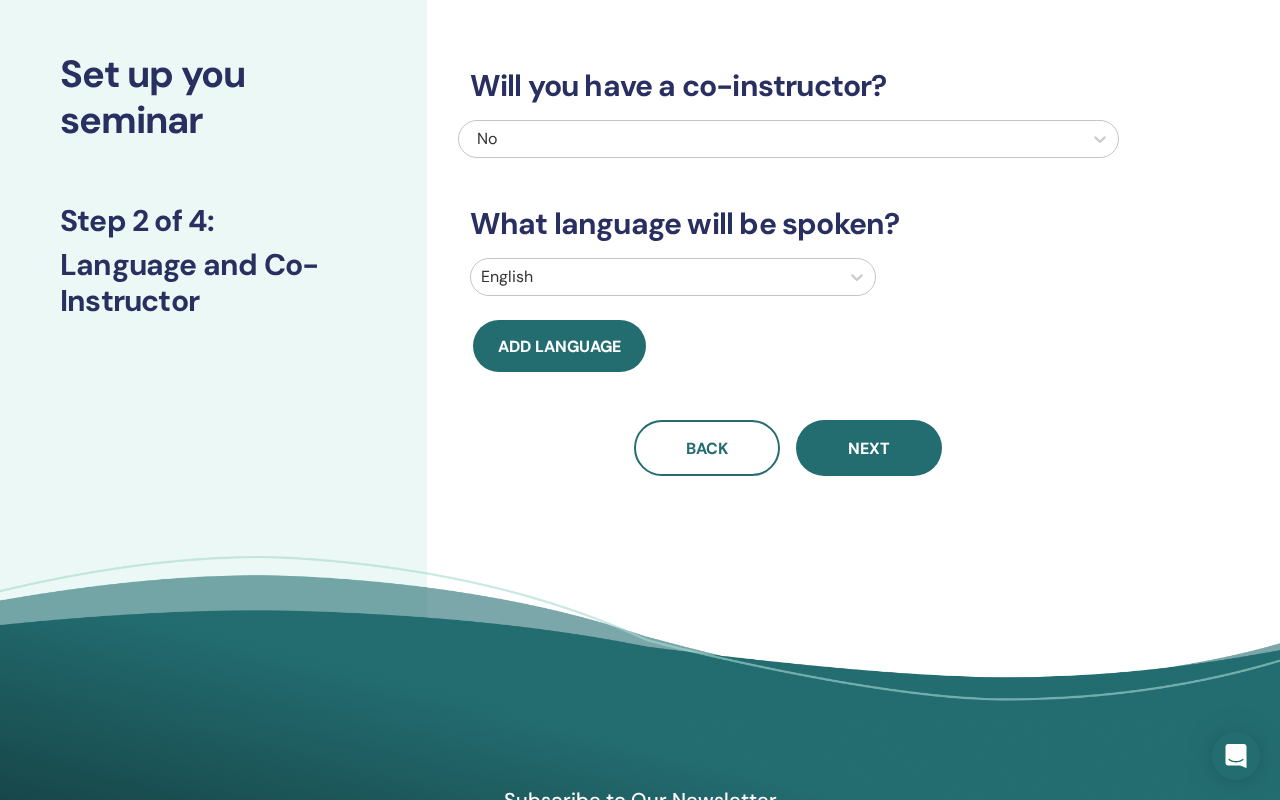 click at bounding box center (655, 277) 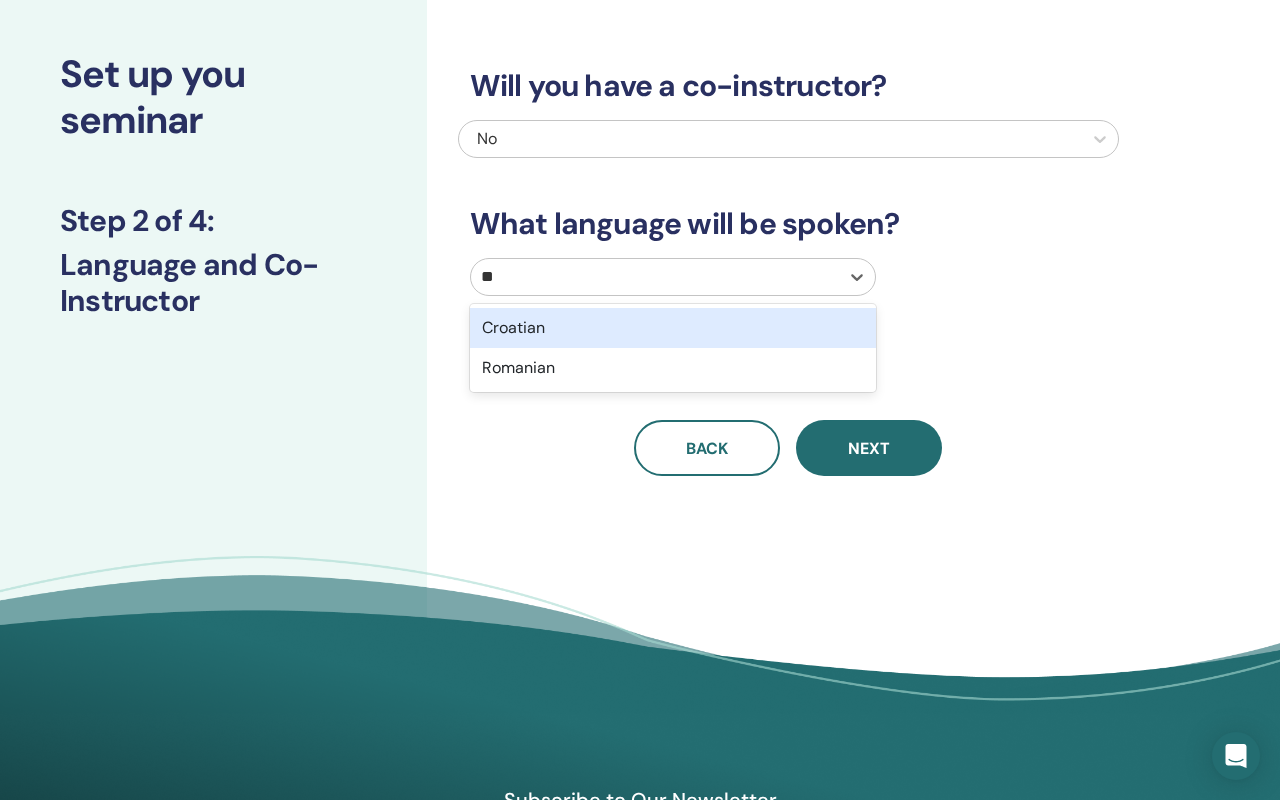 type on "***" 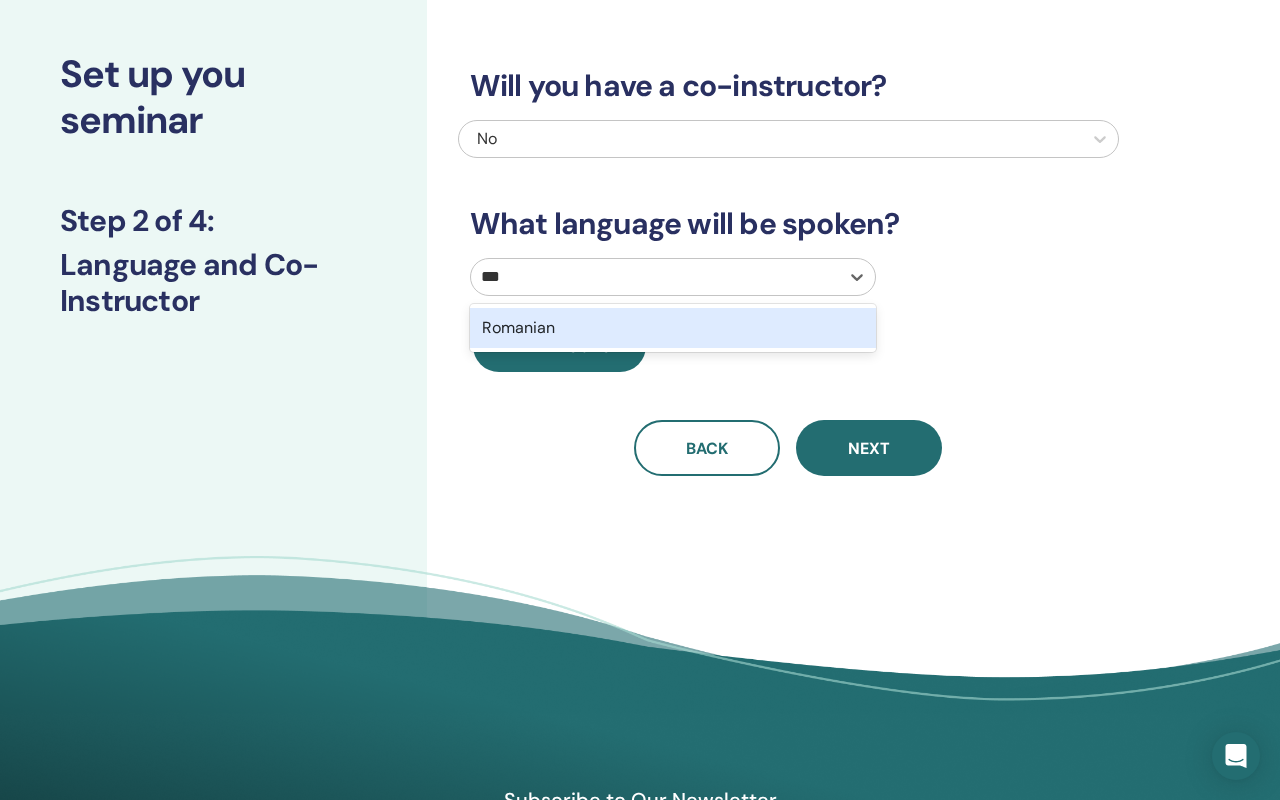 click on "Romanian" at bounding box center [673, 328] 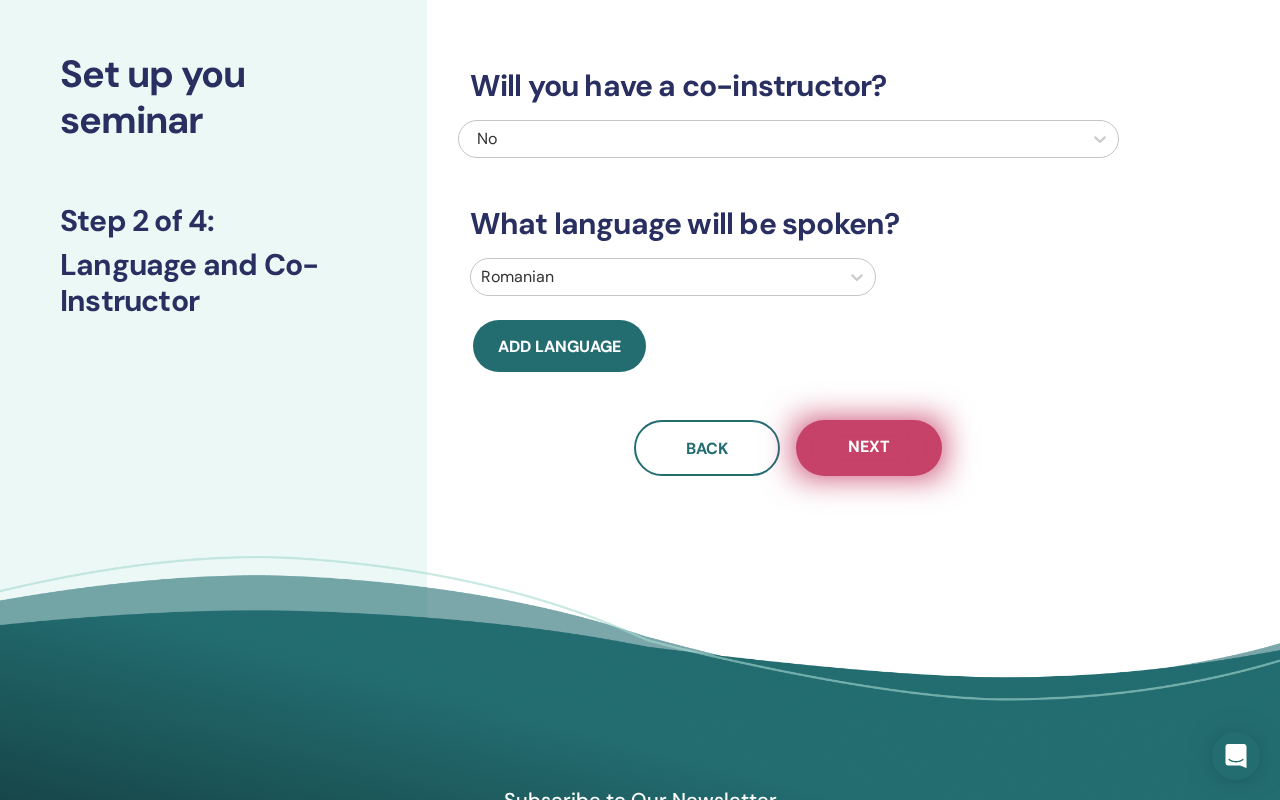 click on "Next" at bounding box center (869, 448) 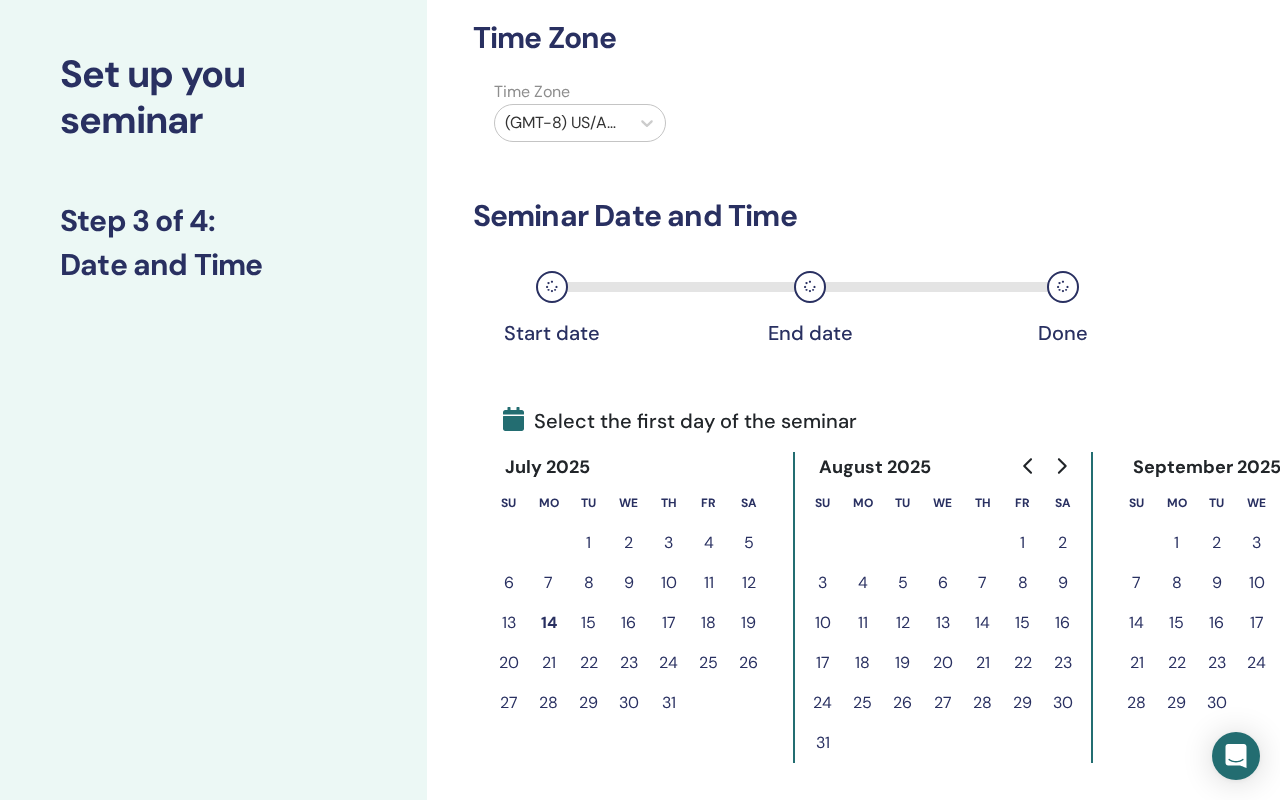 click at bounding box center [562, 123] 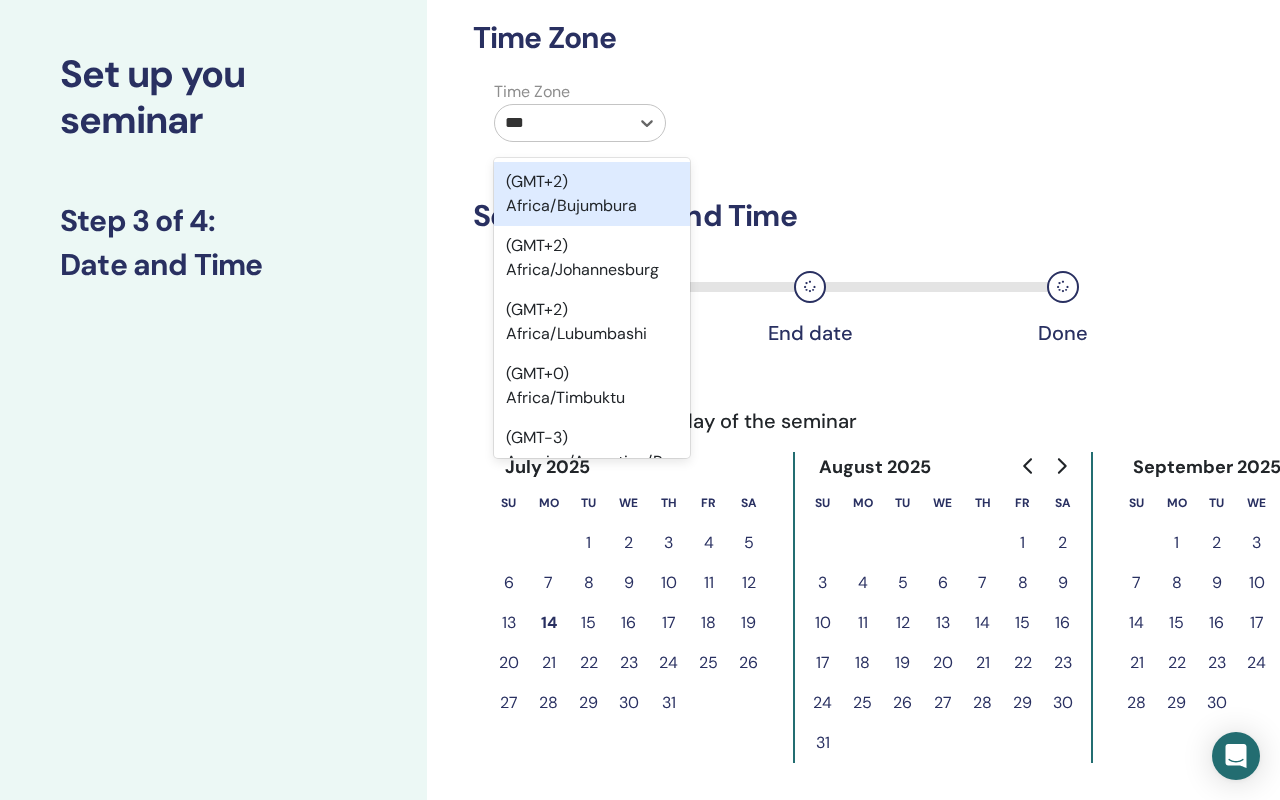 type on "****" 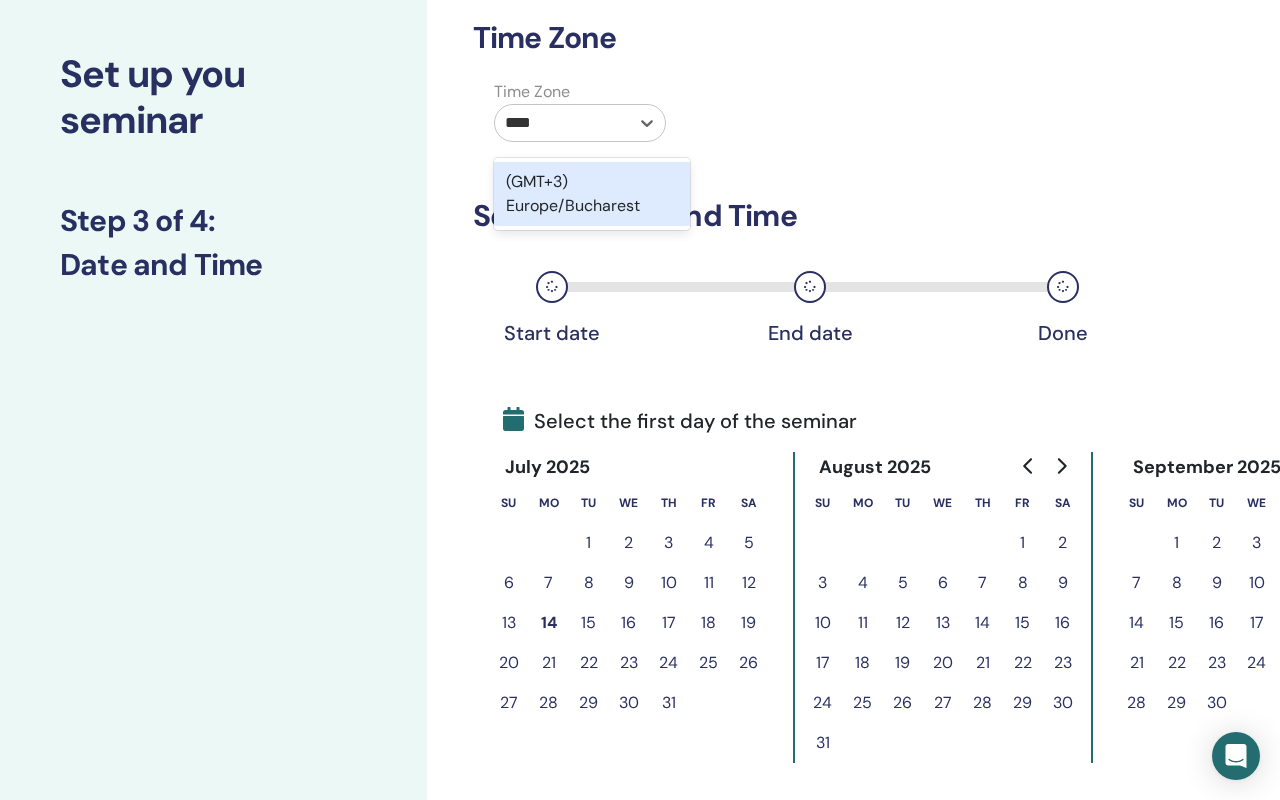 click on "(GMT+3) Europe/Bucharest" at bounding box center [592, 194] 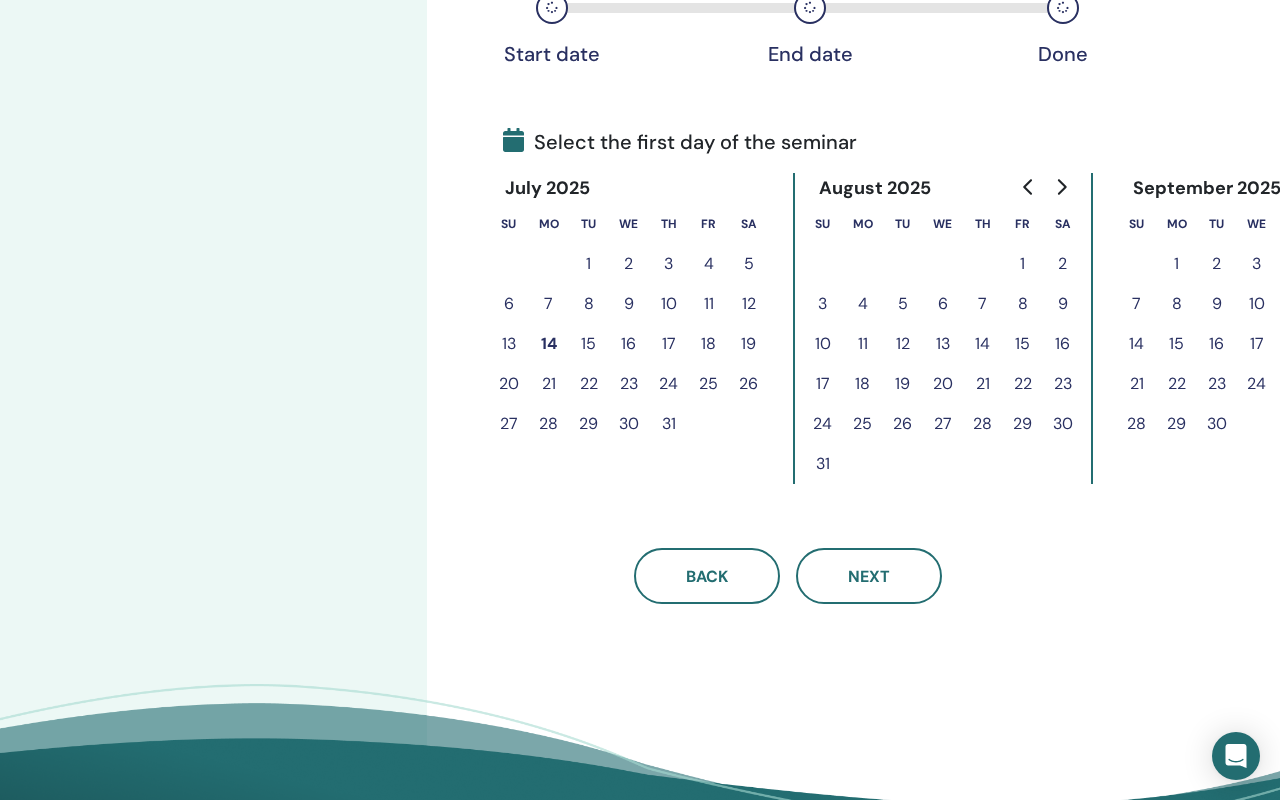 scroll, scrollTop: 358, scrollLeft: 0, axis: vertical 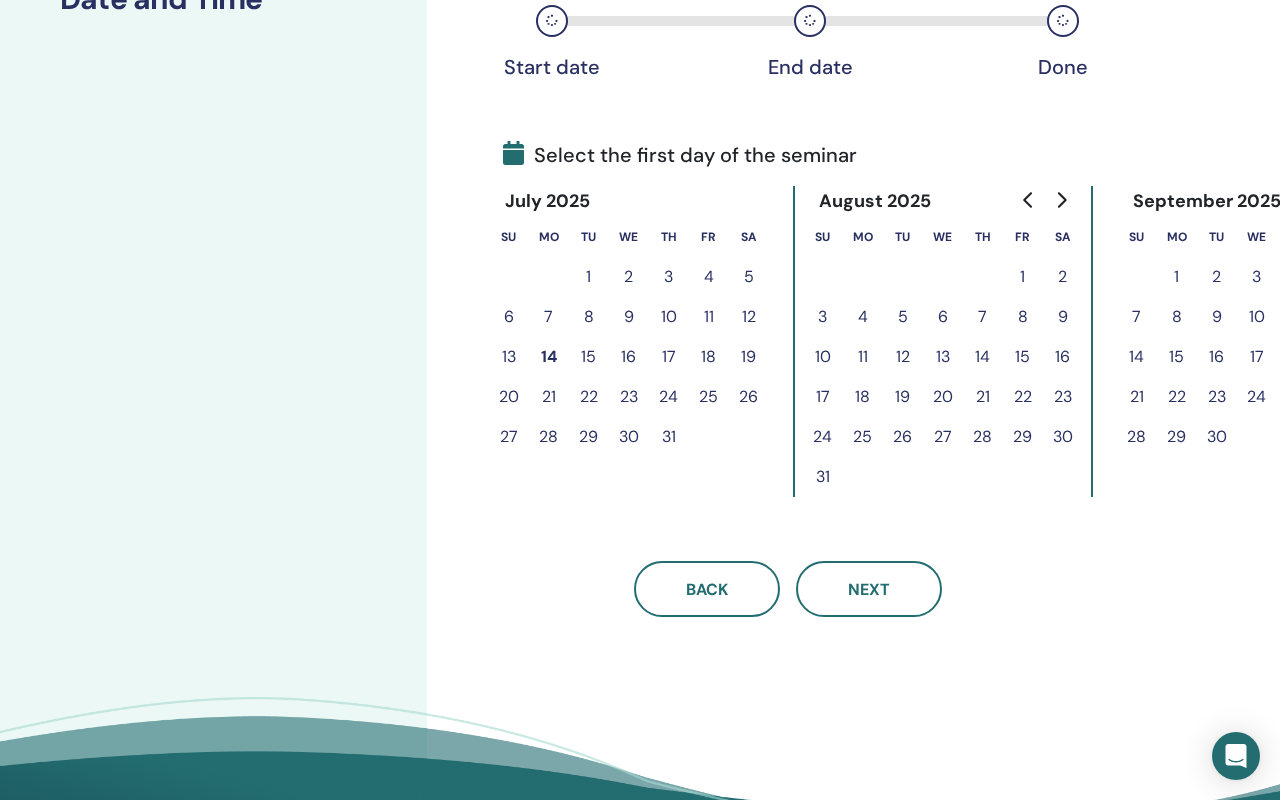 click on "18" at bounding box center [709, 357] 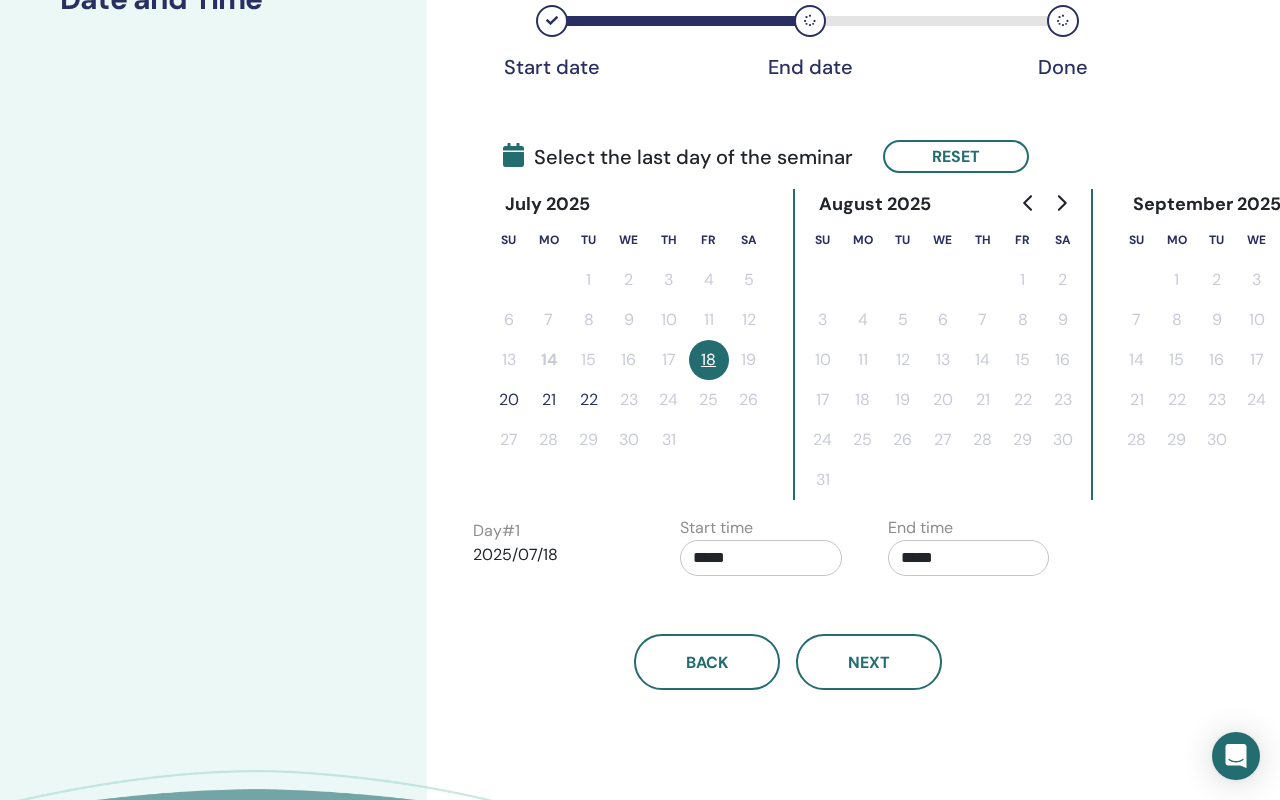 click on "20" at bounding box center (509, 400) 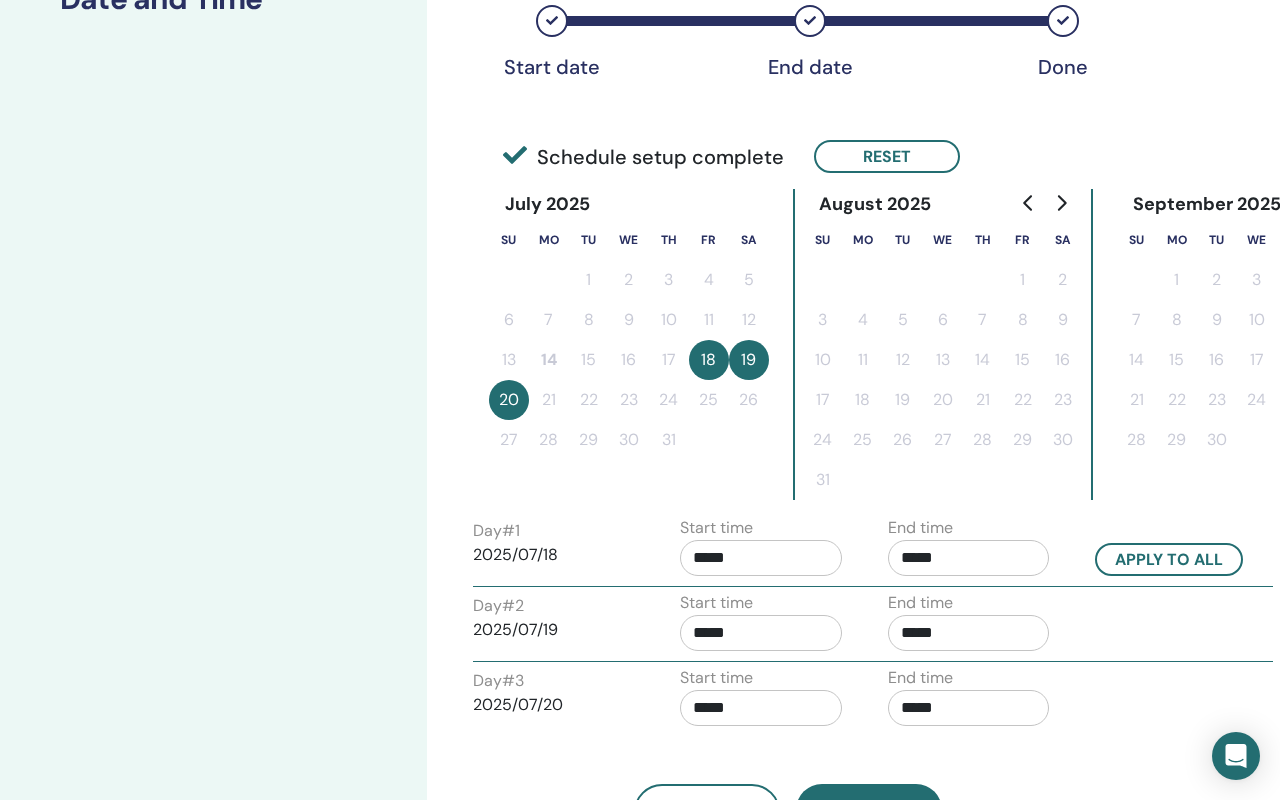 click on "*****" at bounding box center [761, 558] 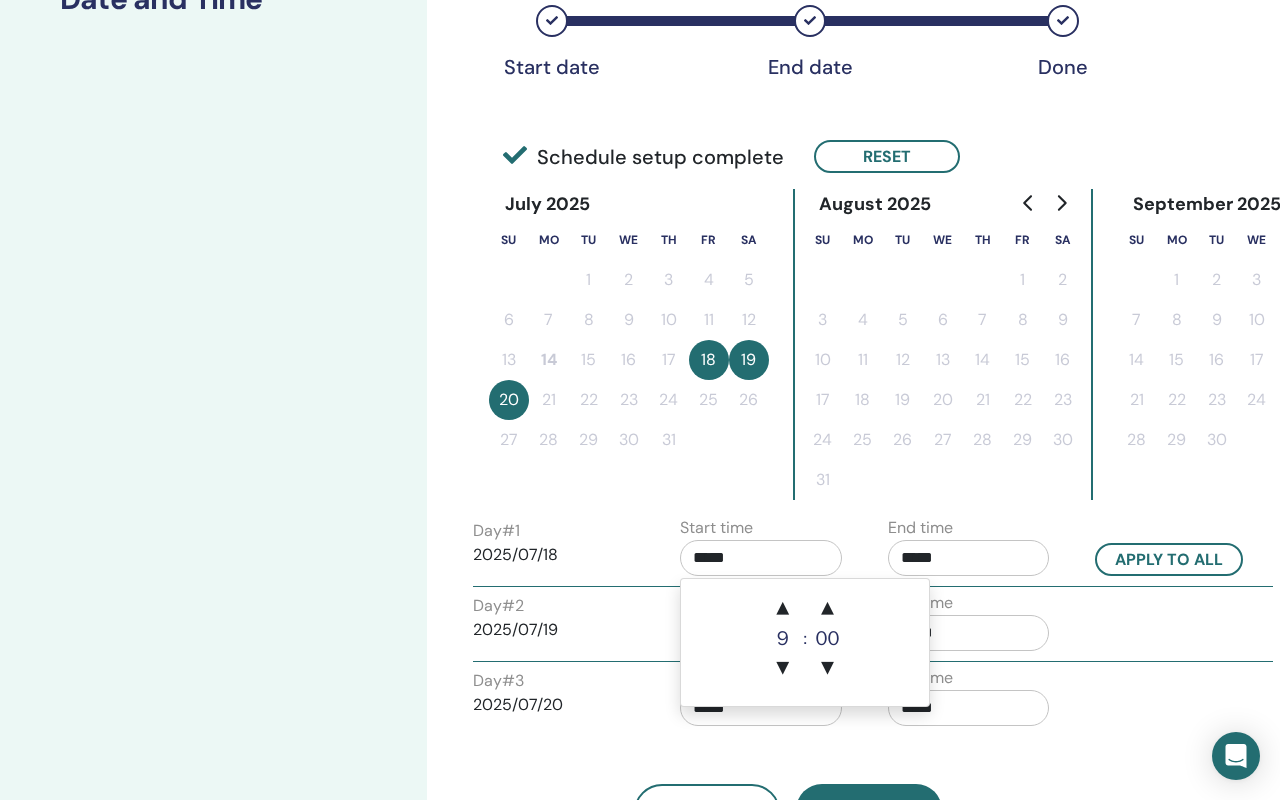 click on "9" at bounding box center [783, 639] 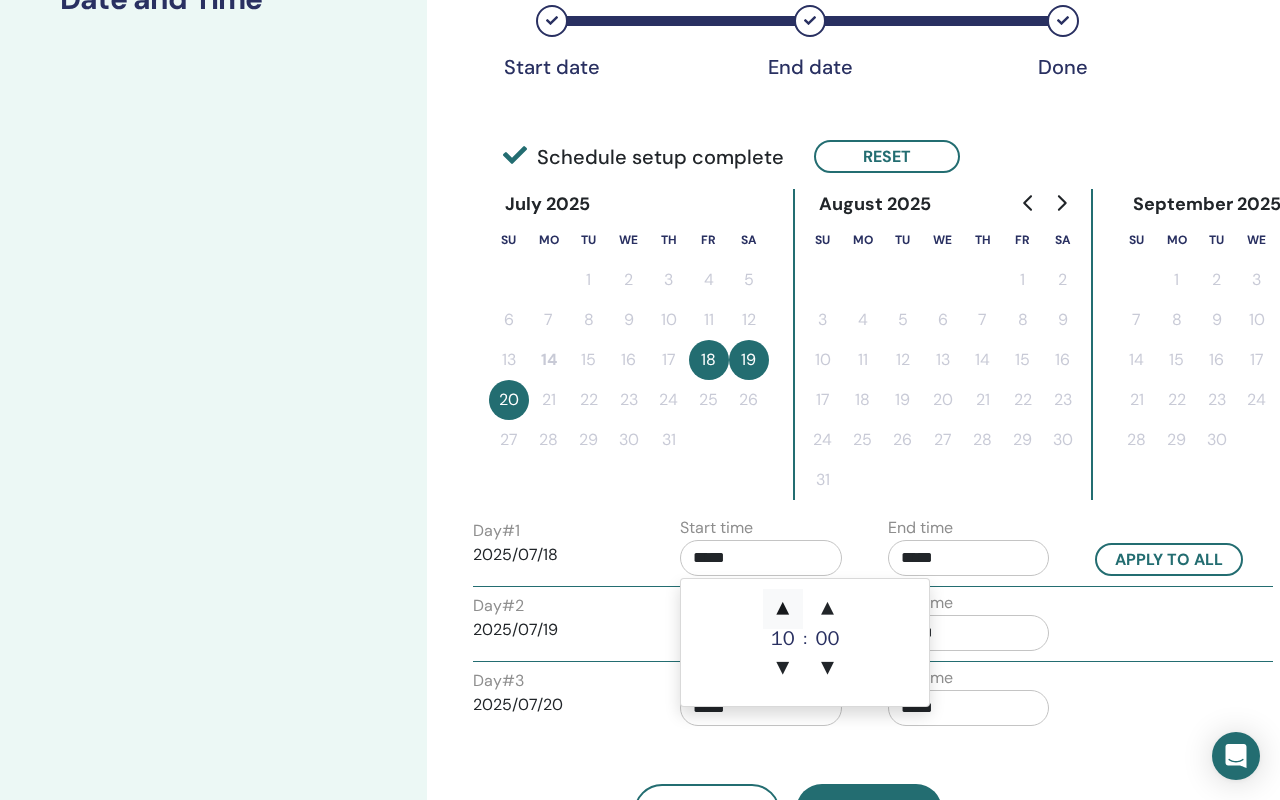 click on "▲" at bounding box center (783, 609) 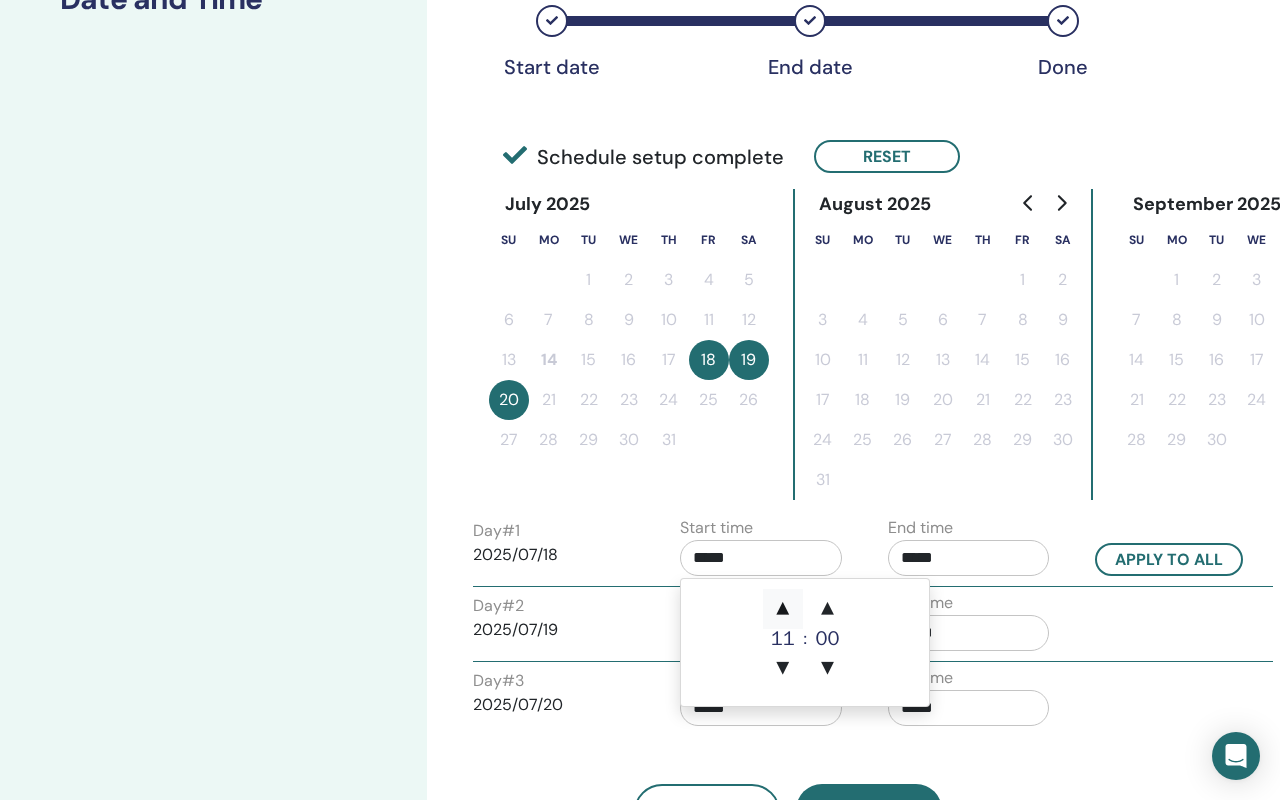 click on "▲" at bounding box center [783, 609] 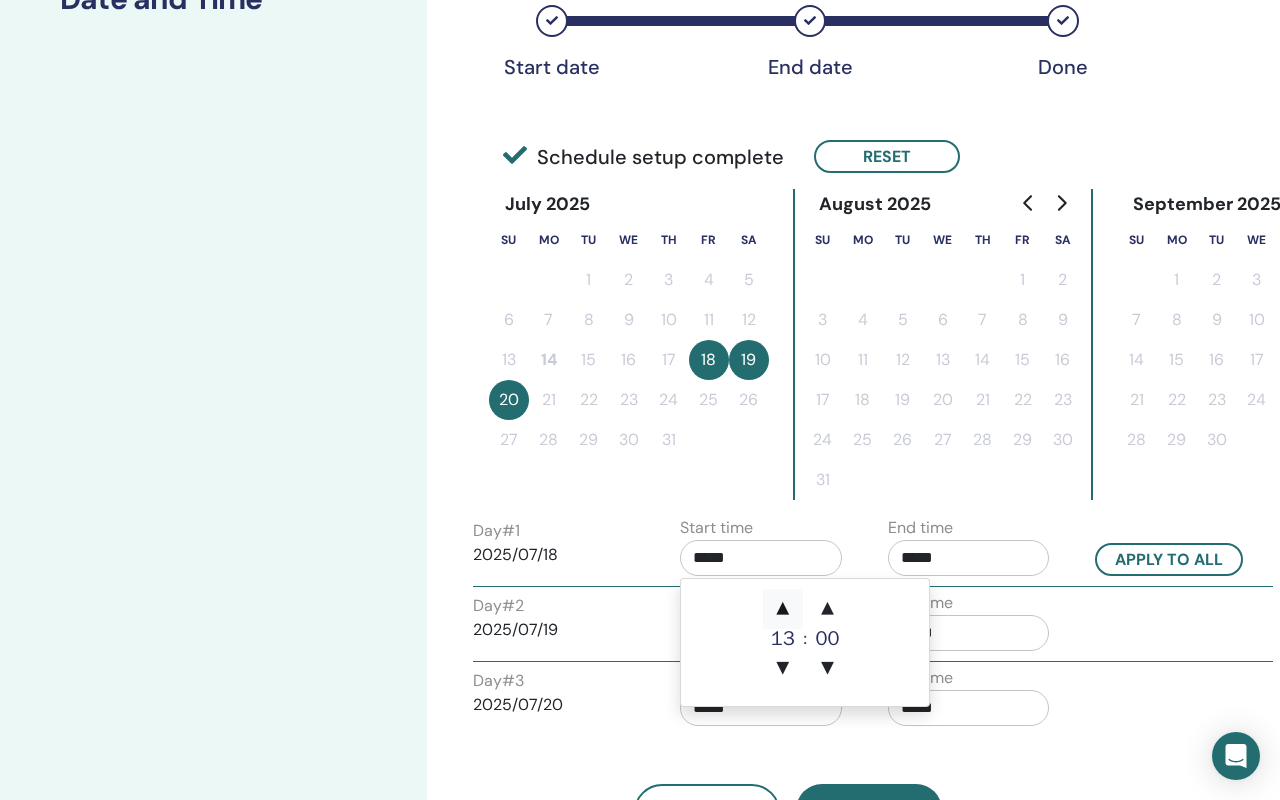 click on "▲" at bounding box center [783, 609] 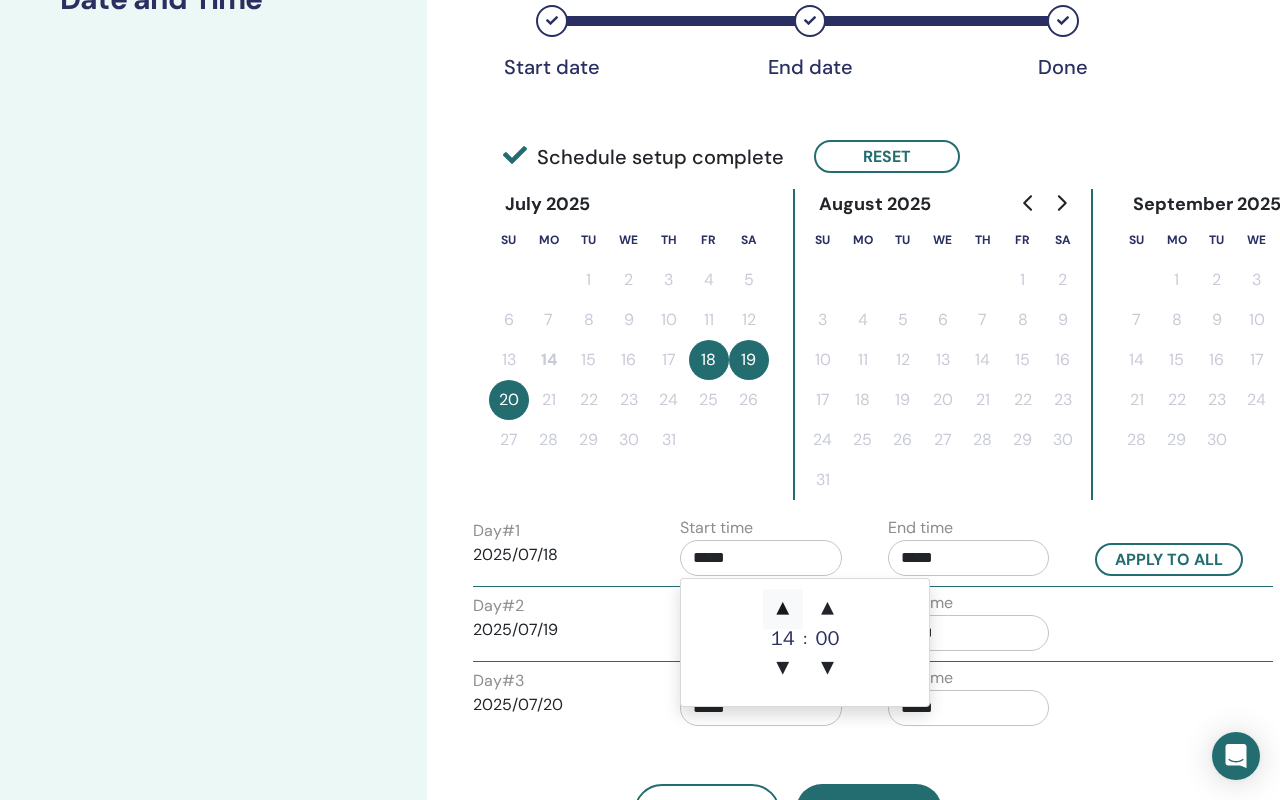 click on "▲" at bounding box center (783, 609) 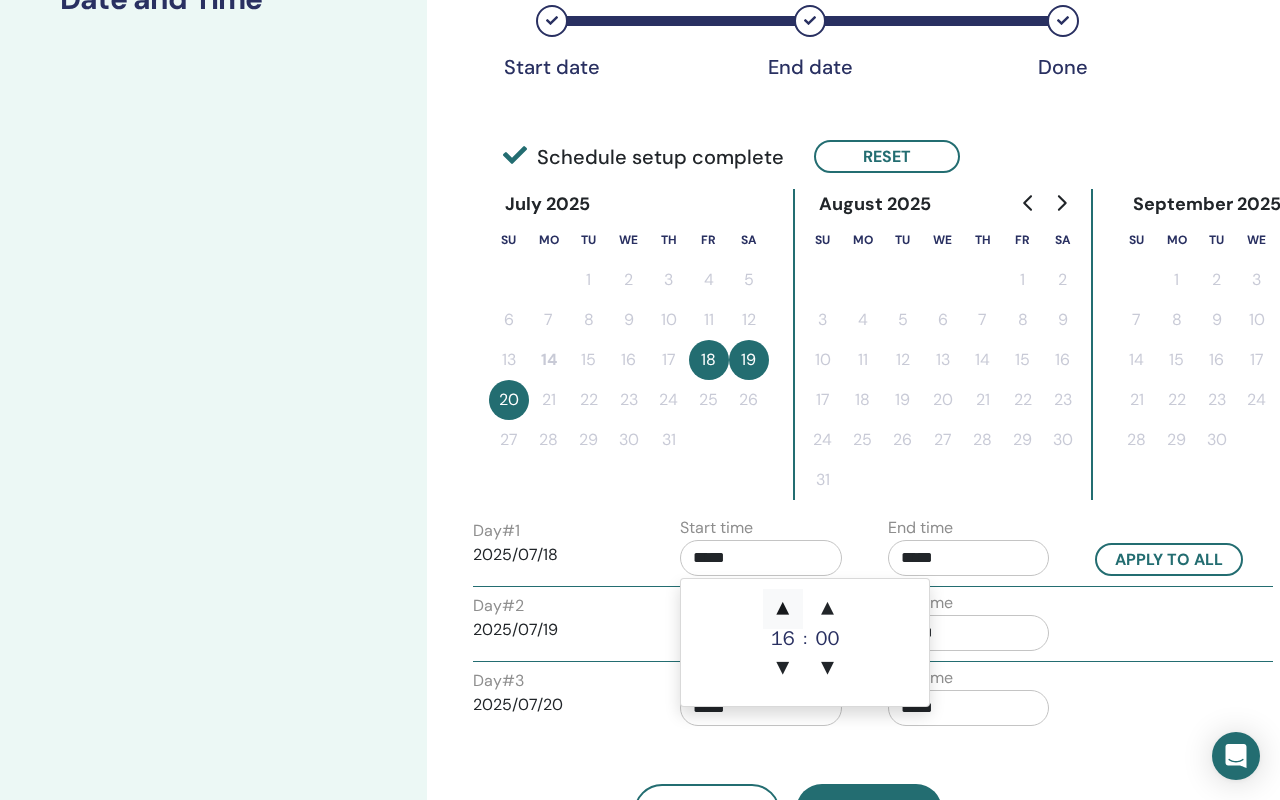 click on "▲" at bounding box center [783, 609] 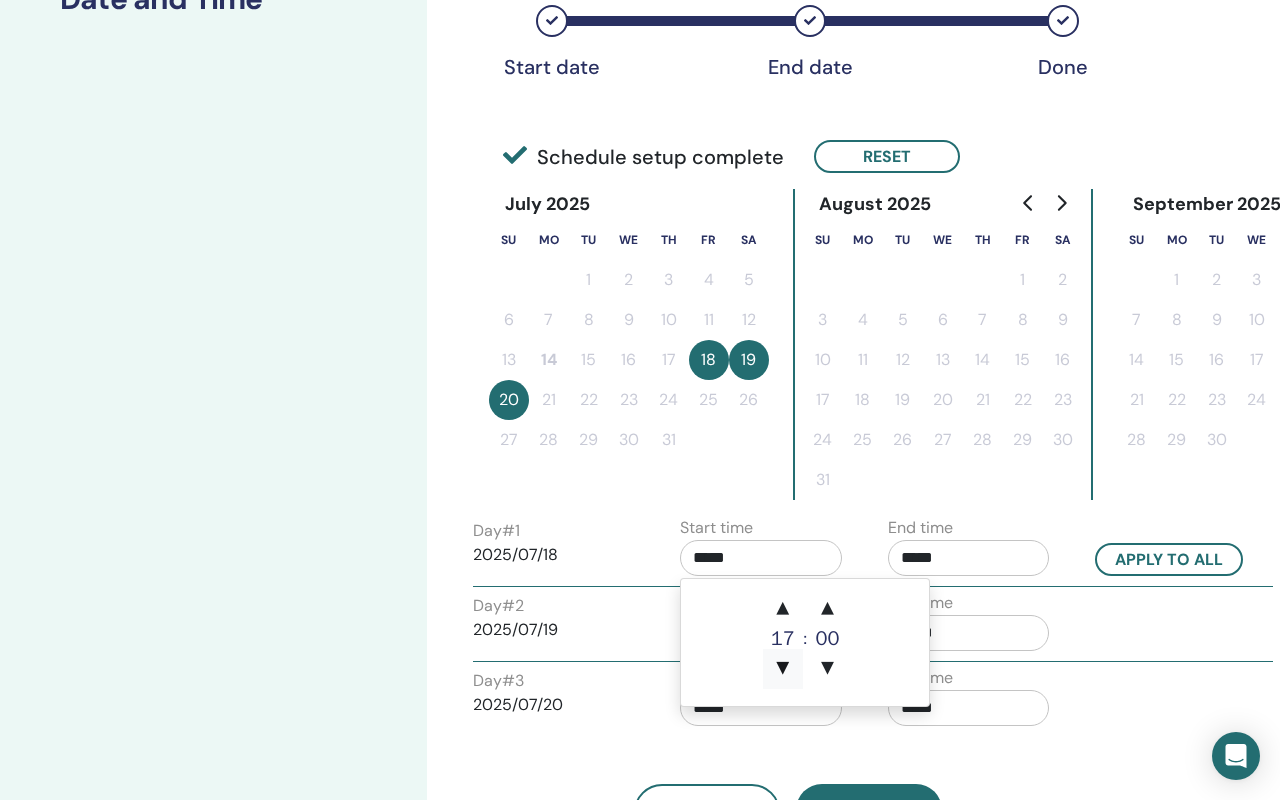 click on "▼" at bounding box center [783, 669] 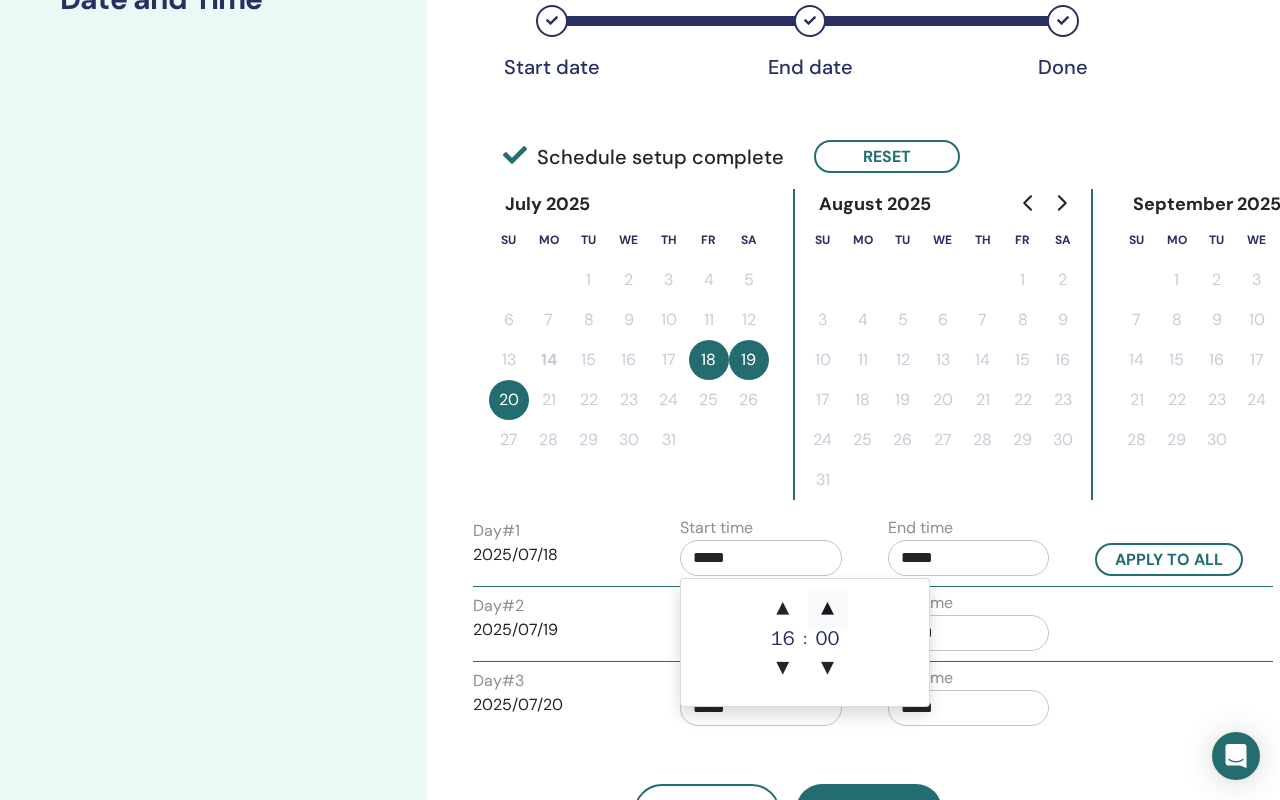 click on "▲" at bounding box center (828, 609) 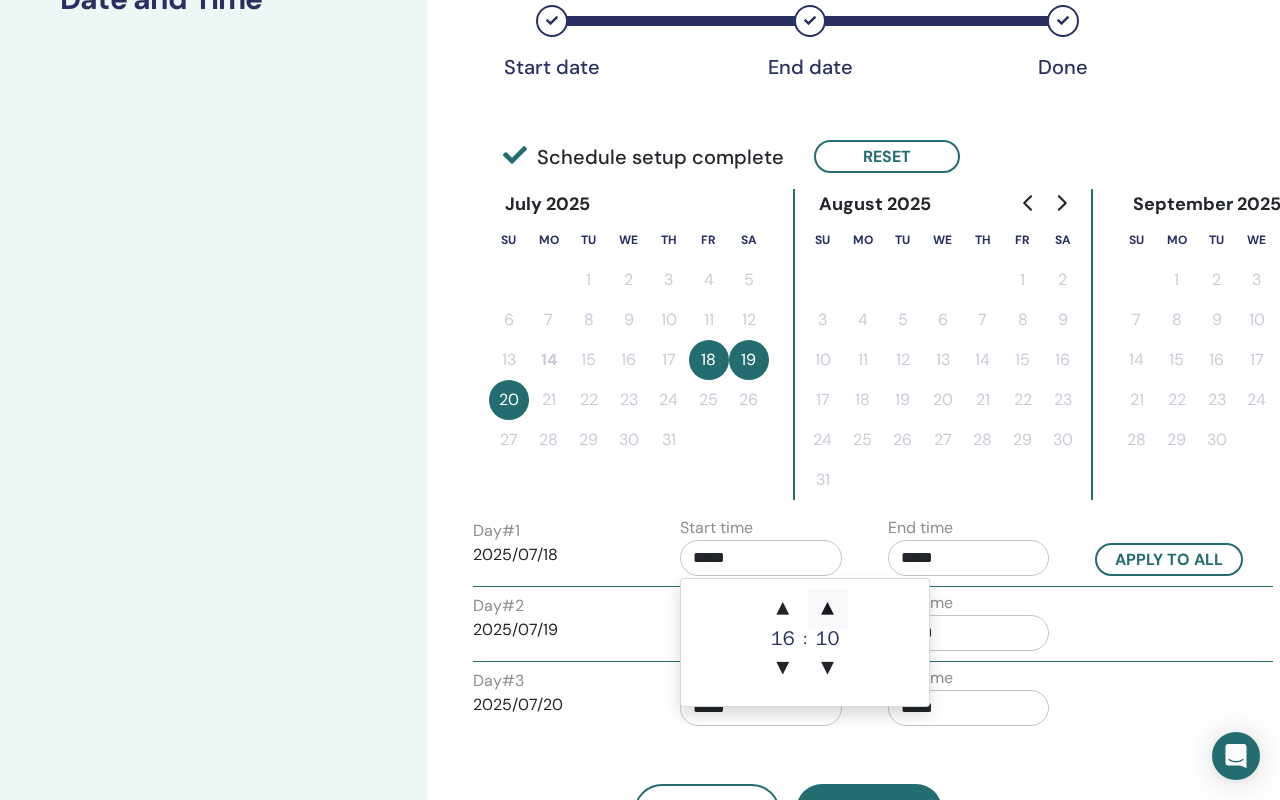 click on "▲" at bounding box center [828, 609] 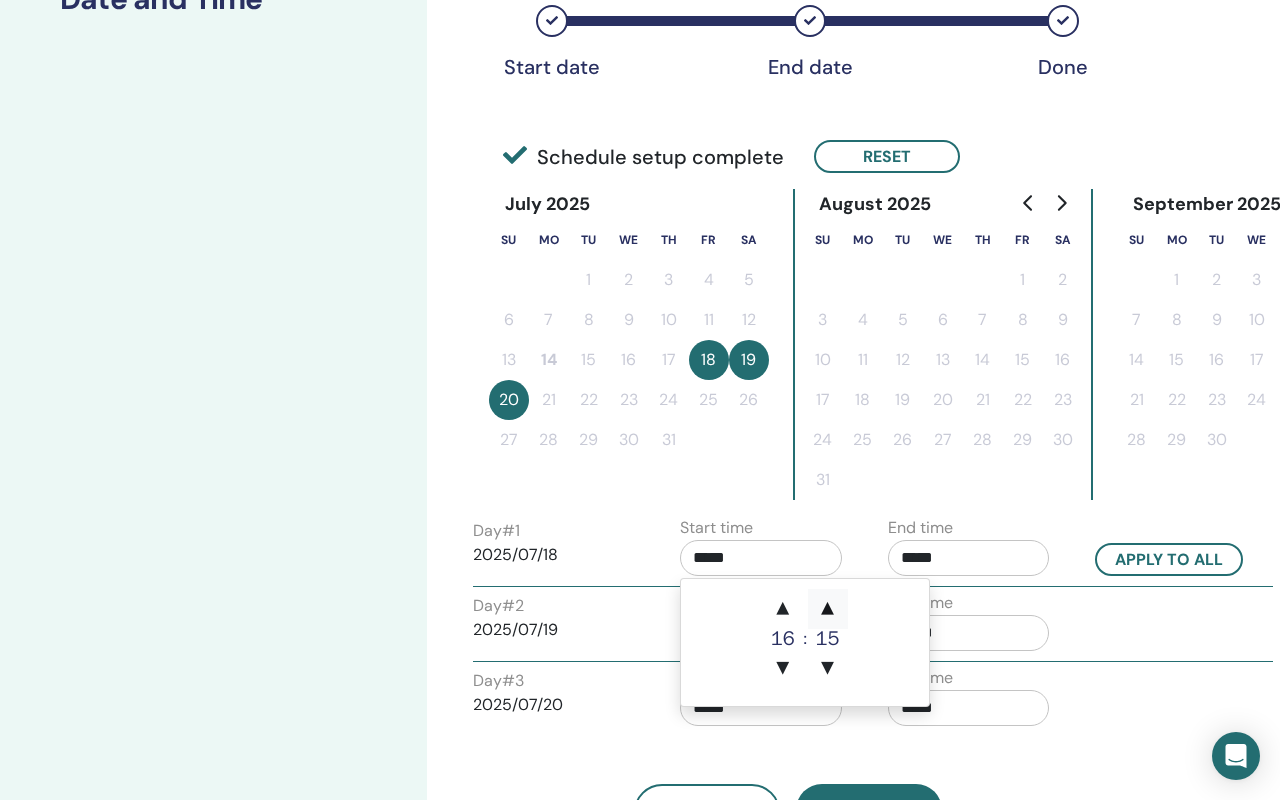click on "▲" at bounding box center [828, 609] 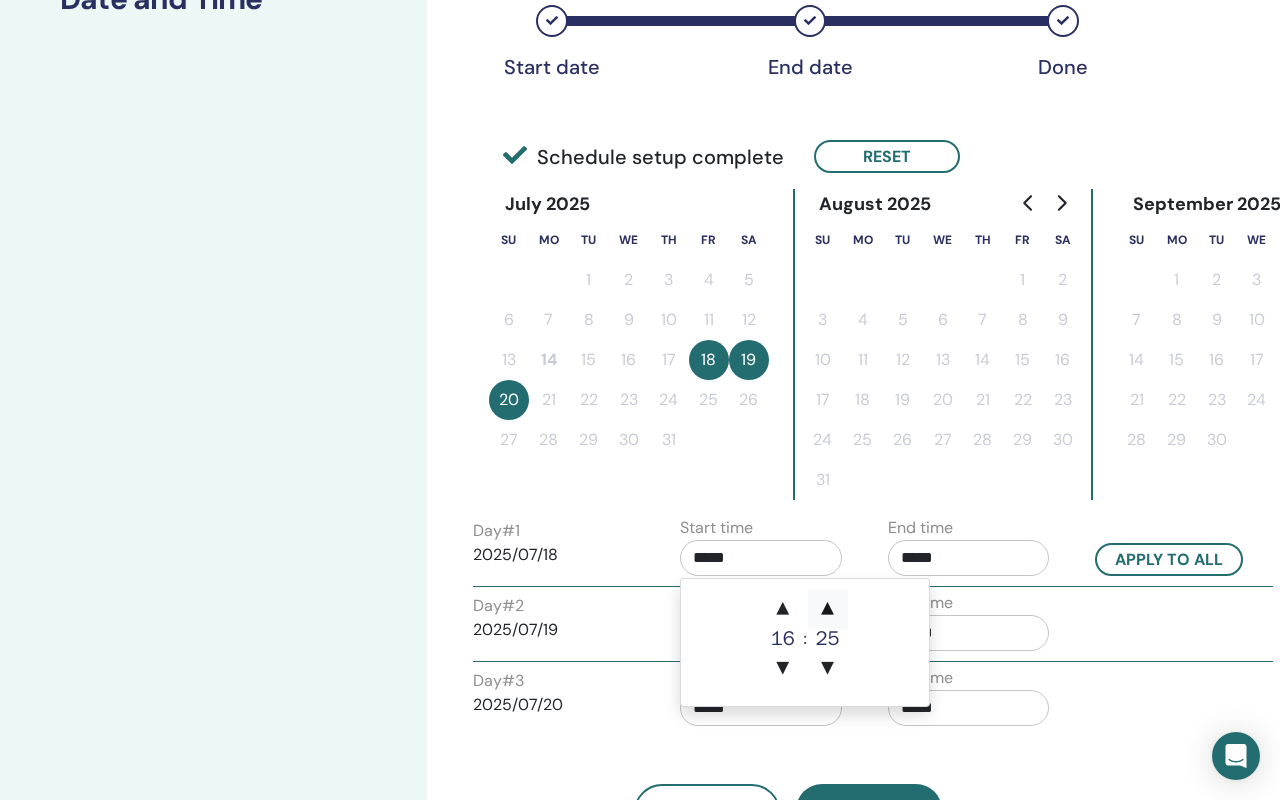 click on "▲" at bounding box center (828, 609) 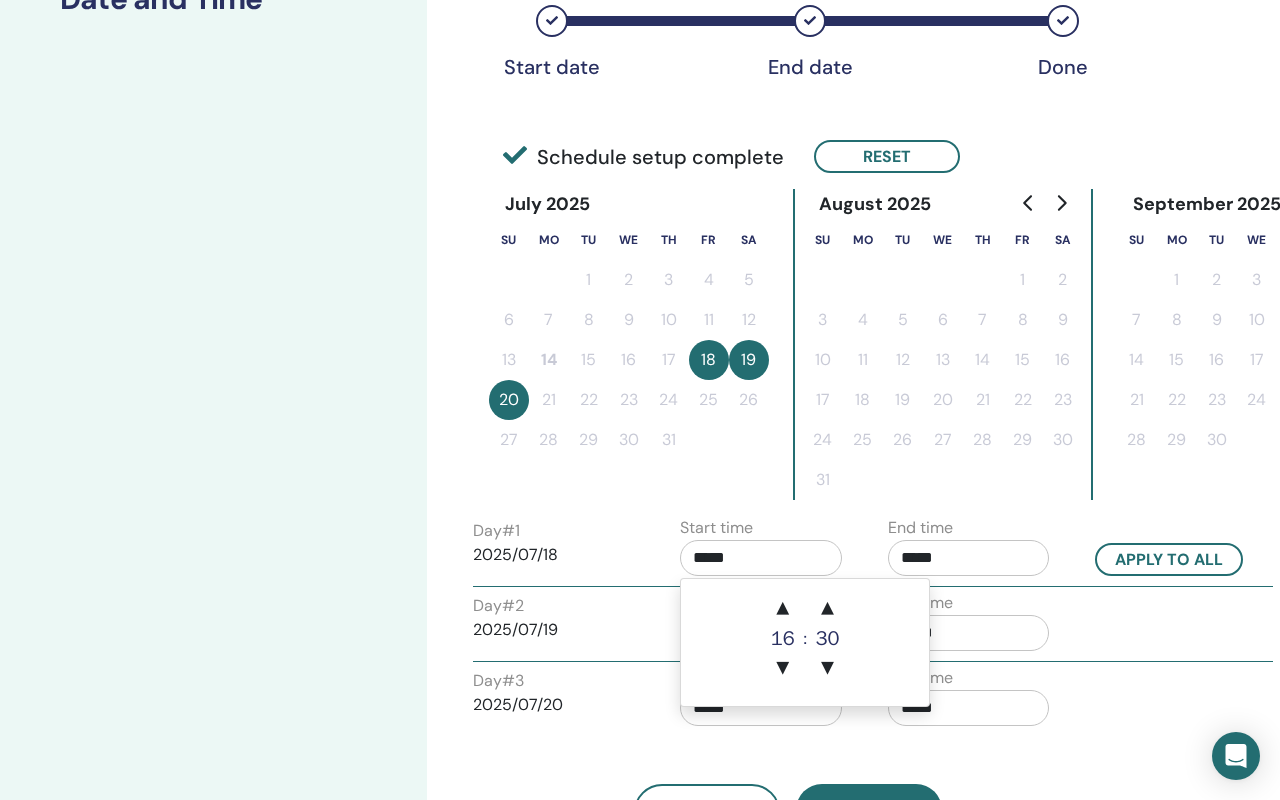 click on "*****" at bounding box center [969, 558] 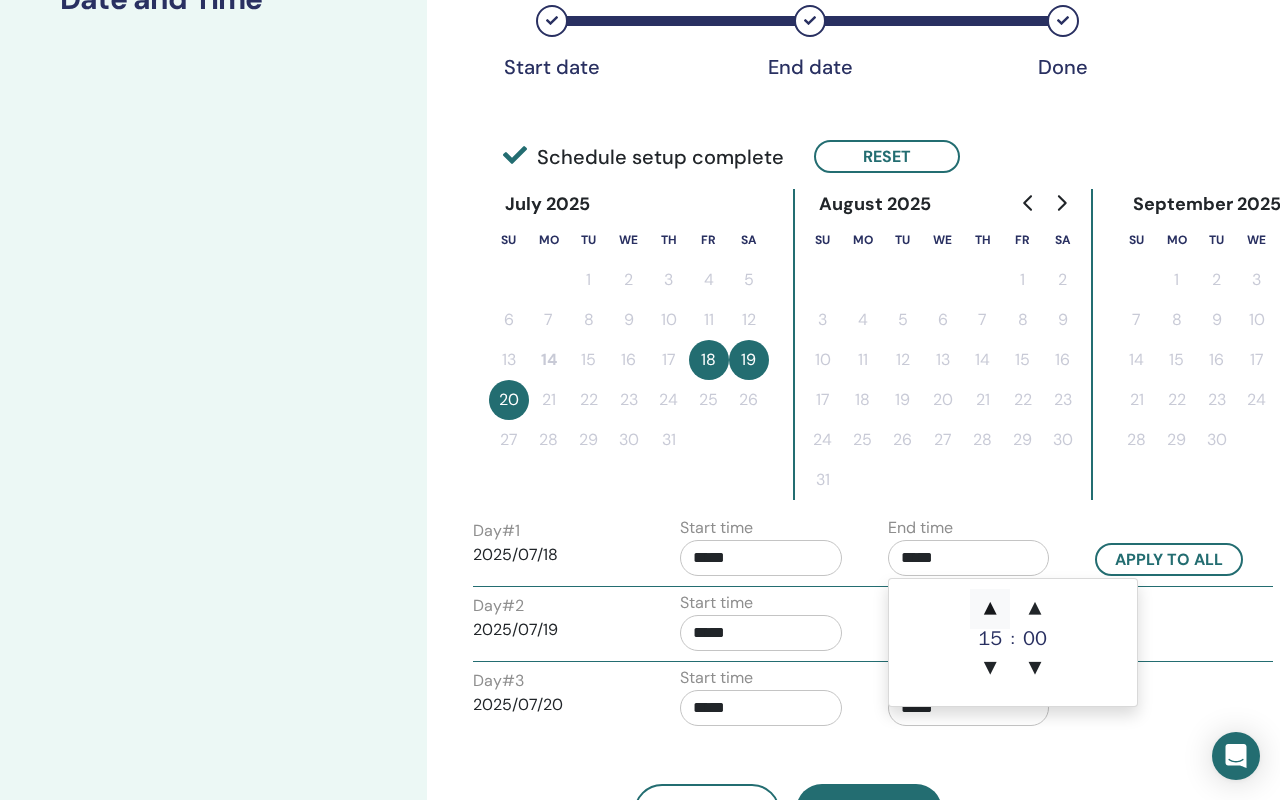 click on "▲" at bounding box center (990, 609) 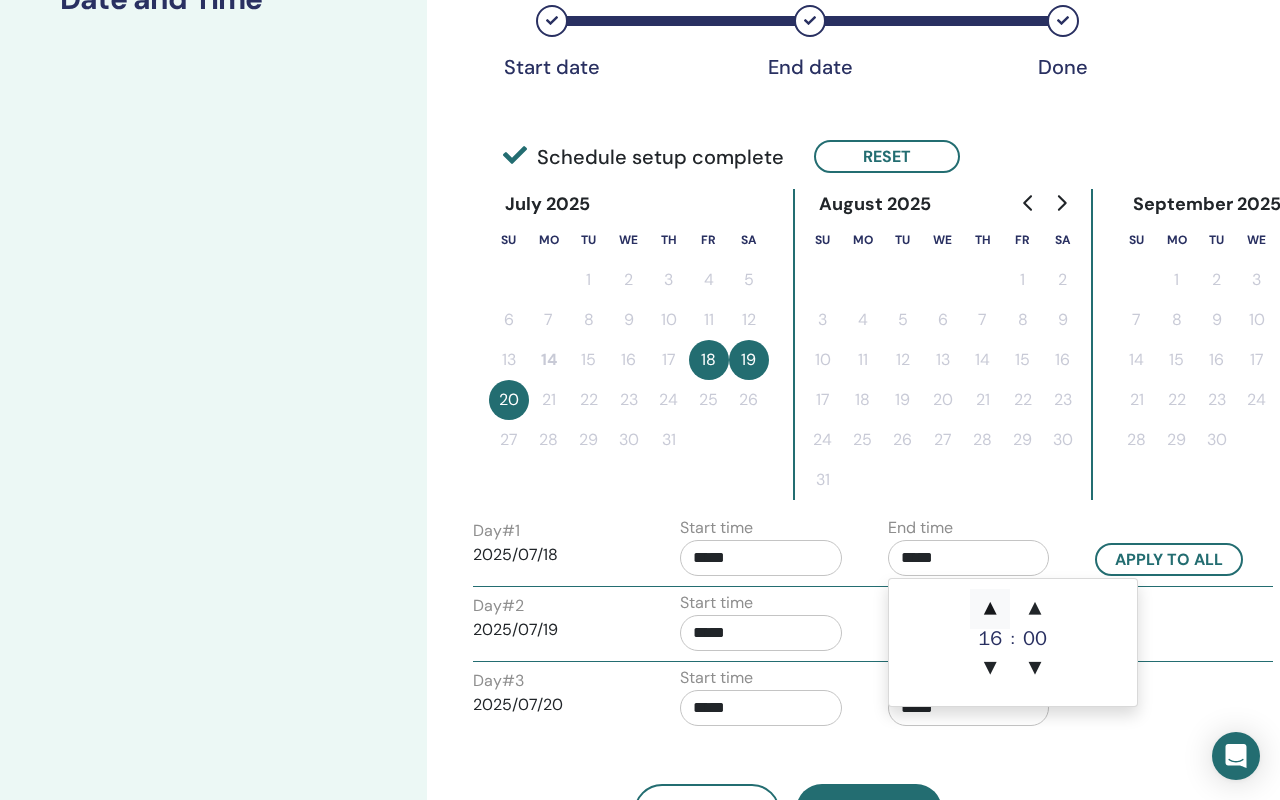 click on "▲" at bounding box center (990, 609) 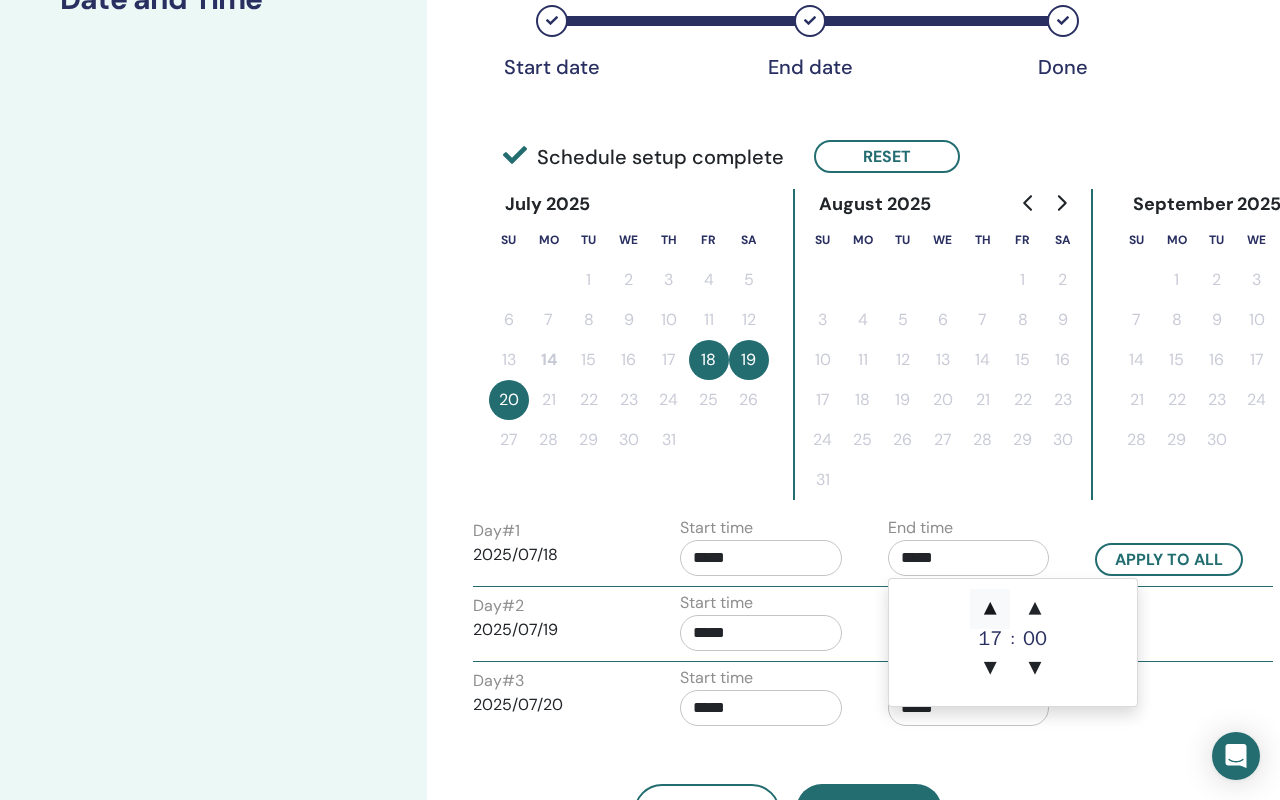 click on "▲" at bounding box center [990, 609] 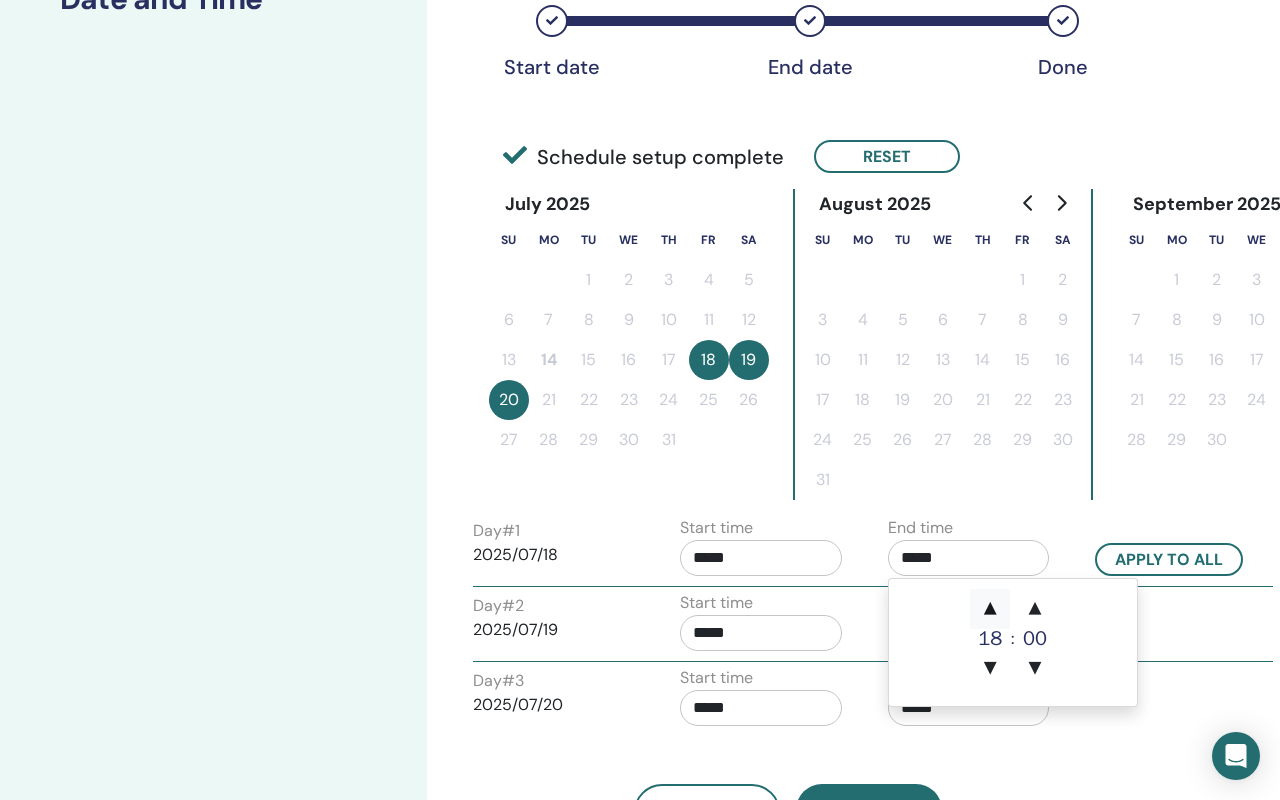 click on "▲" at bounding box center [990, 609] 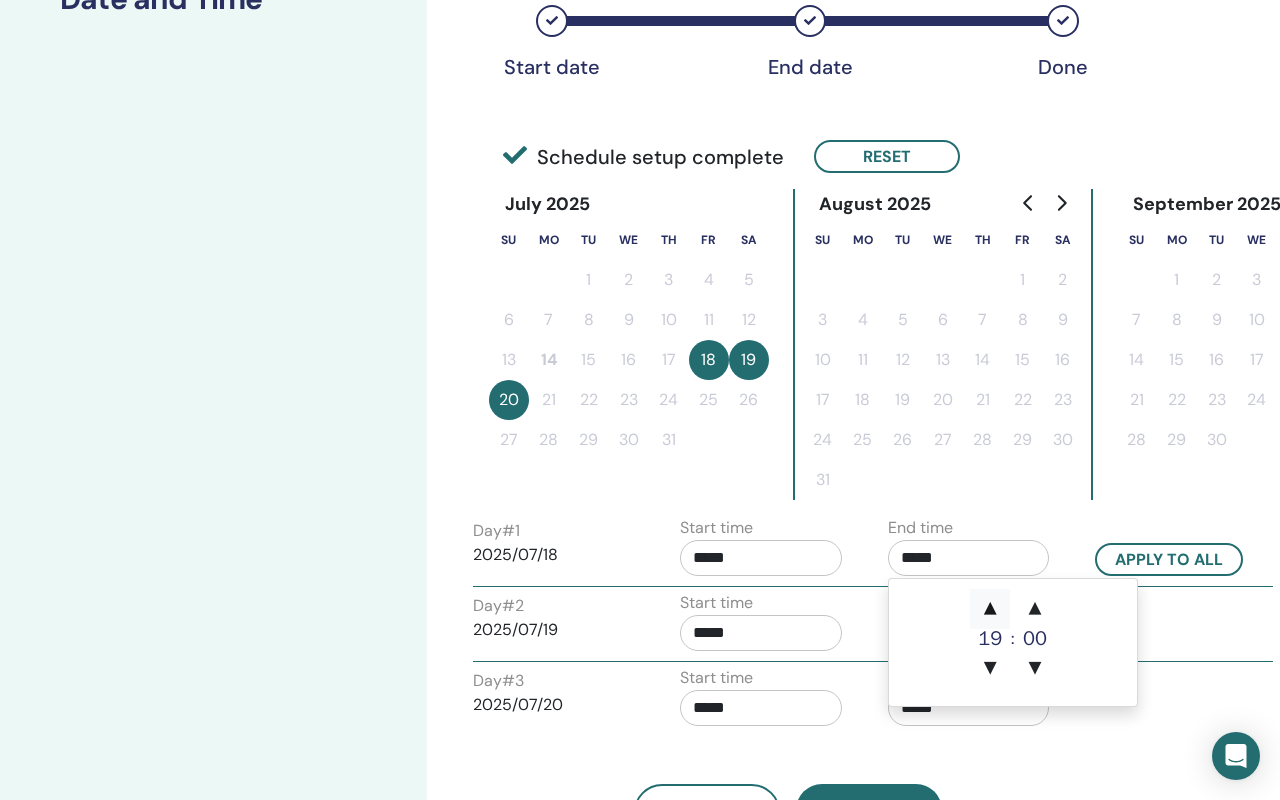 click on "▲" at bounding box center (990, 609) 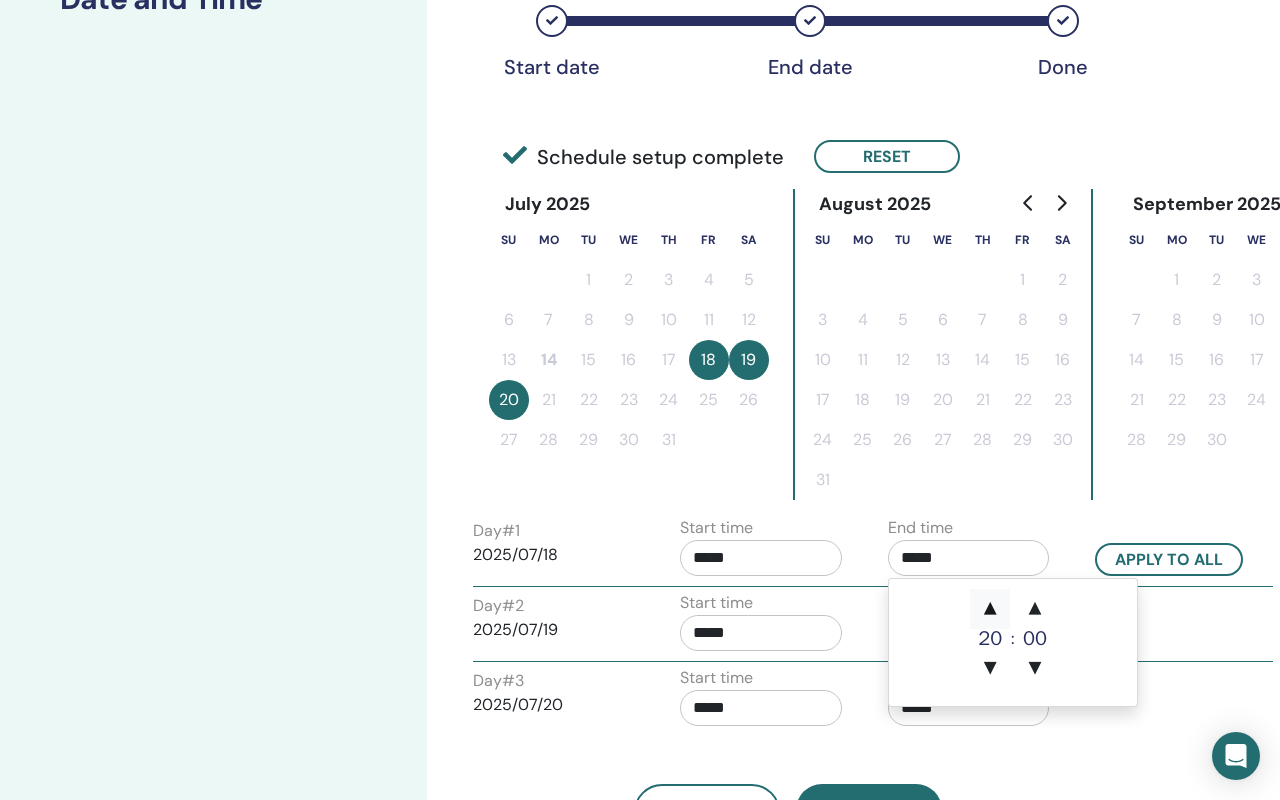 click on "▲" at bounding box center (990, 609) 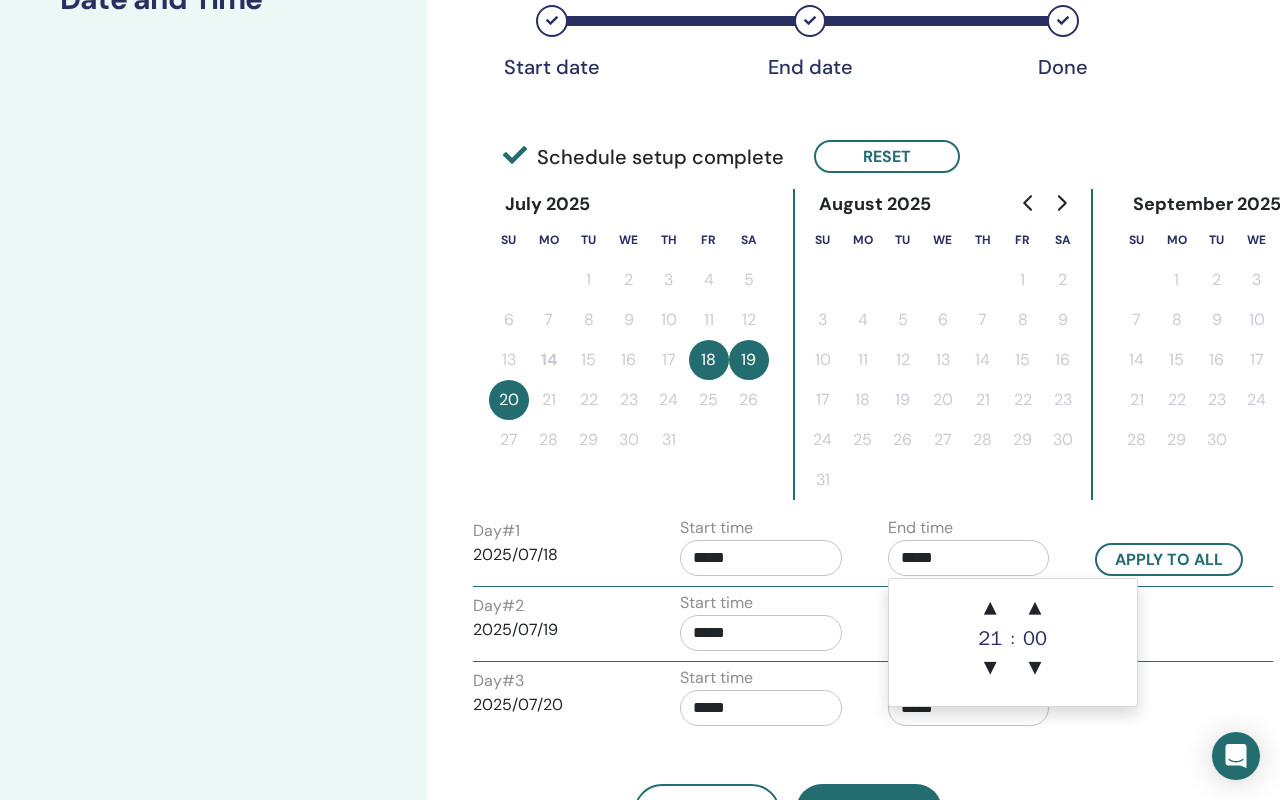 click on "Day  # 2 2025/07/19 Start time ***** End time *****" at bounding box center (873, 626) 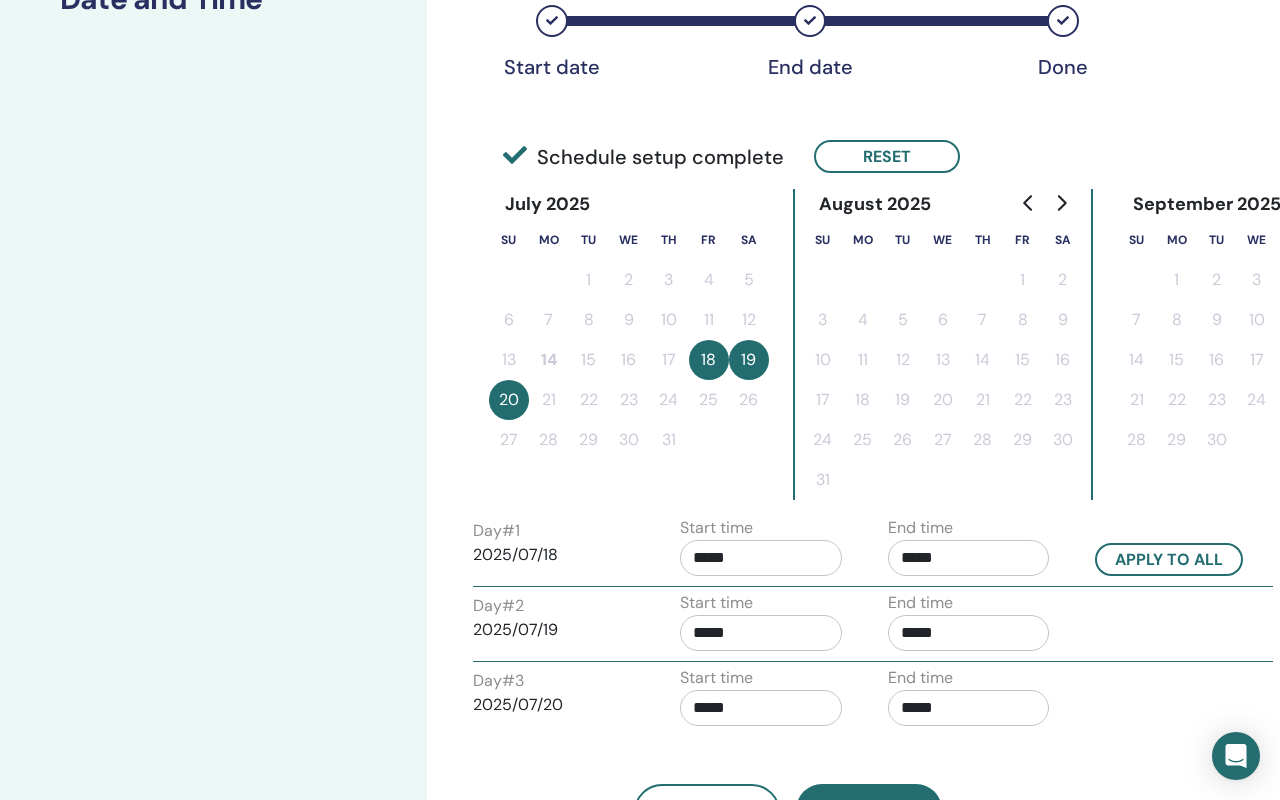 scroll, scrollTop: 436, scrollLeft: 0, axis: vertical 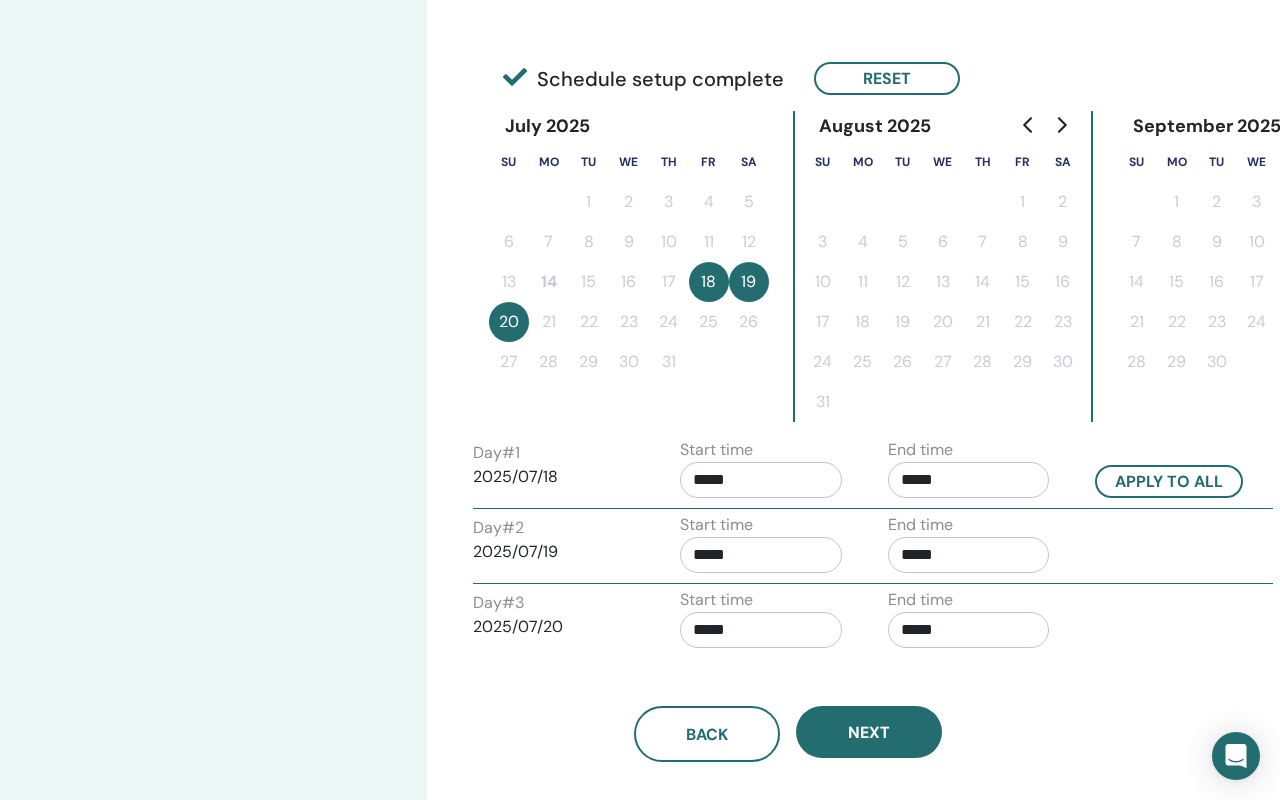 click on "*****" at bounding box center [761, 555] 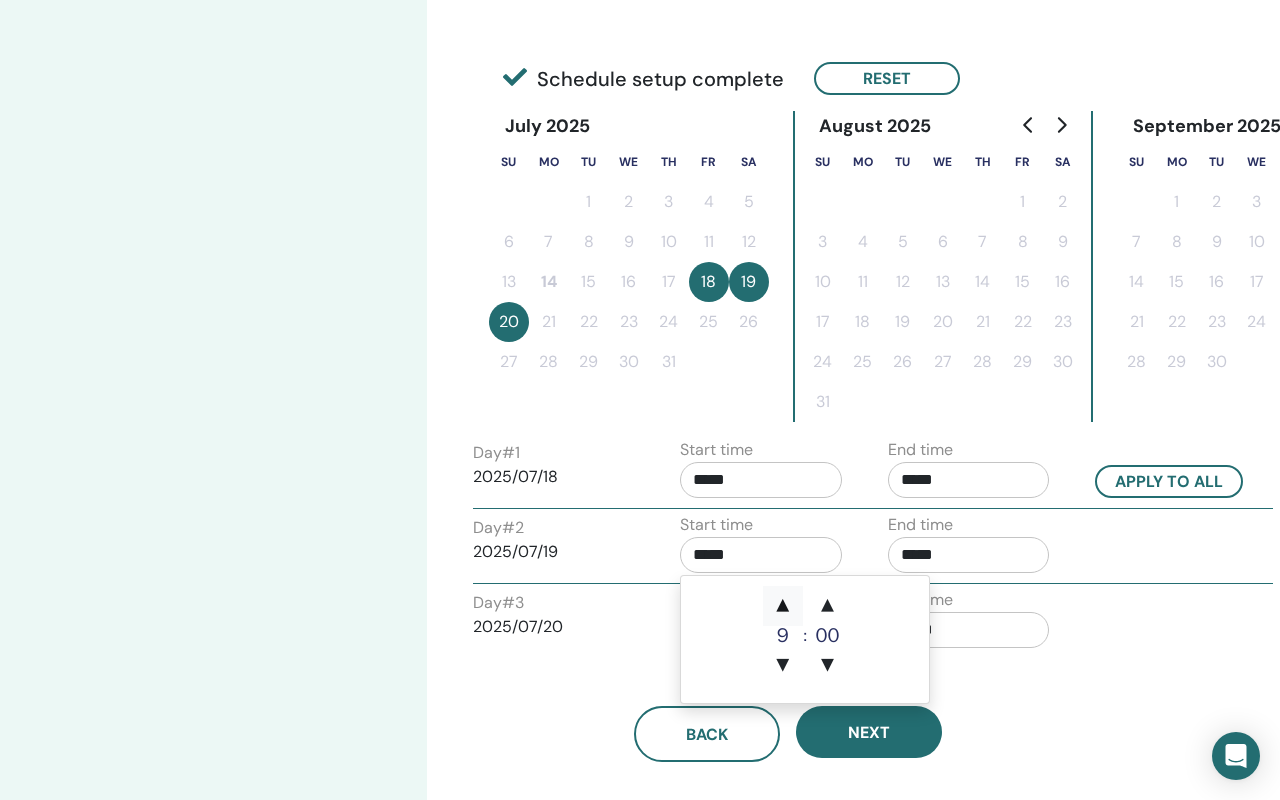 click on "▲" at bounding box center (783, 606) 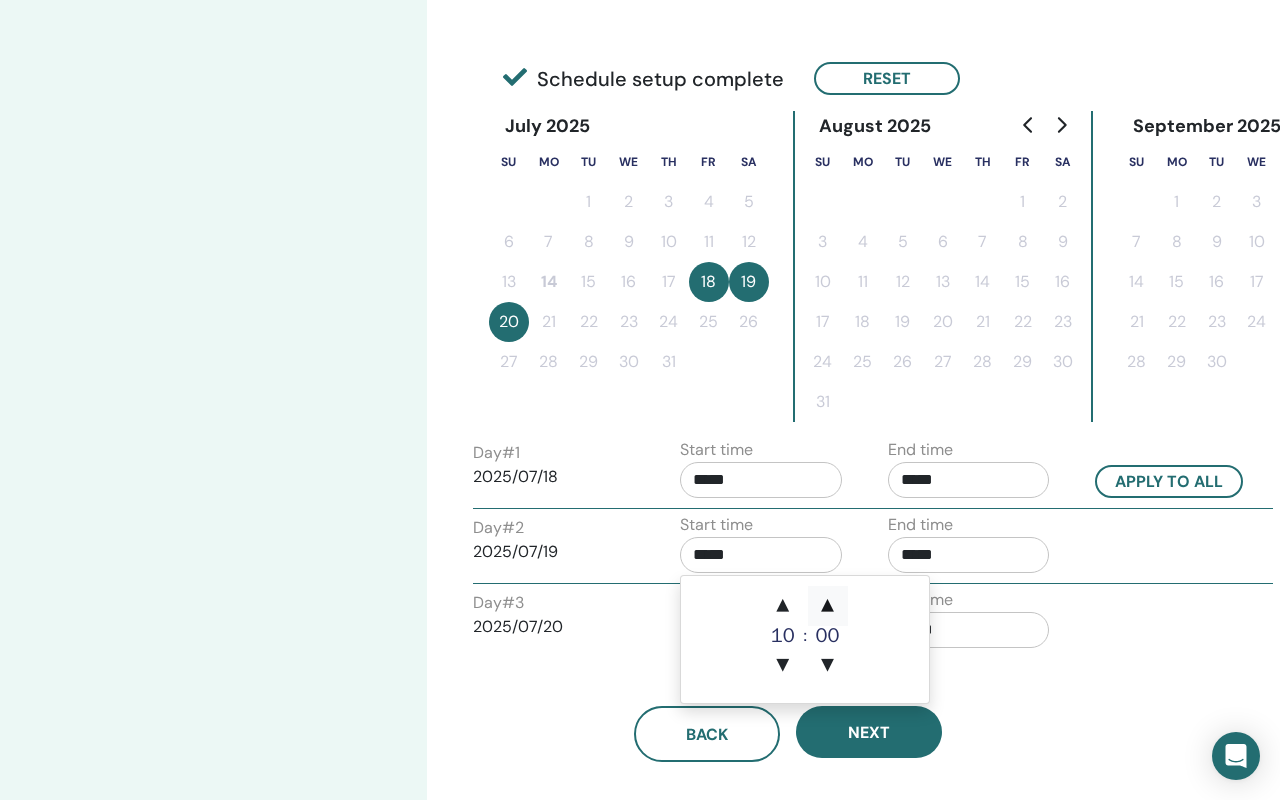 click on "▲" at bounding box center (828, 606) 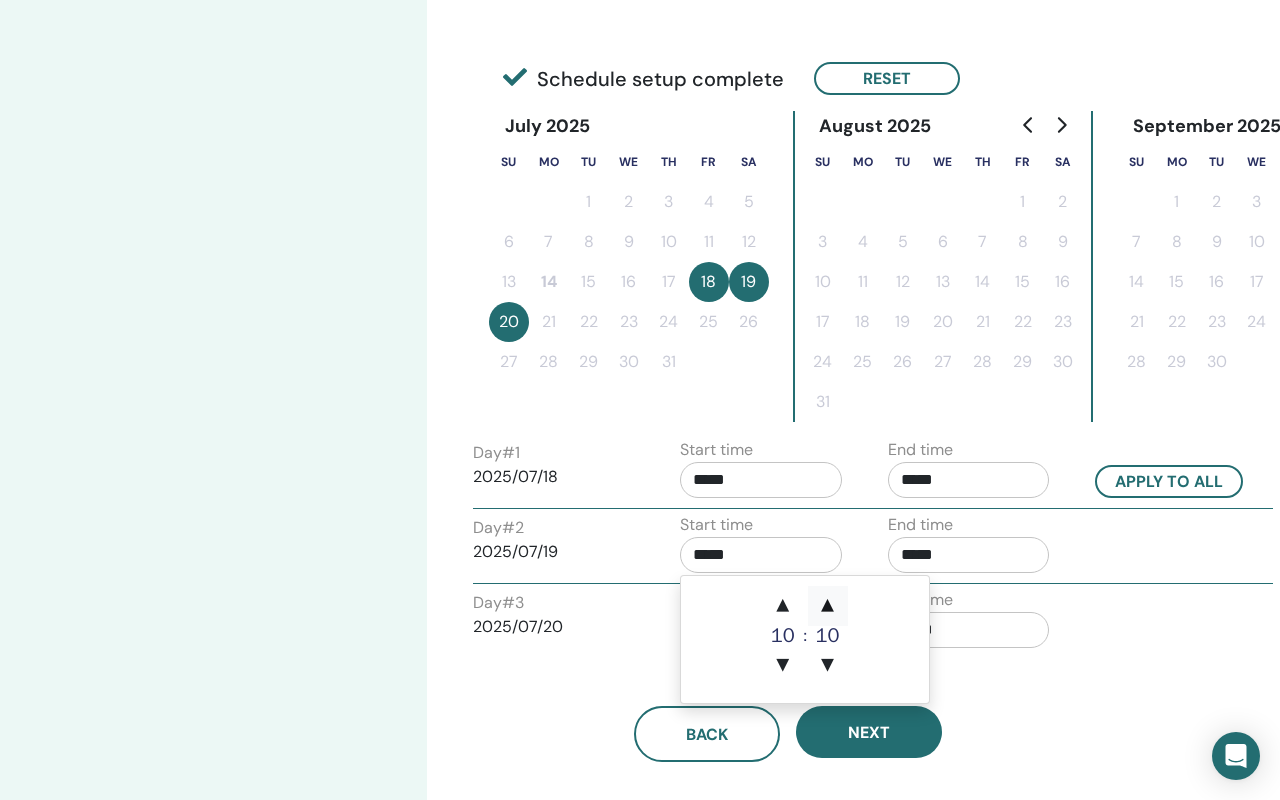 click on "▲" at bounding box center (828, 606) 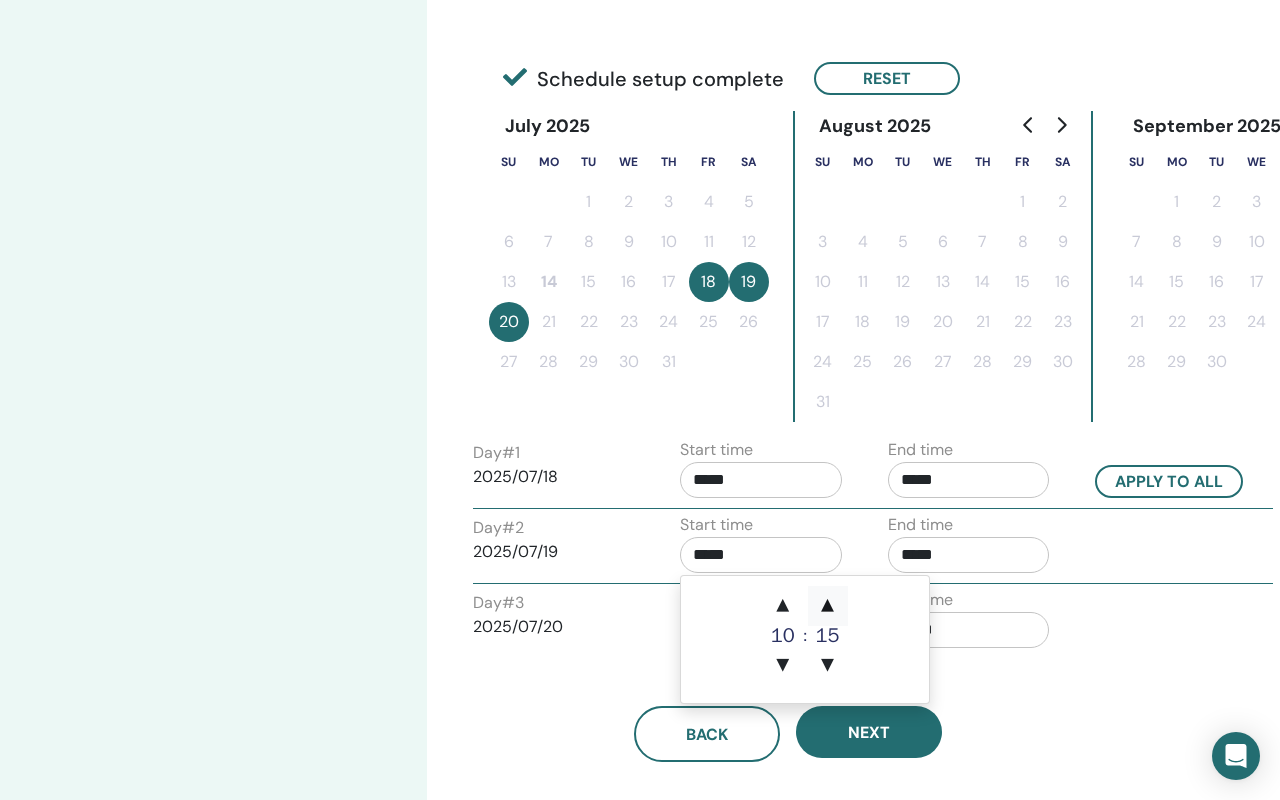 click on "▲" at bounding box center [828, 606] 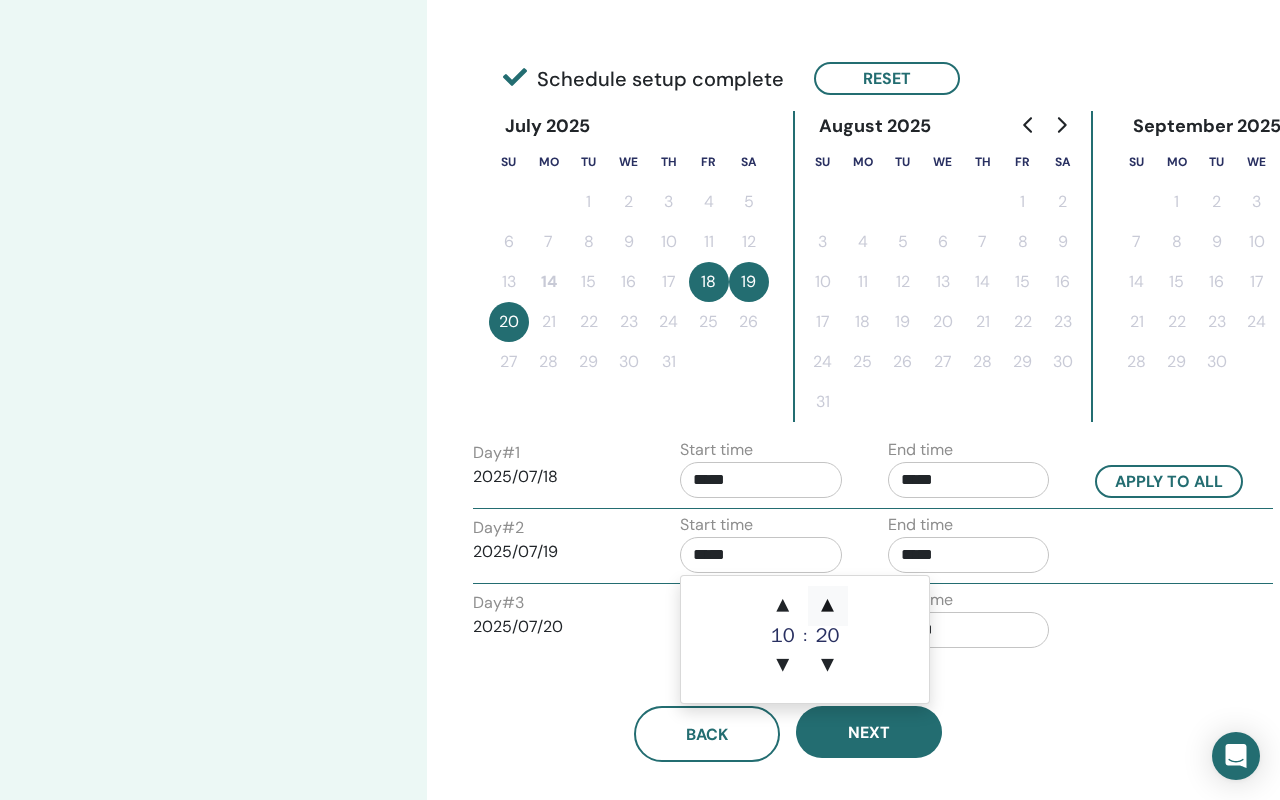 click on "▲" at bounding box center (828, 606) 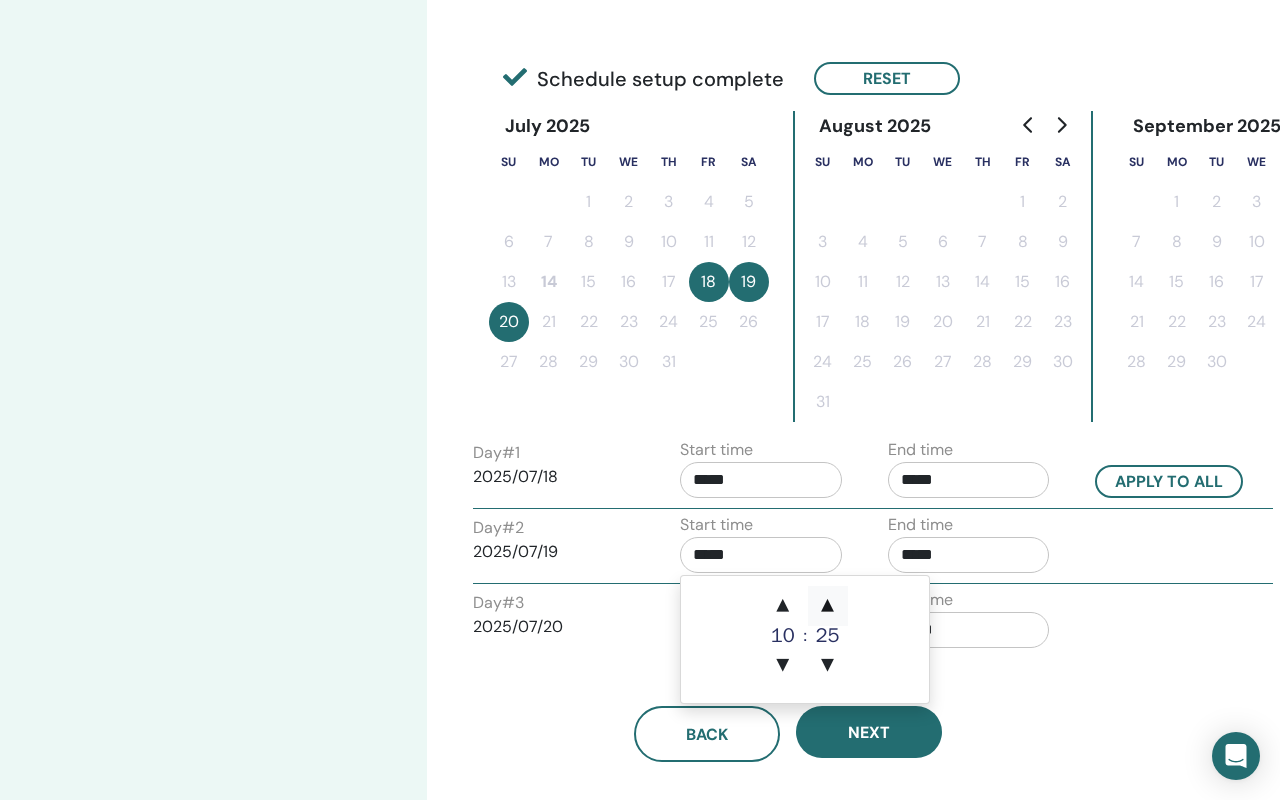 click on "▲" at bounding box center (828, 606) 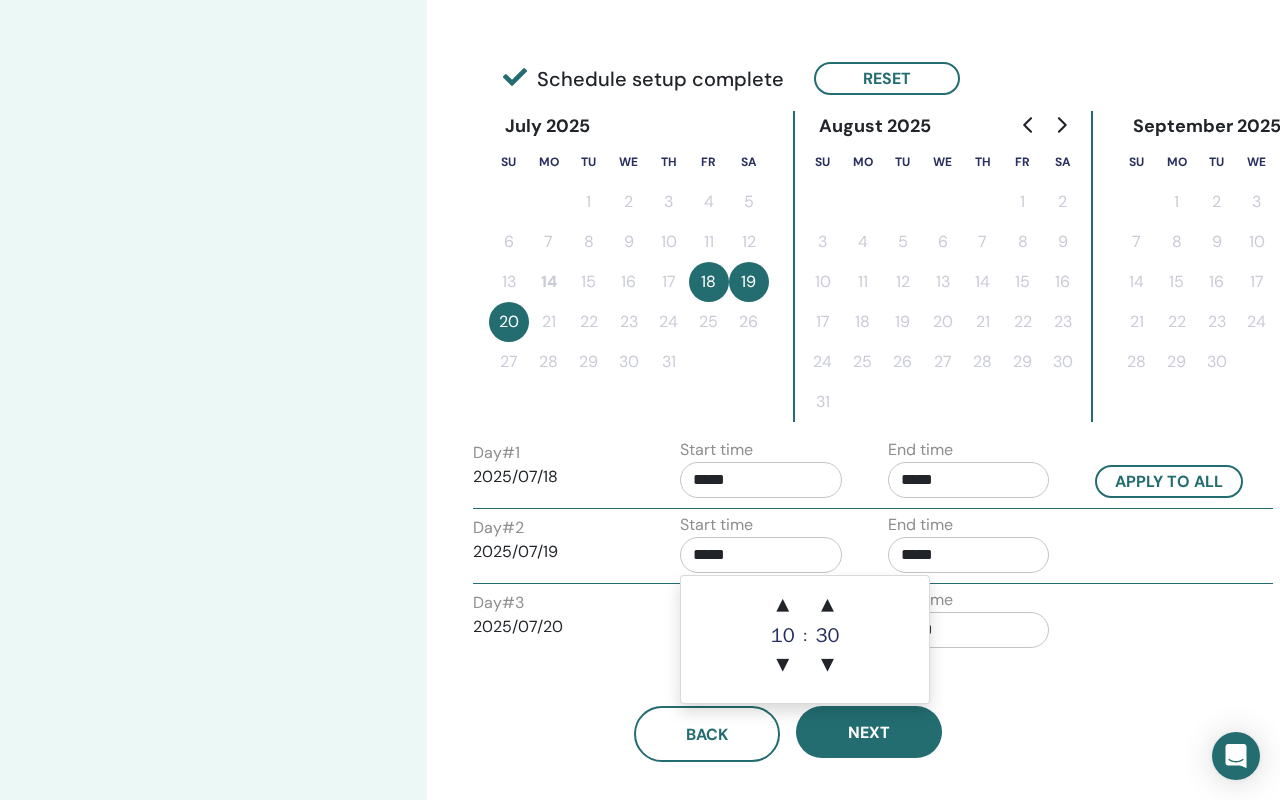 click on "*****" at bounding box center [969, 555] 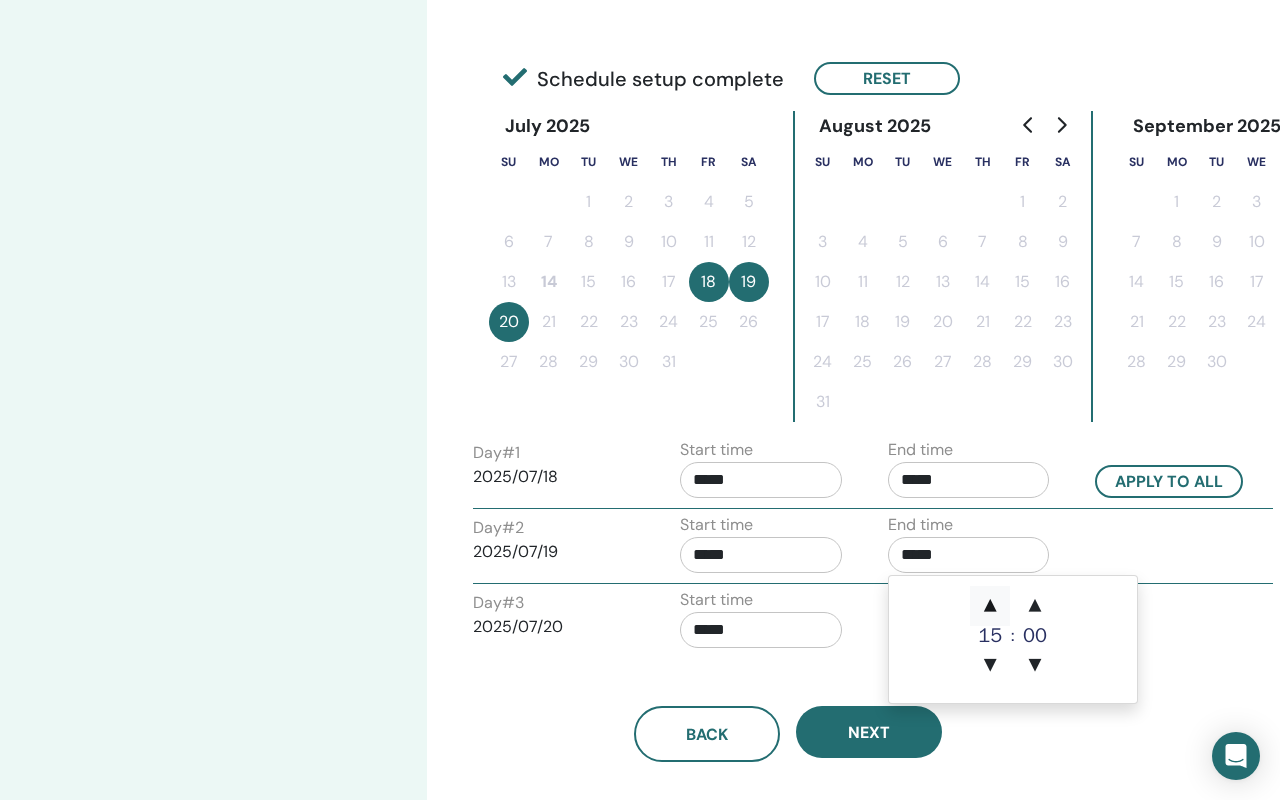 click on "▲" at bounding box center [990, 606] 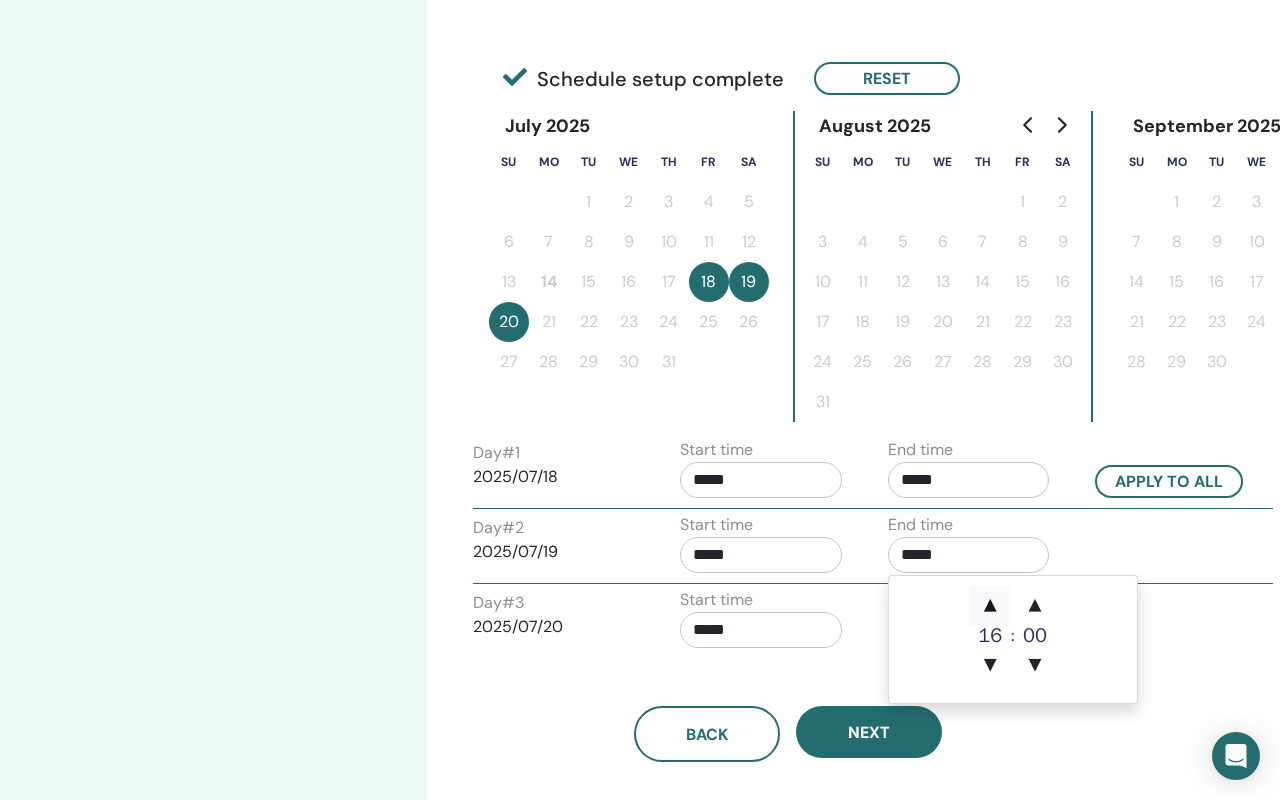 click on "▲" at bounding box center [990, 606] 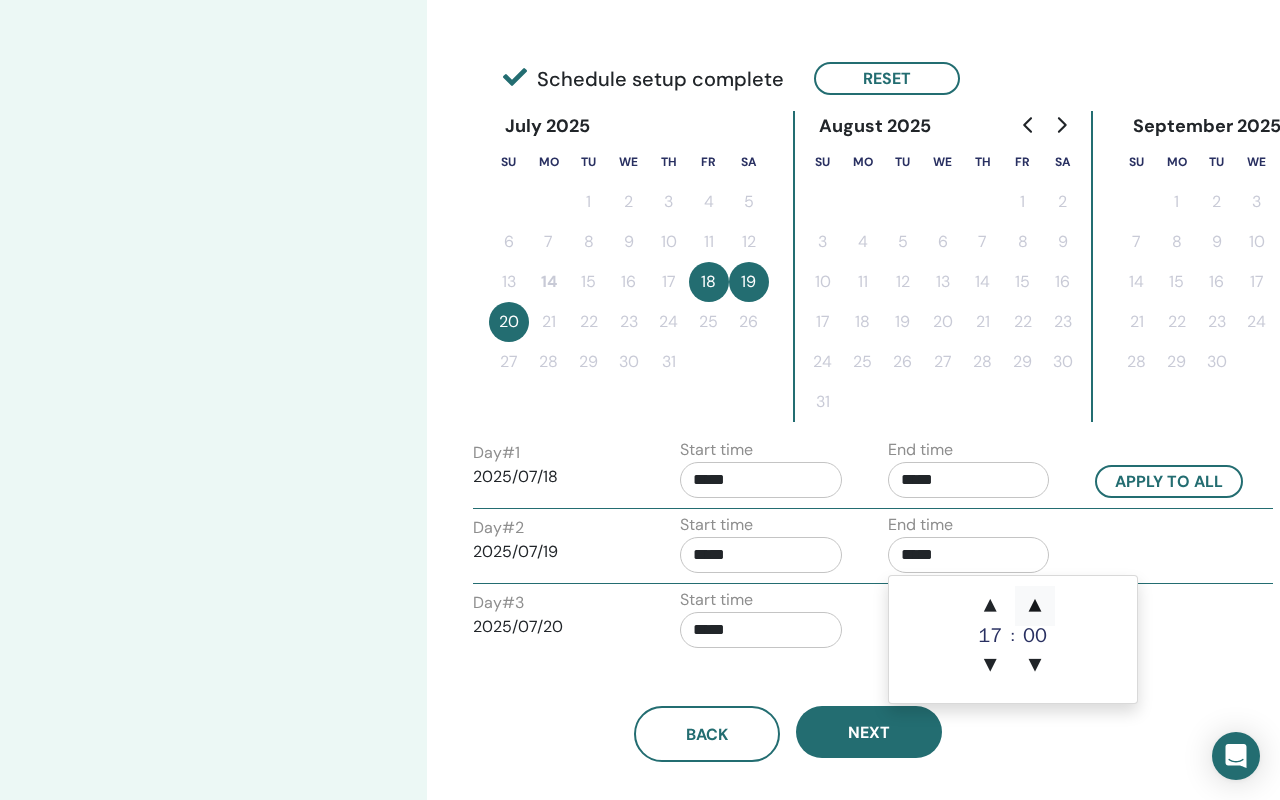 click on "▲" at bounding box center (1035, 606) 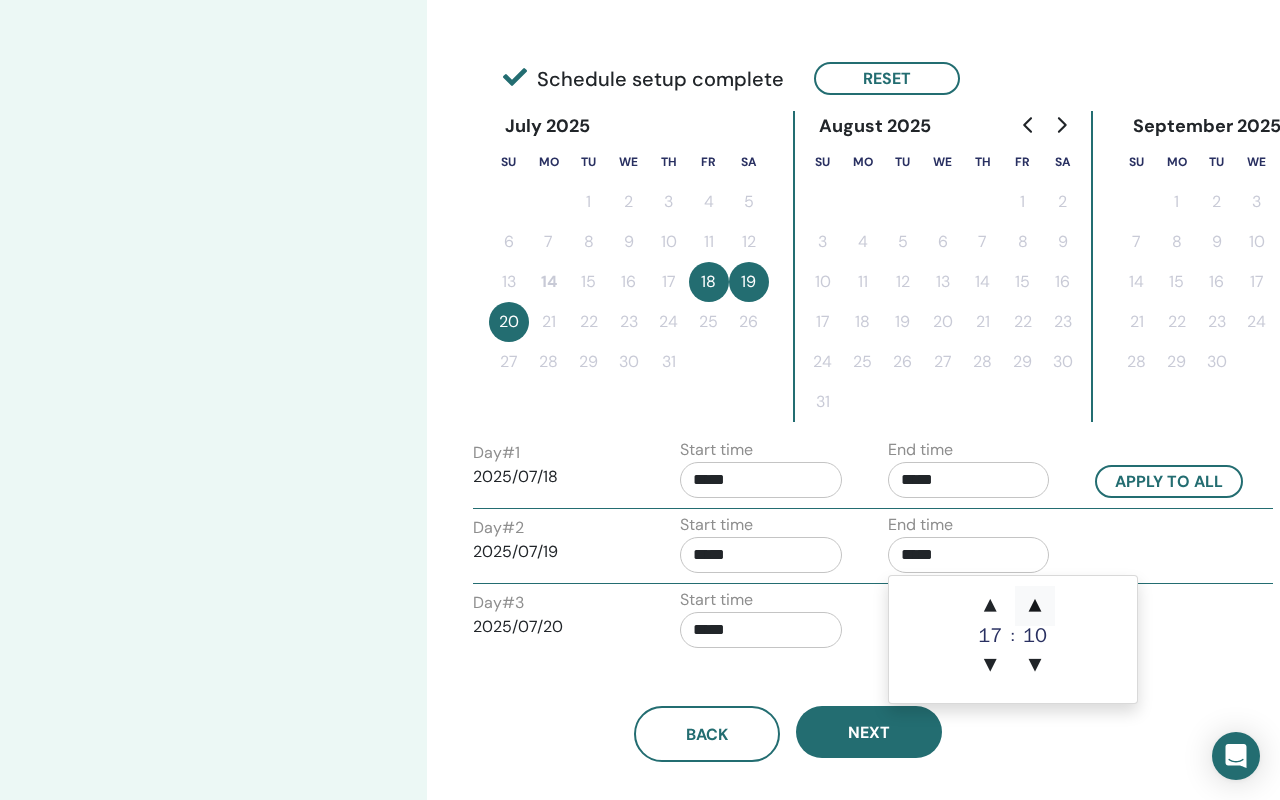 click on "▲" at bounding box center [1035, 606] 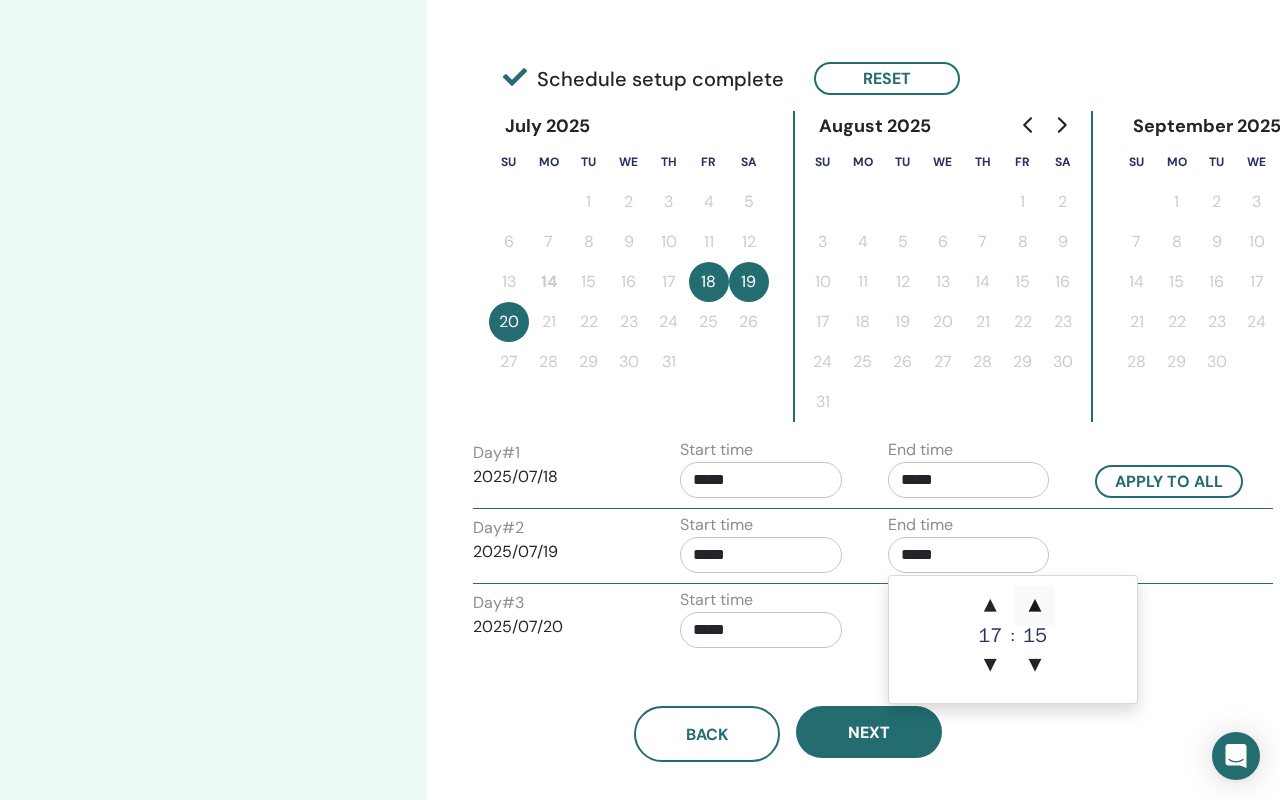 click on "▲" at bounding box center [1035, 606] 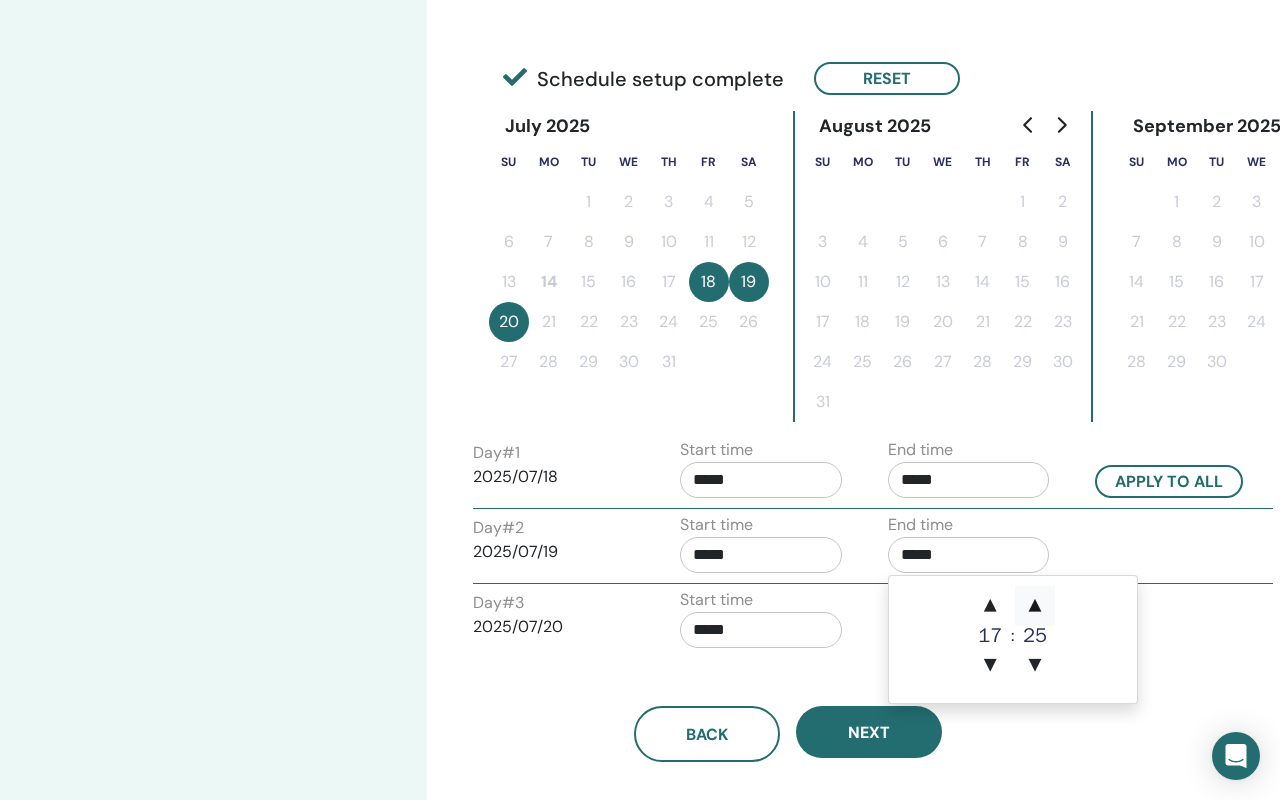 click on "▲" at bounding box center (1035, 606) 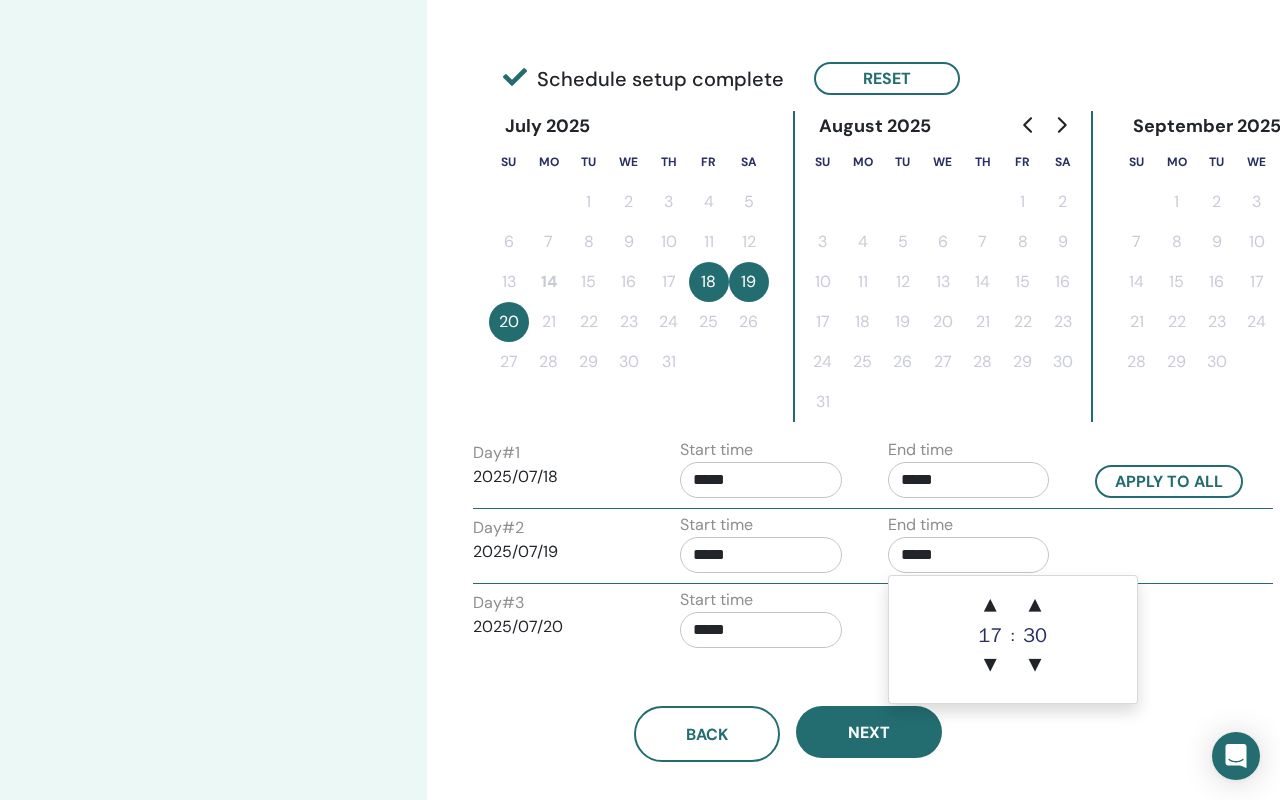 click on "*****" at bounding box center [761, 630] 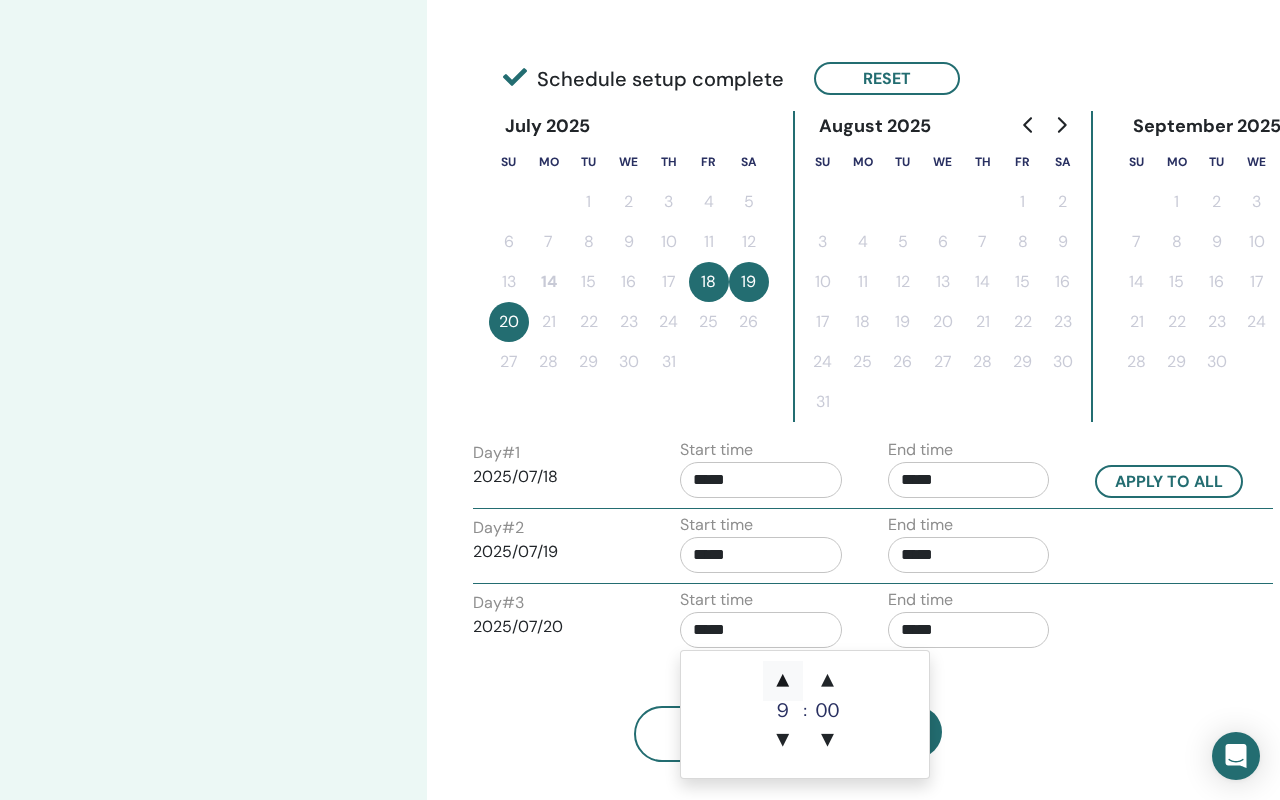 click on "▲" at bounding box center (783, 681) 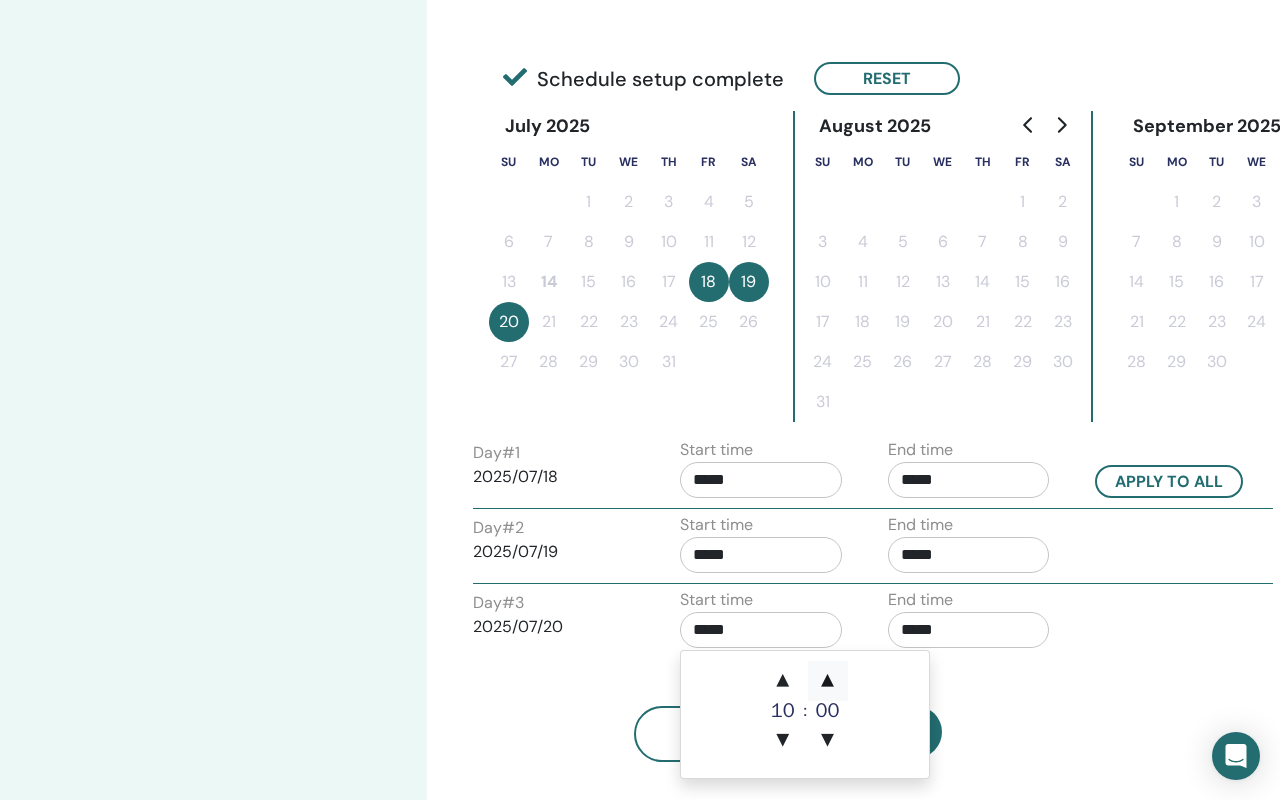 click on "▲" at bounding box center (828, 681) 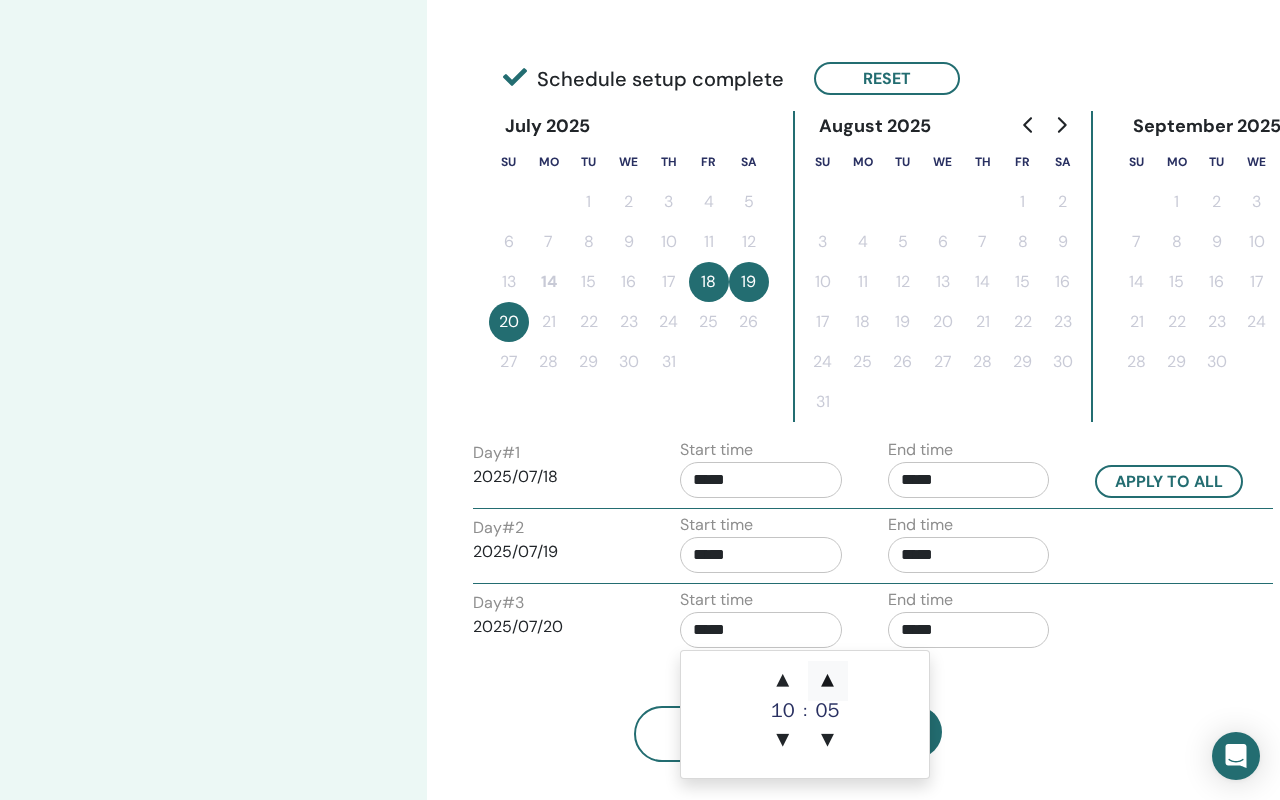 click on "▲" at bounding box center (828, 681) 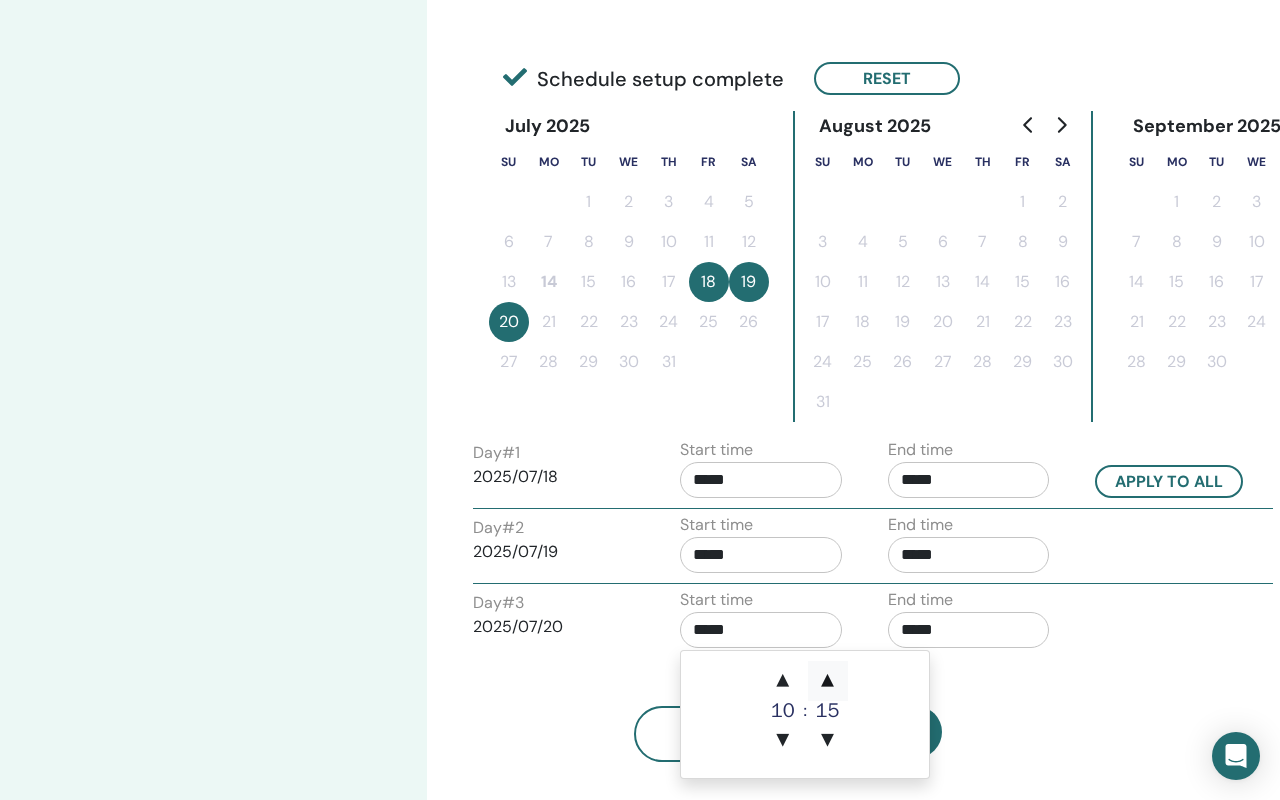 click on "▲" at bounding box center [828, 681] 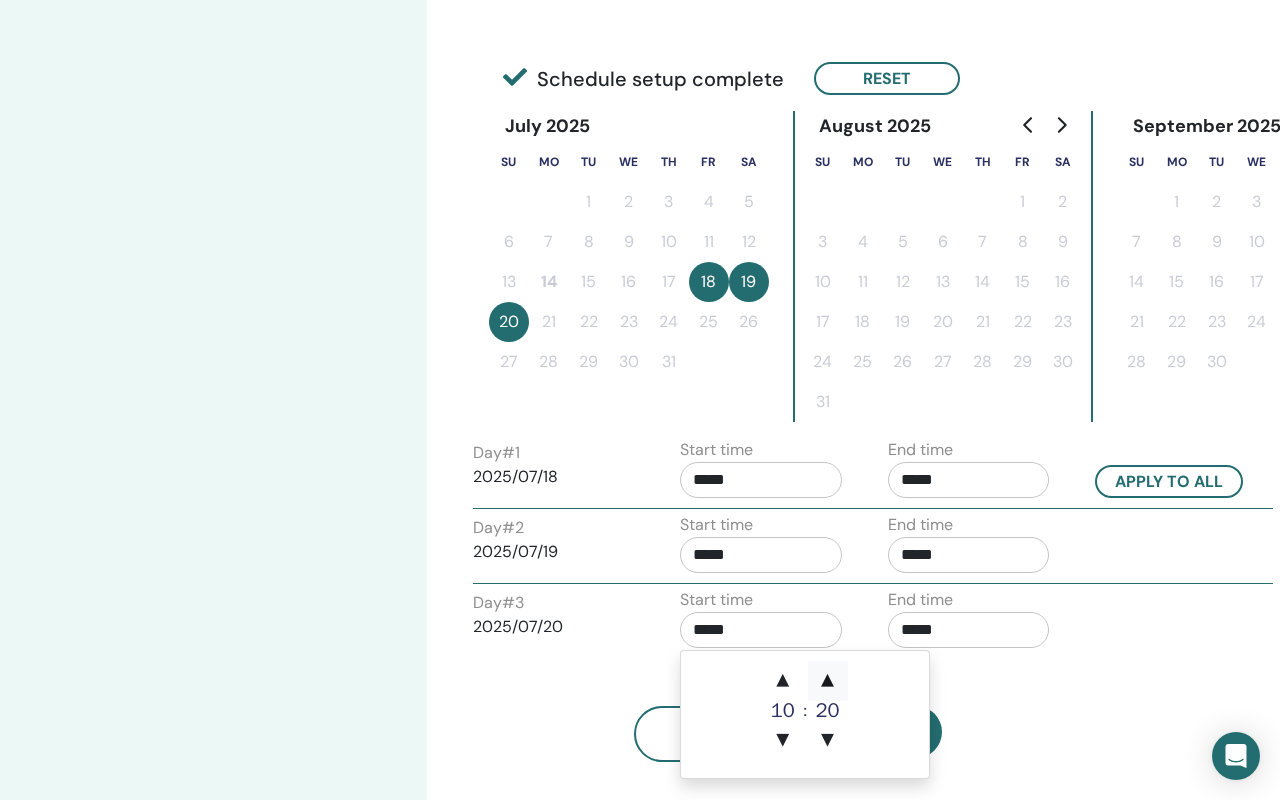 click on "▲" at bounding box center [828, 681] 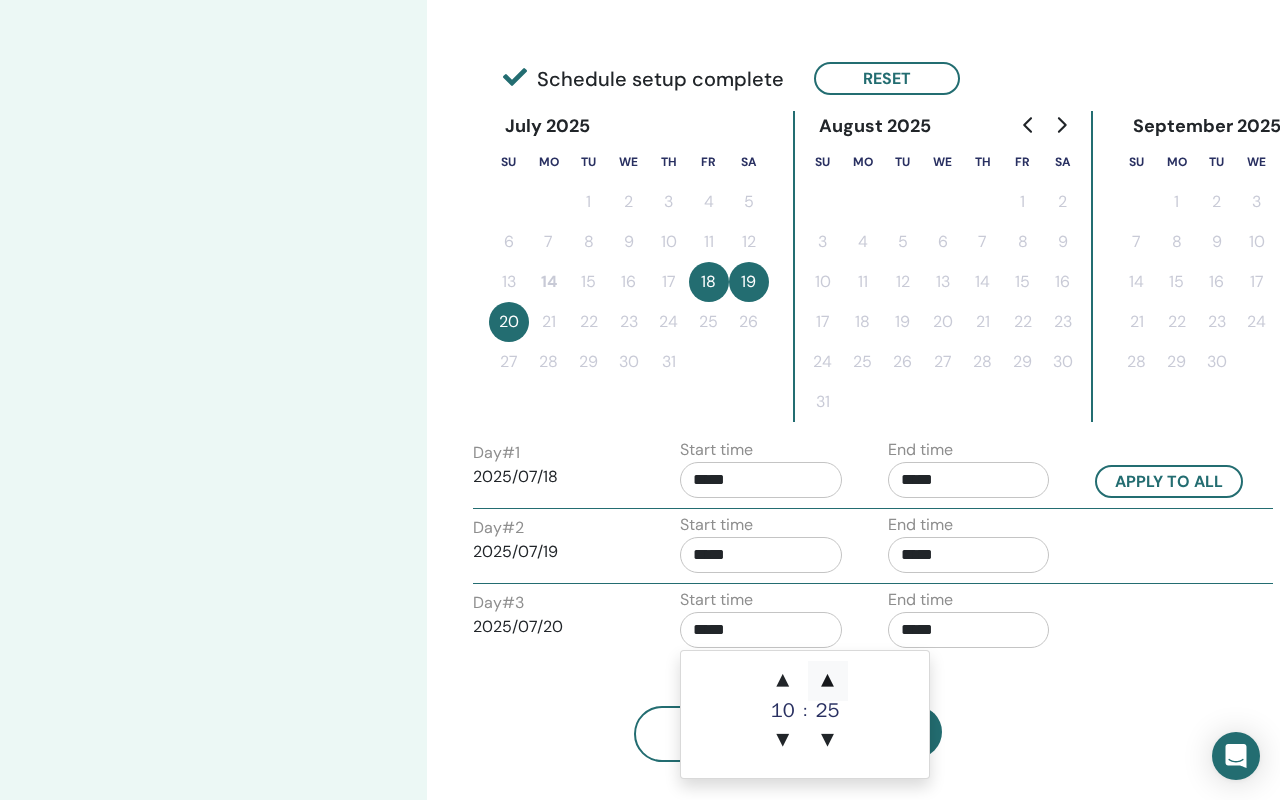 click on "▲" at bounding box center (828, 681) 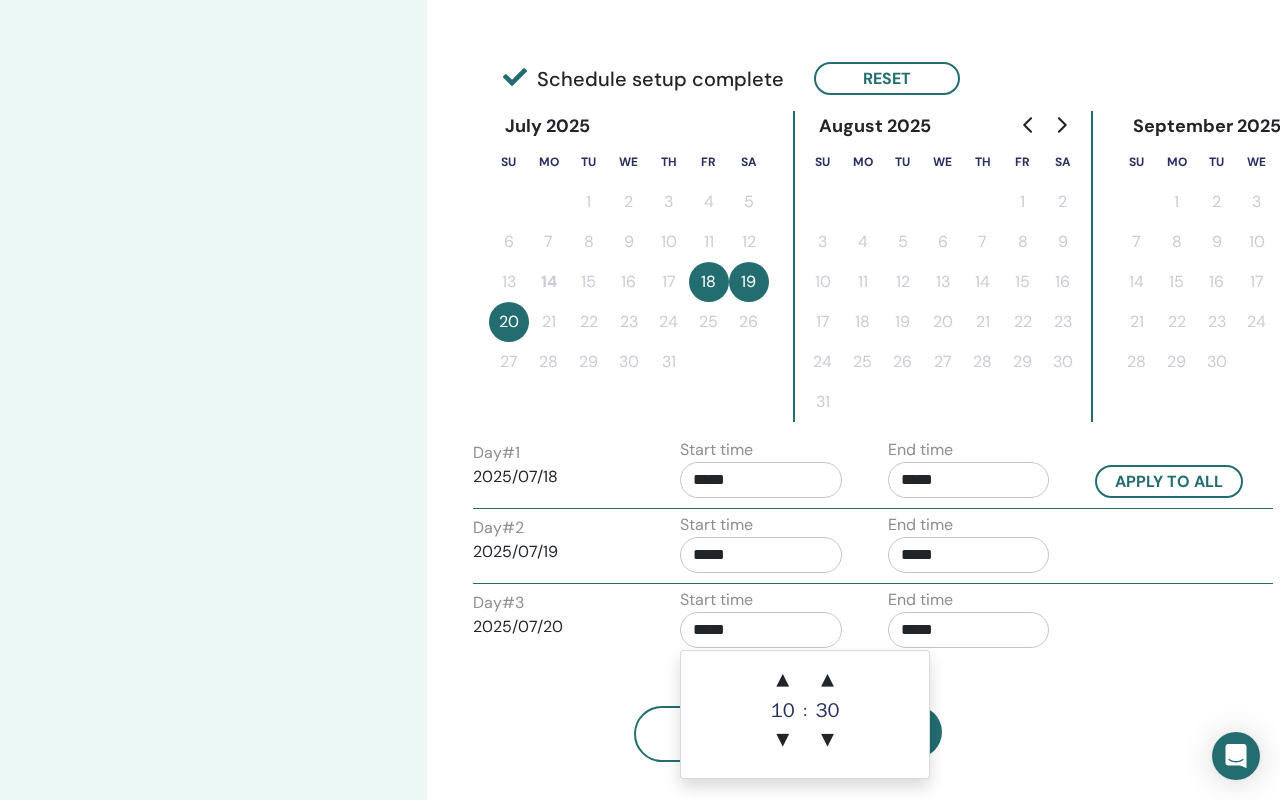 click on "*****" at bounding box center (969, 630) 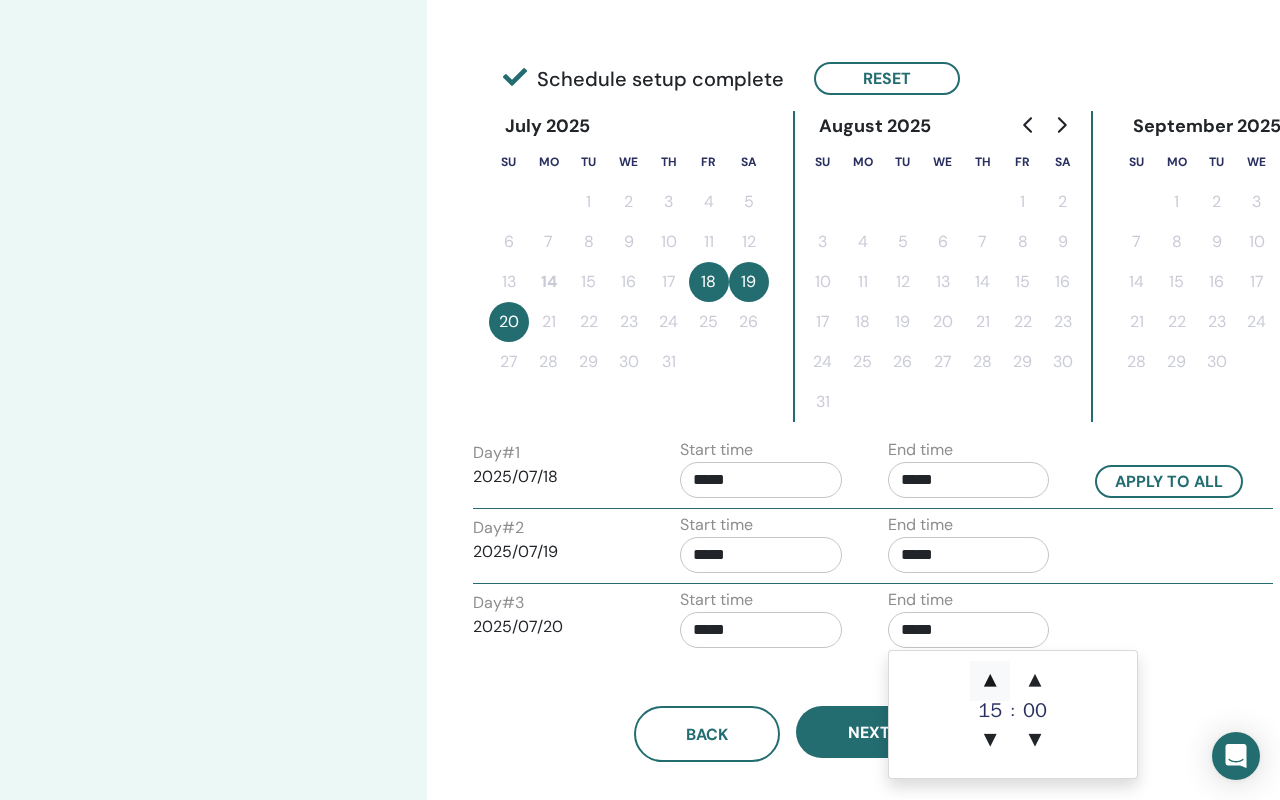 click on "▲" at bounding box center [990, 681] 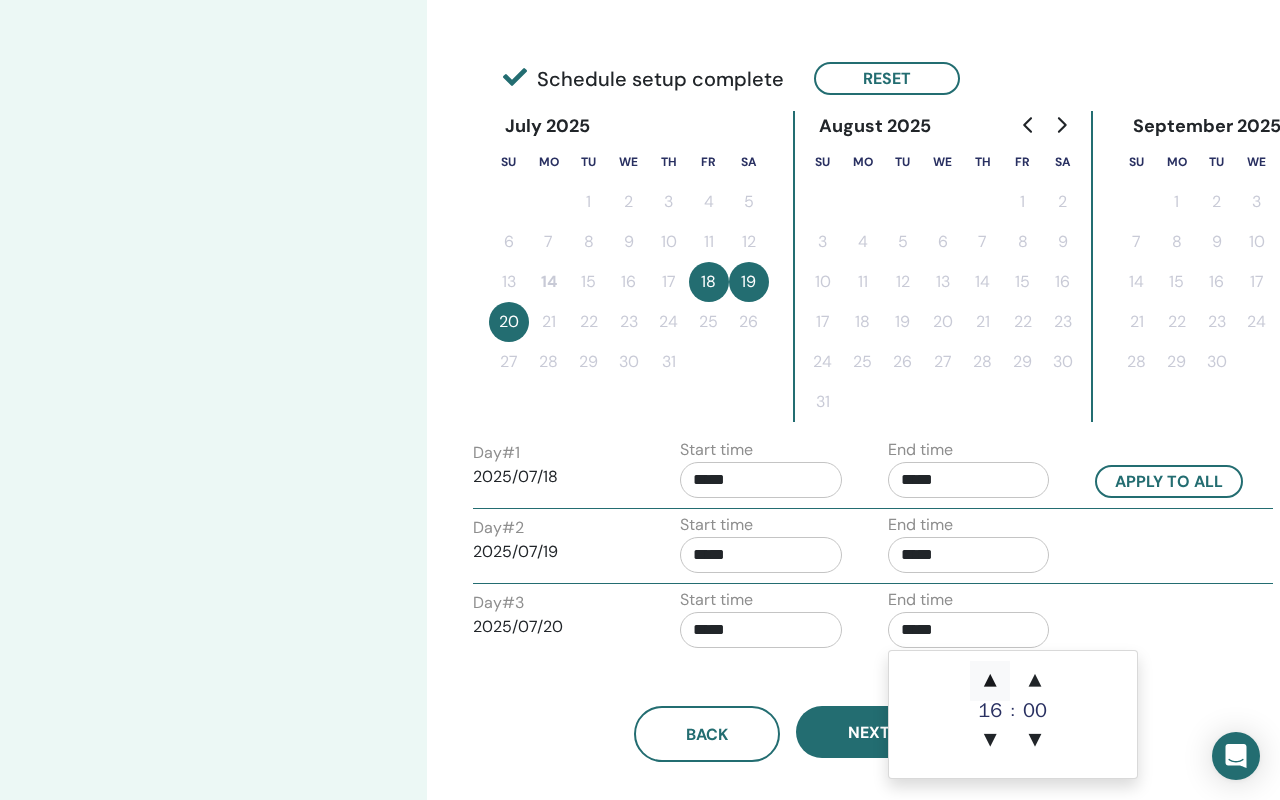 click on "▲" at bounding box center (990, 681) 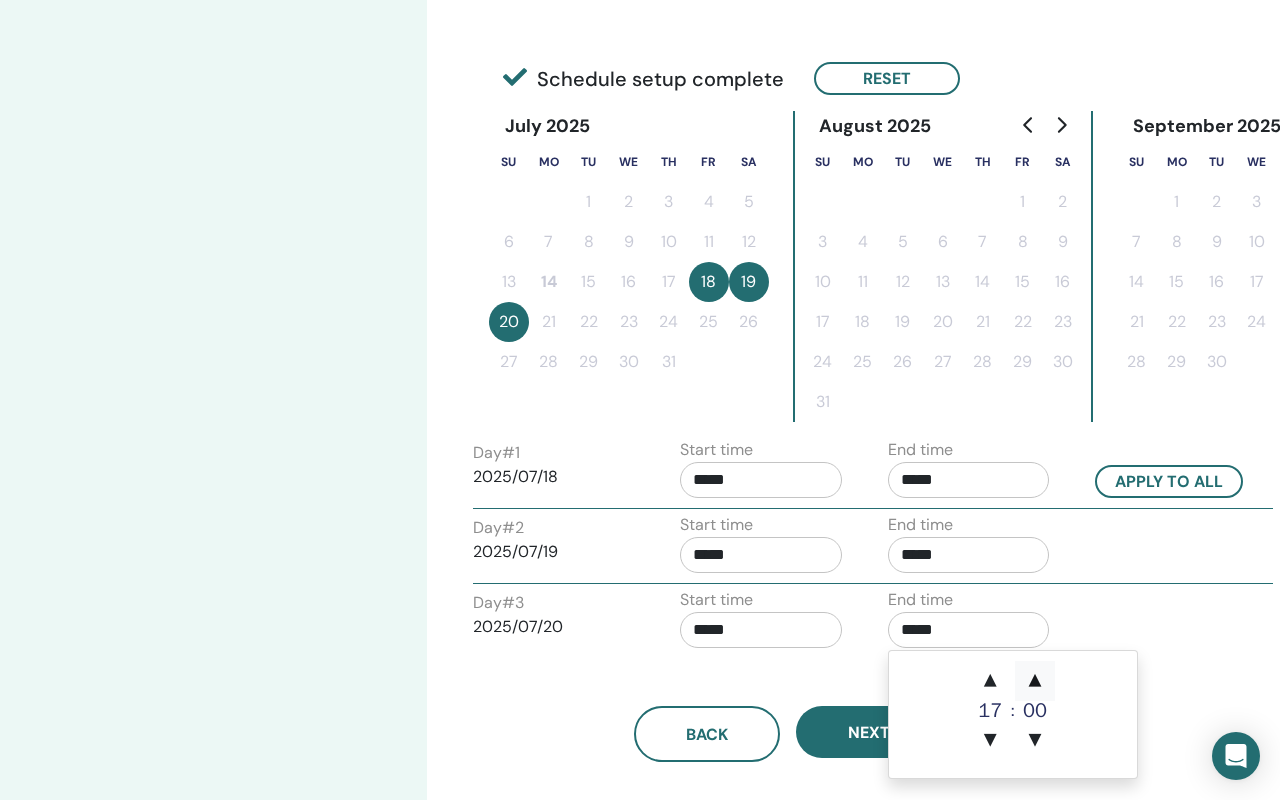 click on "▲" at bounding box center [1035, 681] 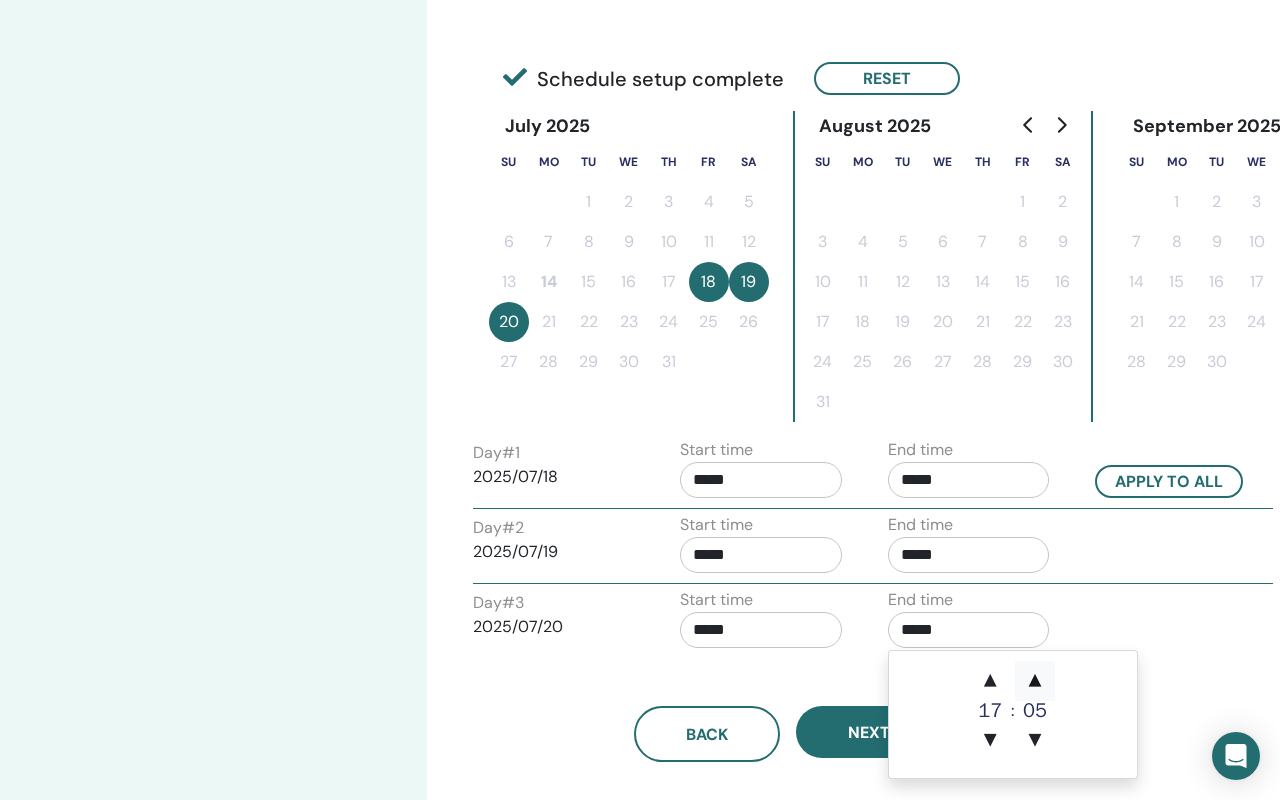 click on "▲" at bounding box center (1035, 681) 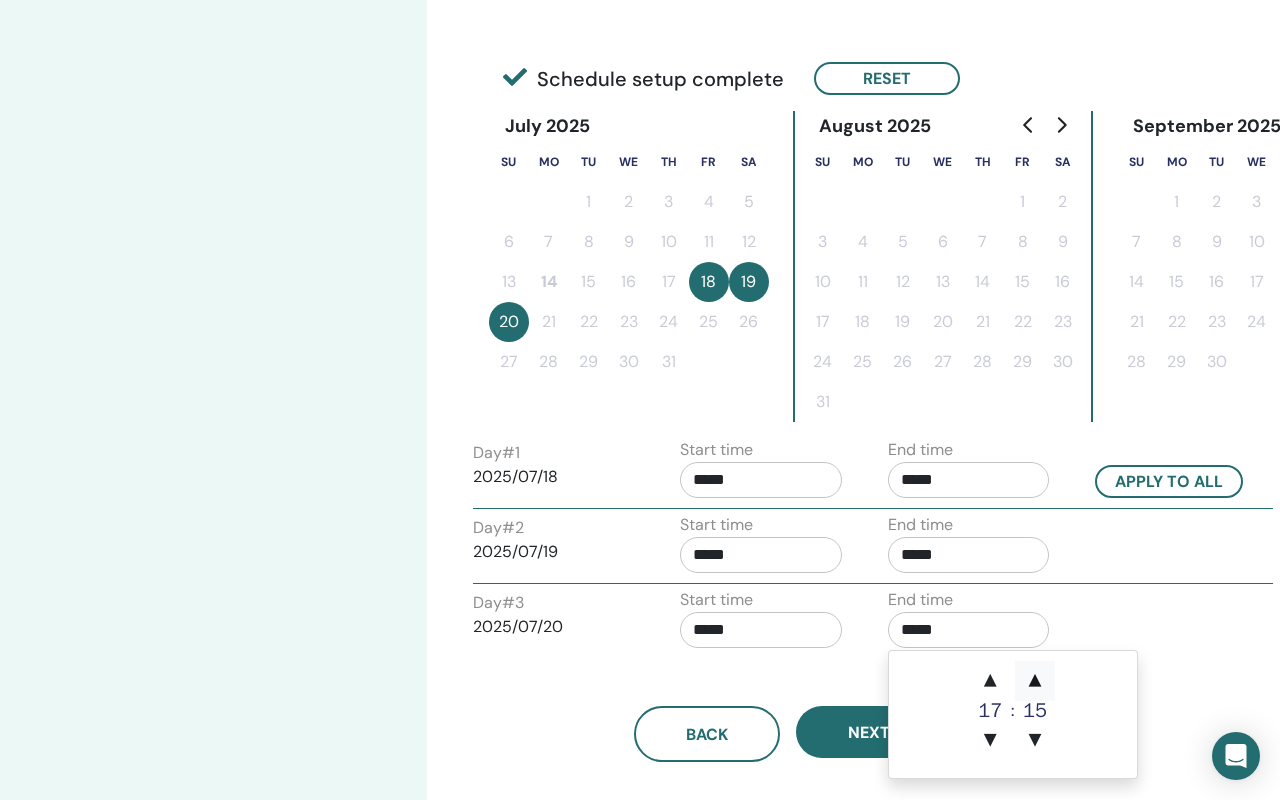 click on "▲" at bounding box center (1035, 681) 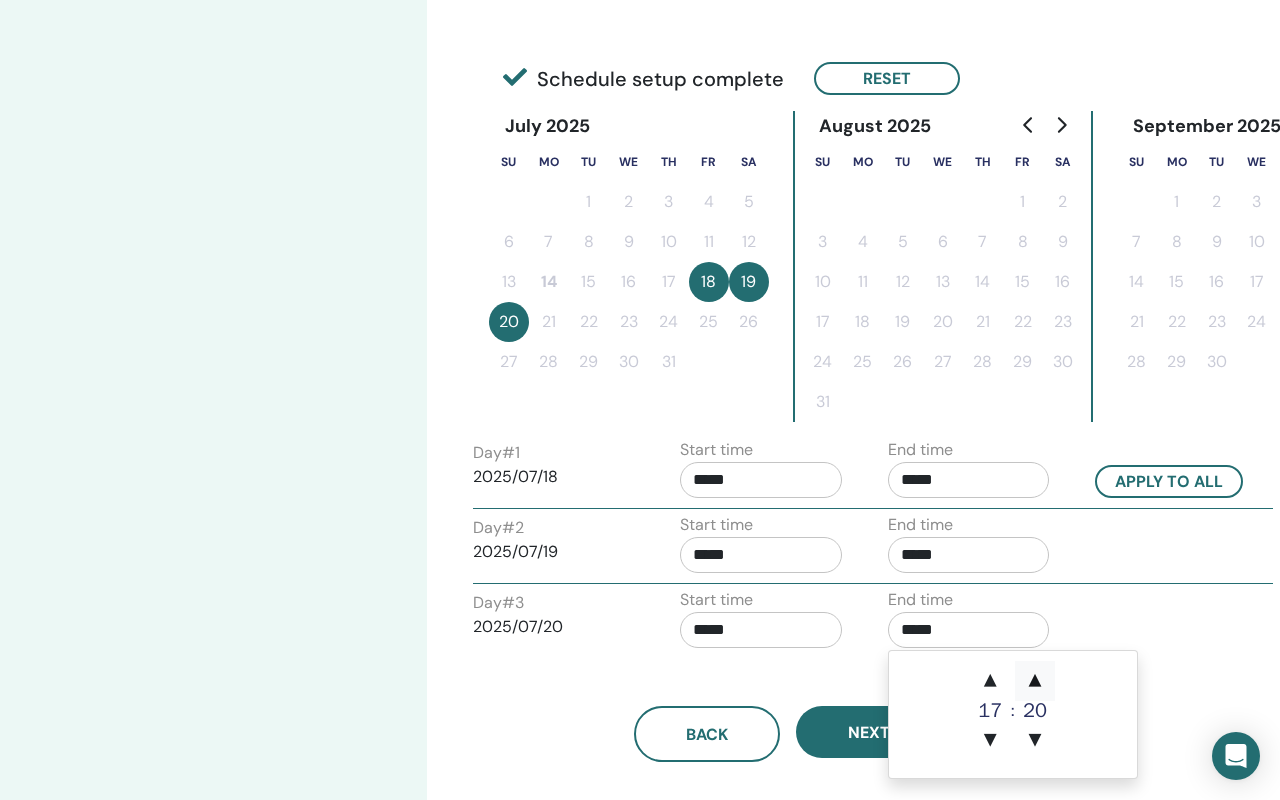 click on "▲" at bounding box center [1035, 681] 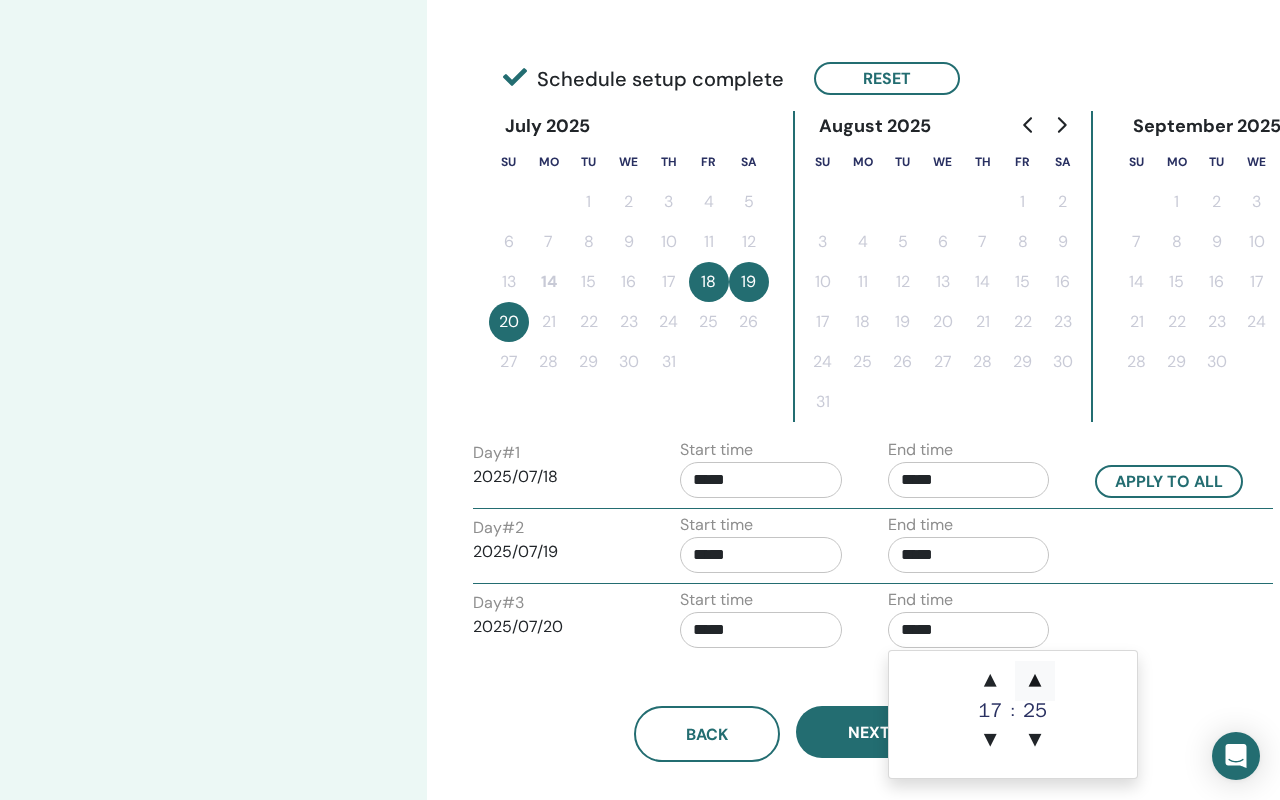 click on "▲" at bounding box center (1035, 681) 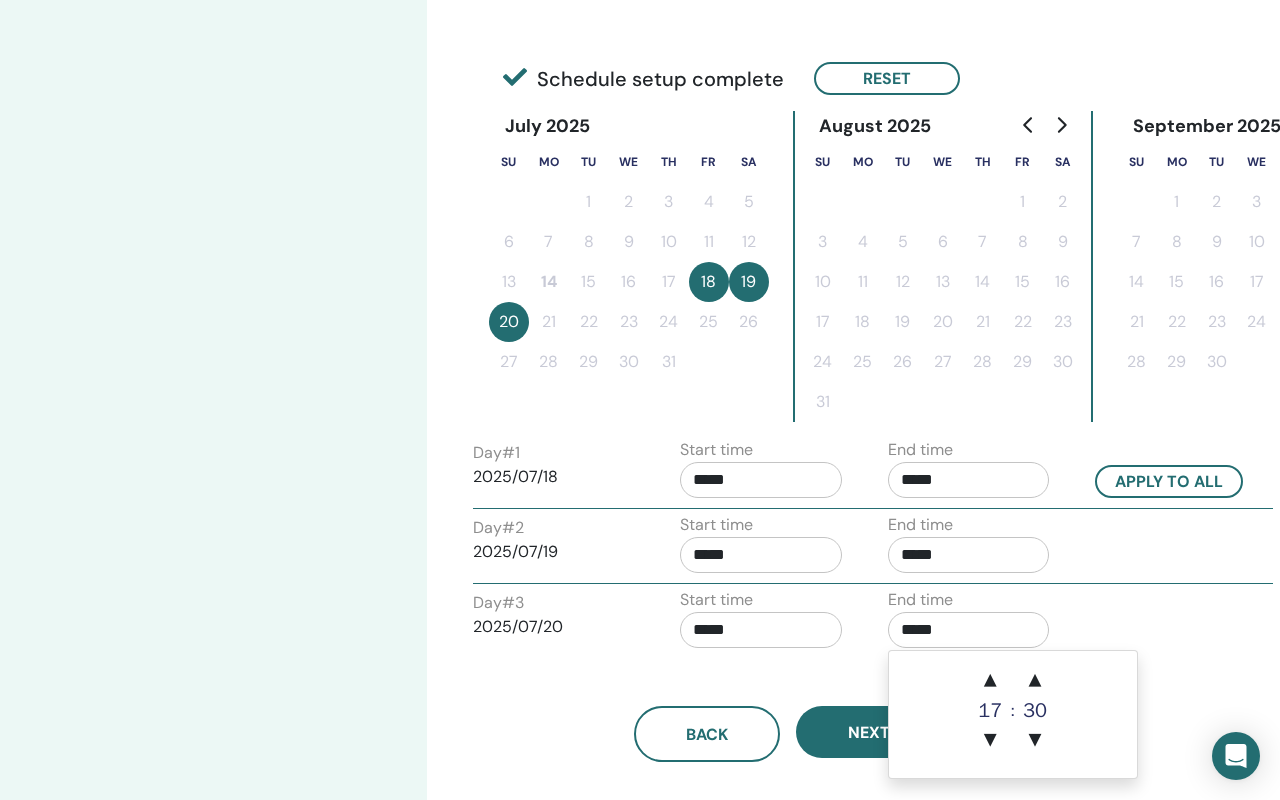 click on "*****" at bounding box center (761, 480) 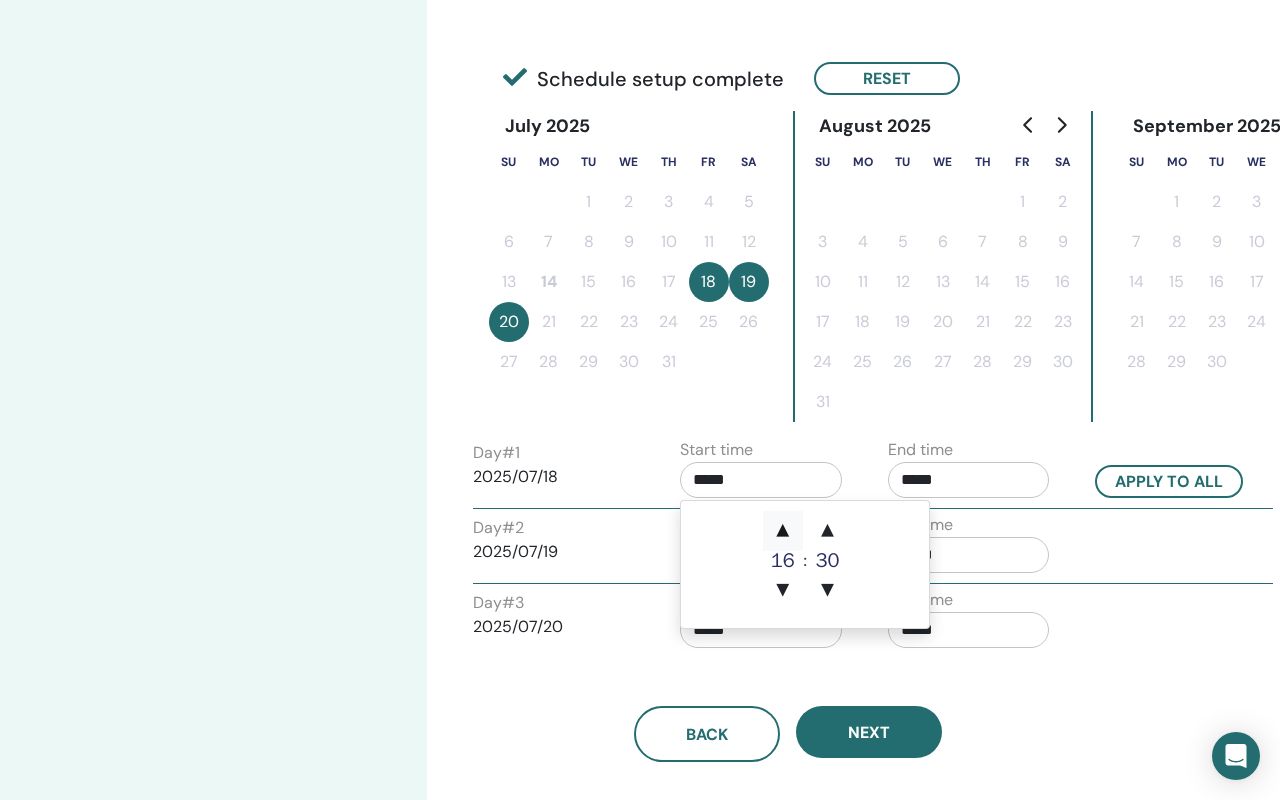 click on "▲" at bounding box center [783, 531] 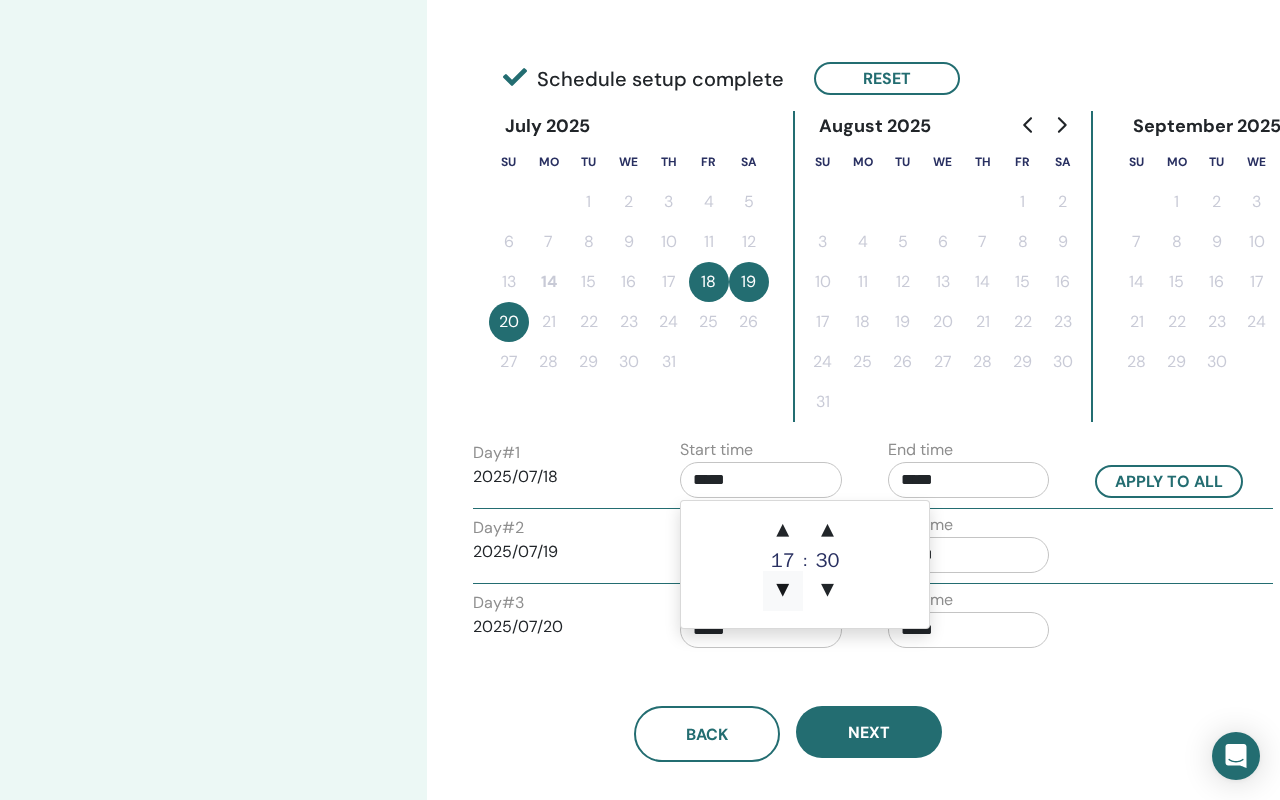click on "▼" at bounding box center (783, 591) 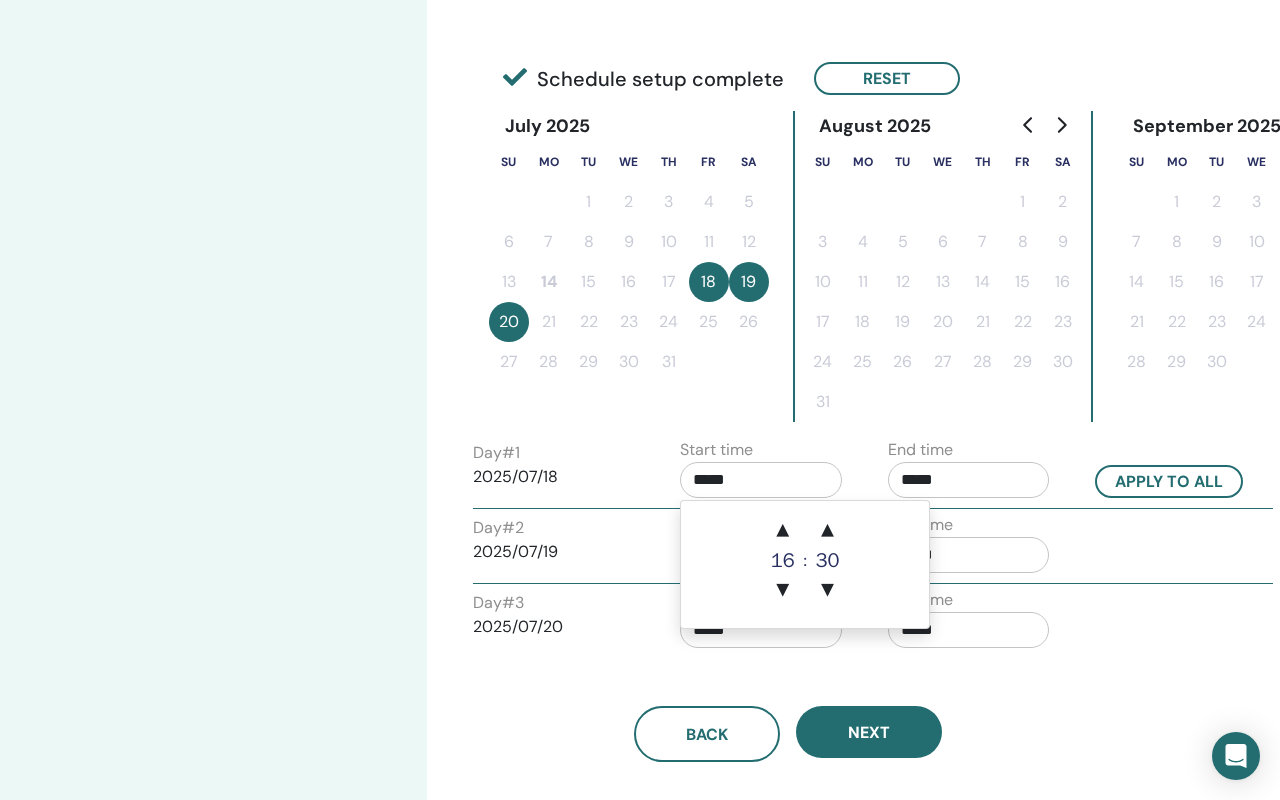 click on "Day  # 3 2025/07/20 Start time ***** End time *****" at bounding box center [873, 623] 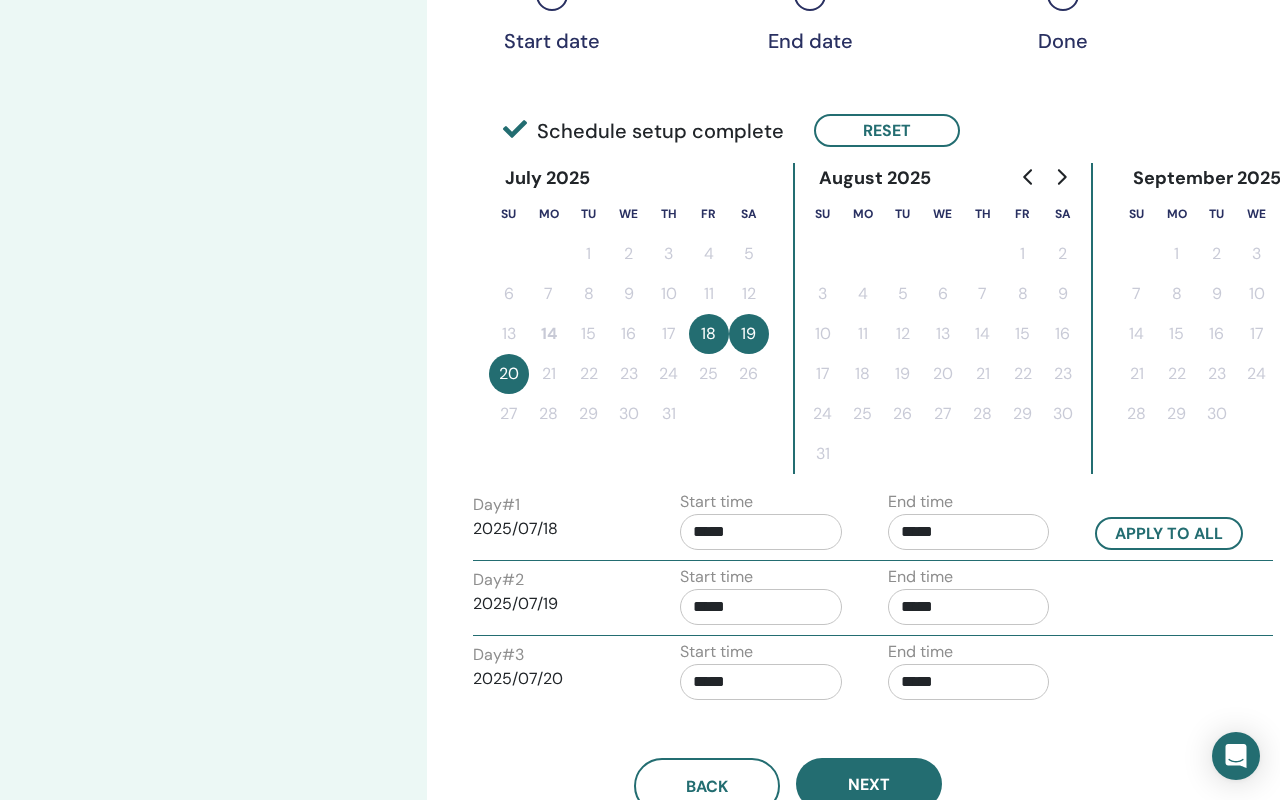 scroll, scrollTop: 388, scrollLeft: 0, axis: vertical 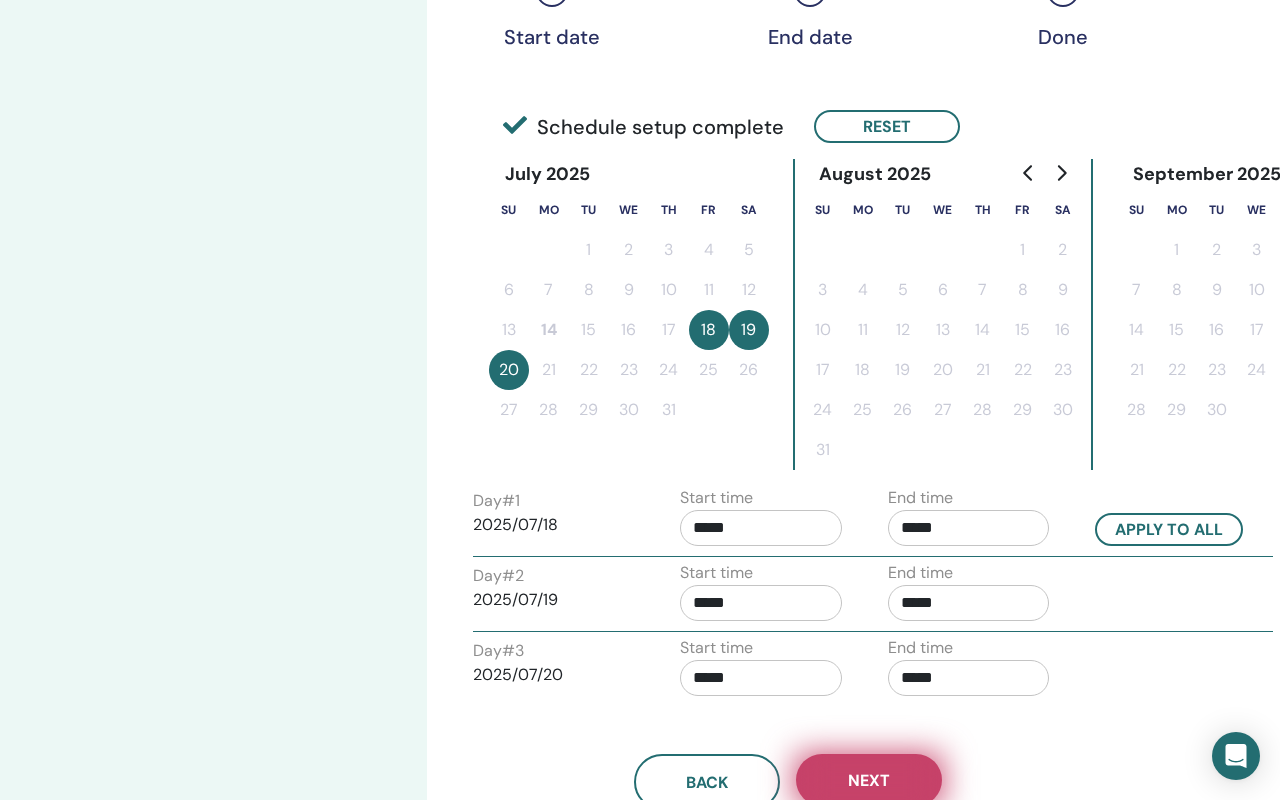 click on "Next" at bounding box center [869, 780] 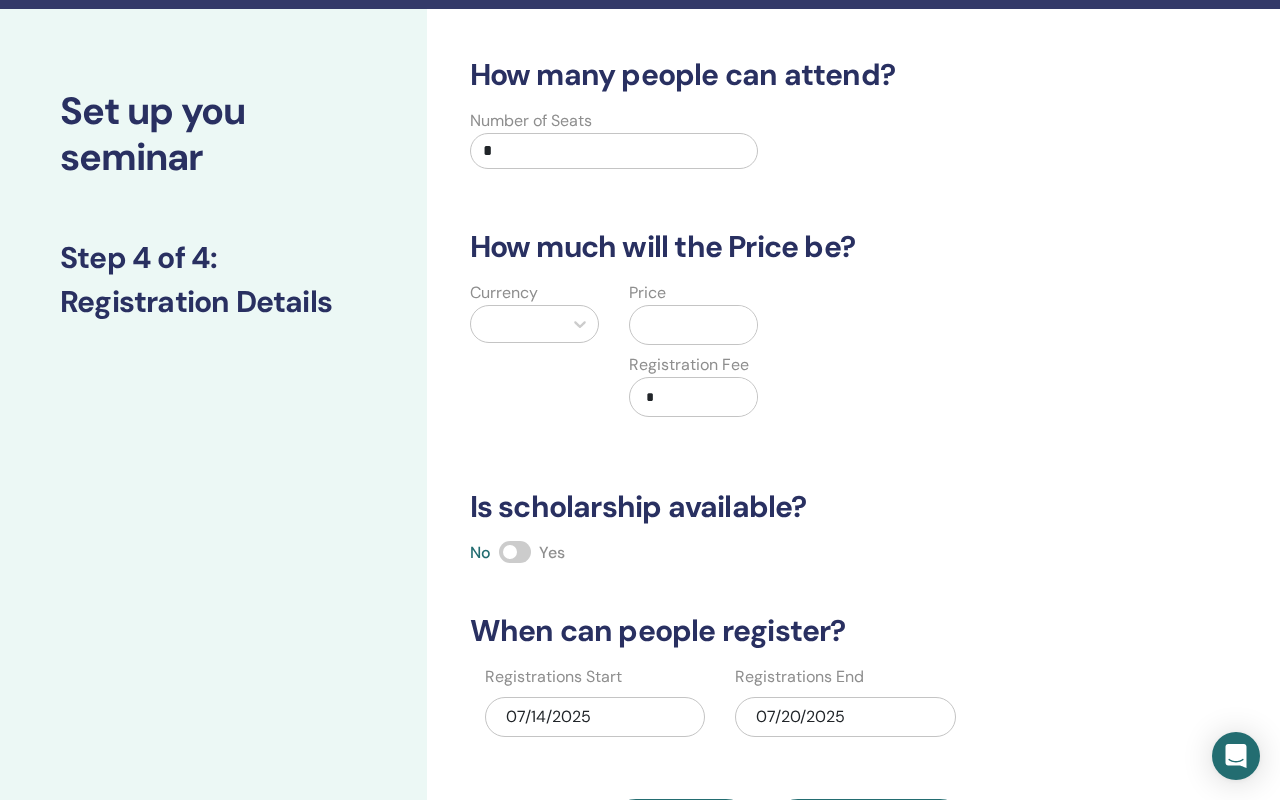 scroll, scrollTop: 50, scrollLeft: 0, axis: vertical 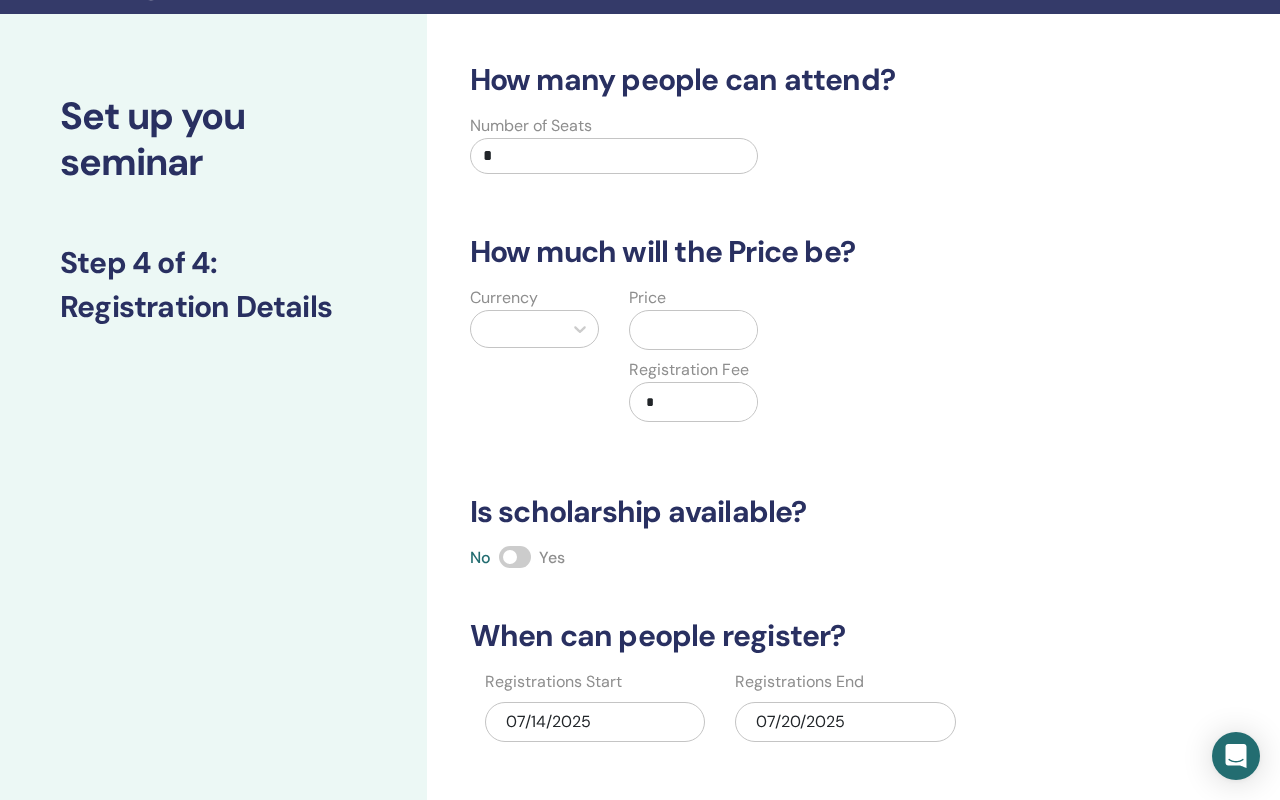 click on "Number of Seats *" at bounding box center [614, 150] 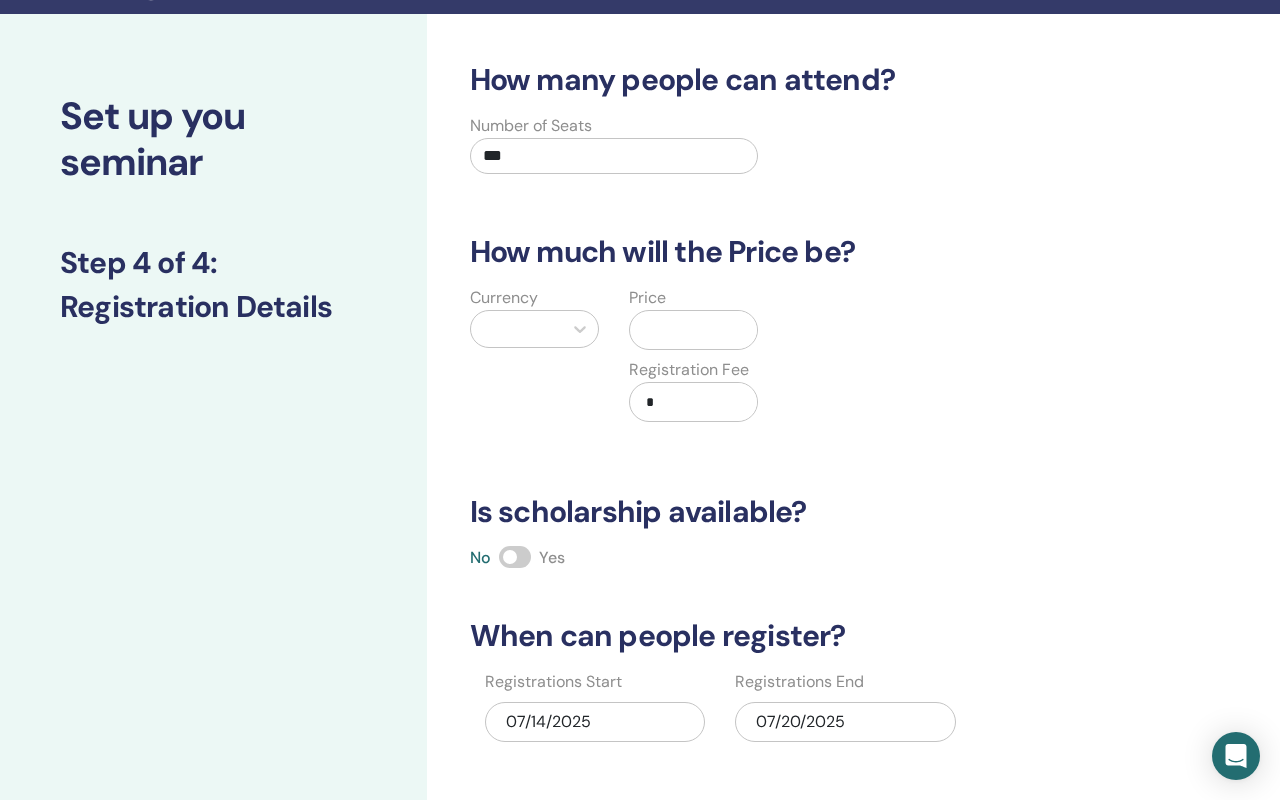 type on "***" 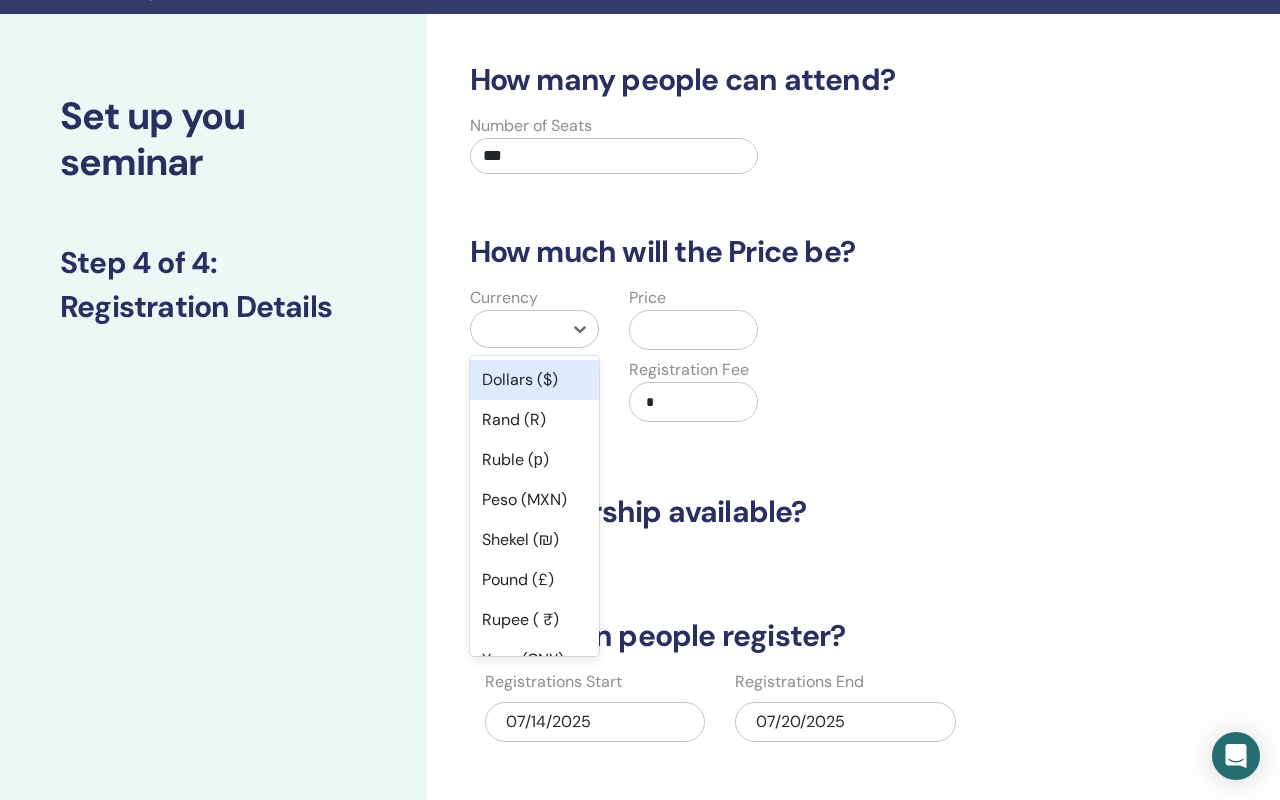click at bounding box center [516, 329] 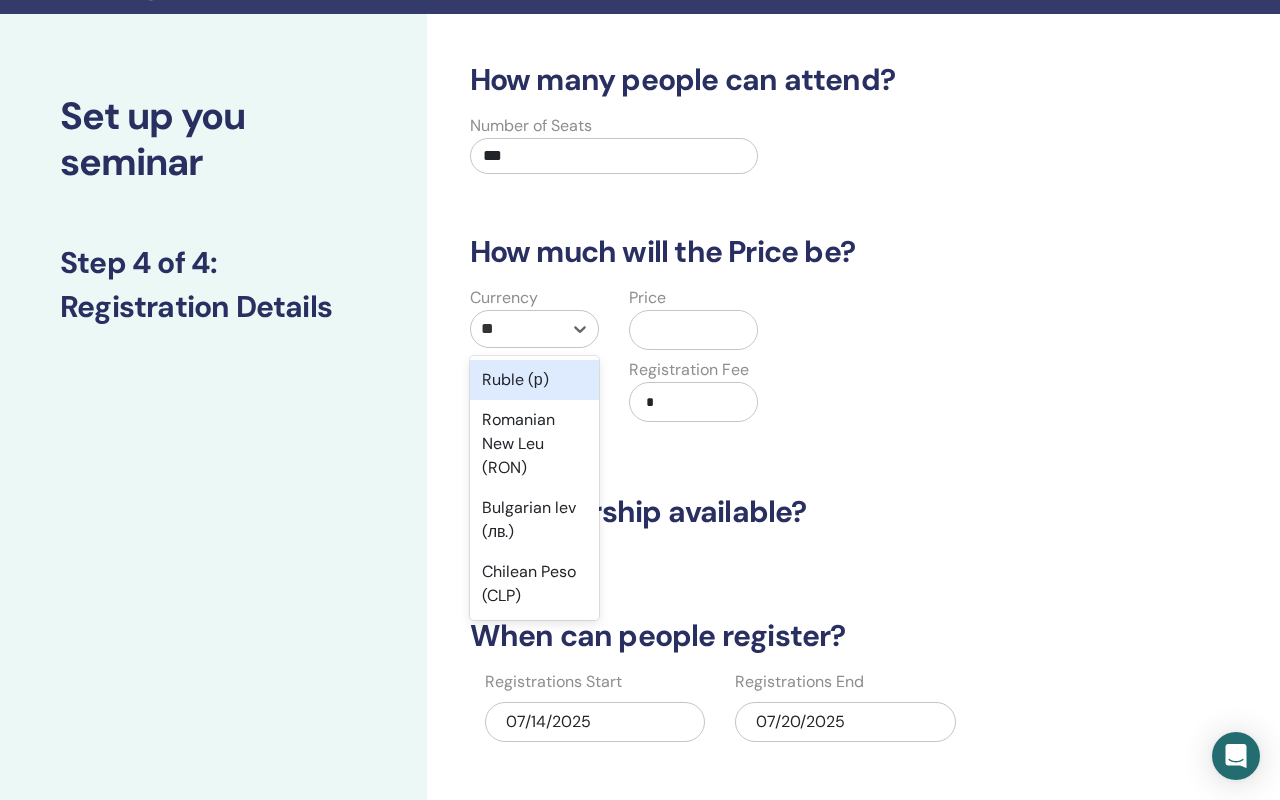 type on "***" 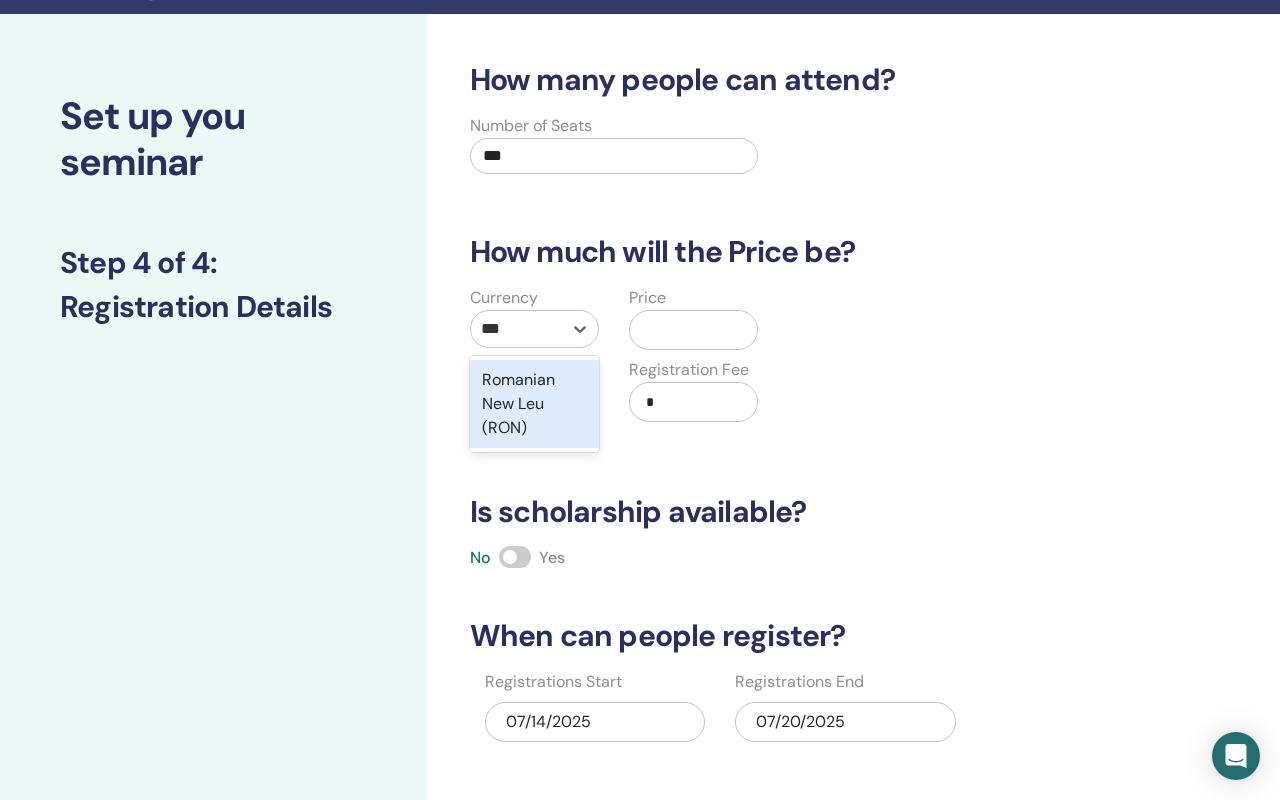 click on "Romanian New Leu (RON)" at bounding box center (534, 404) 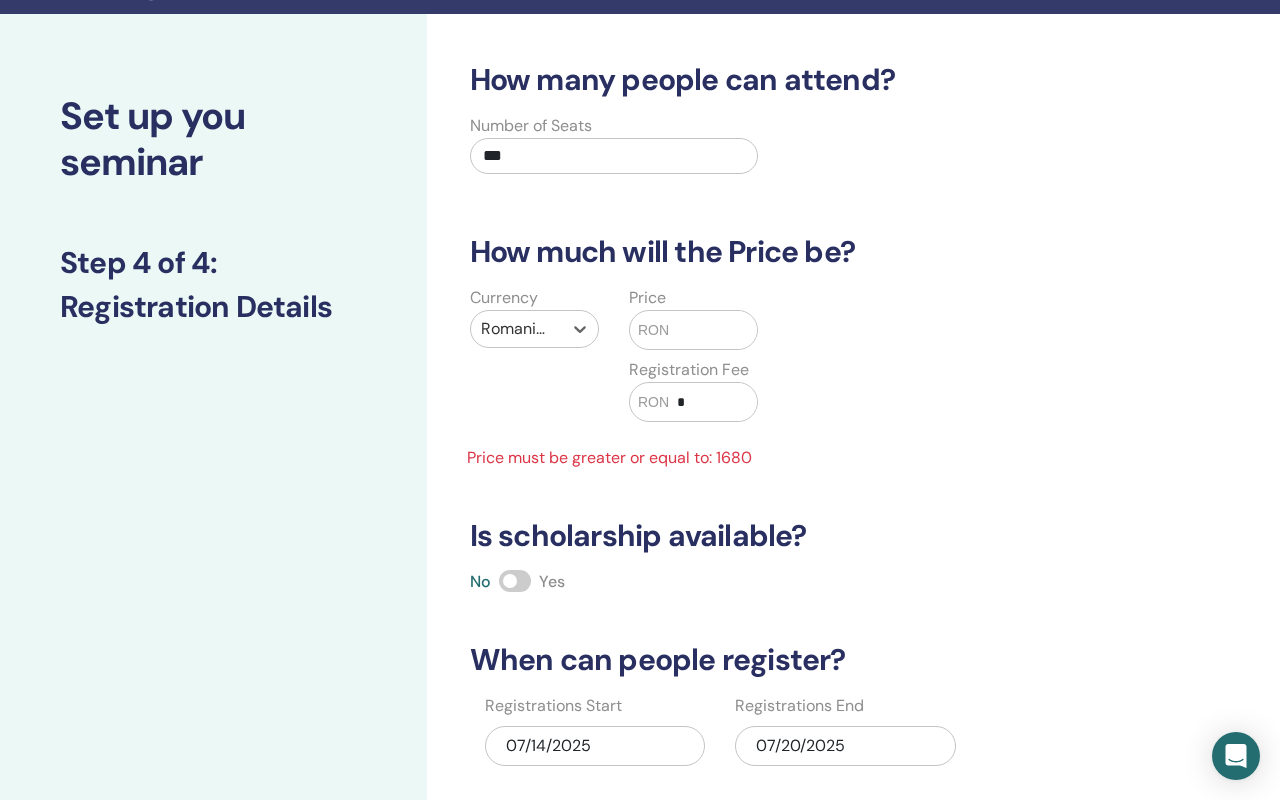click at bounding box center (713, 330) 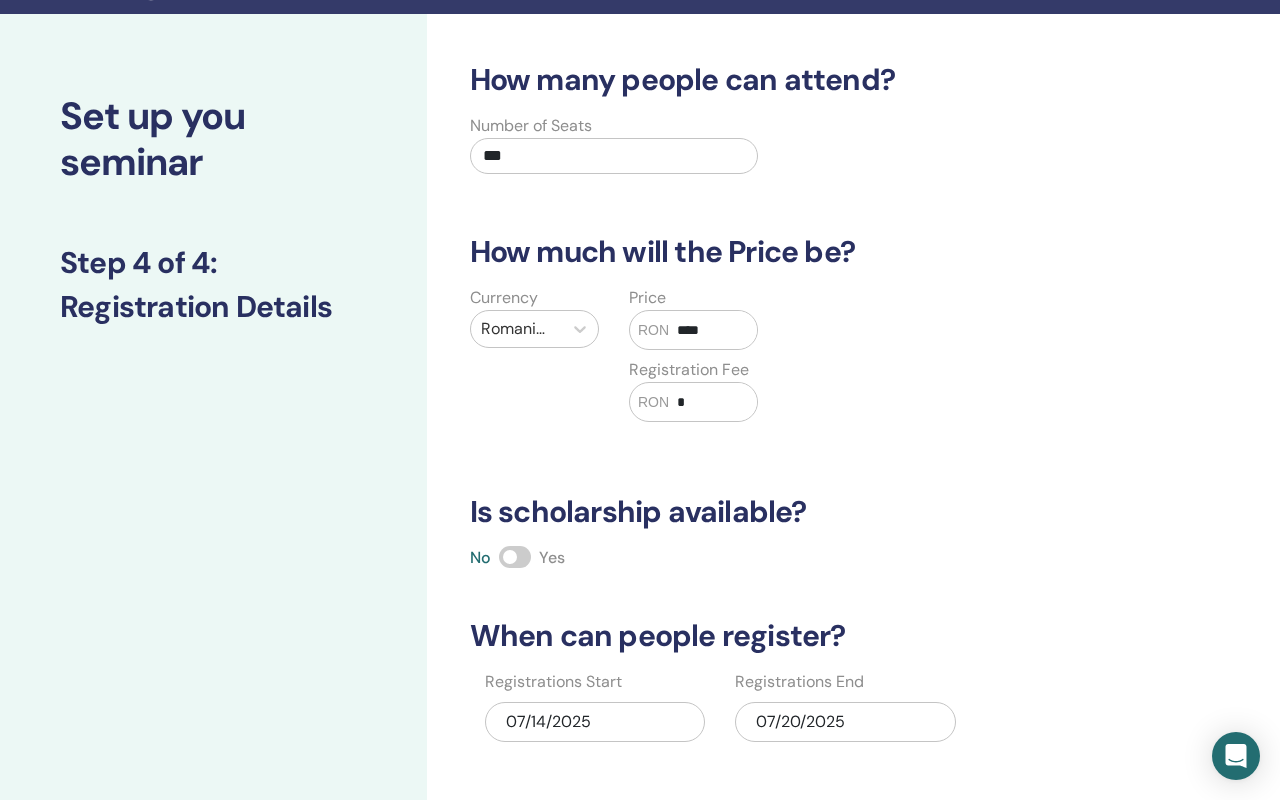type on "****" 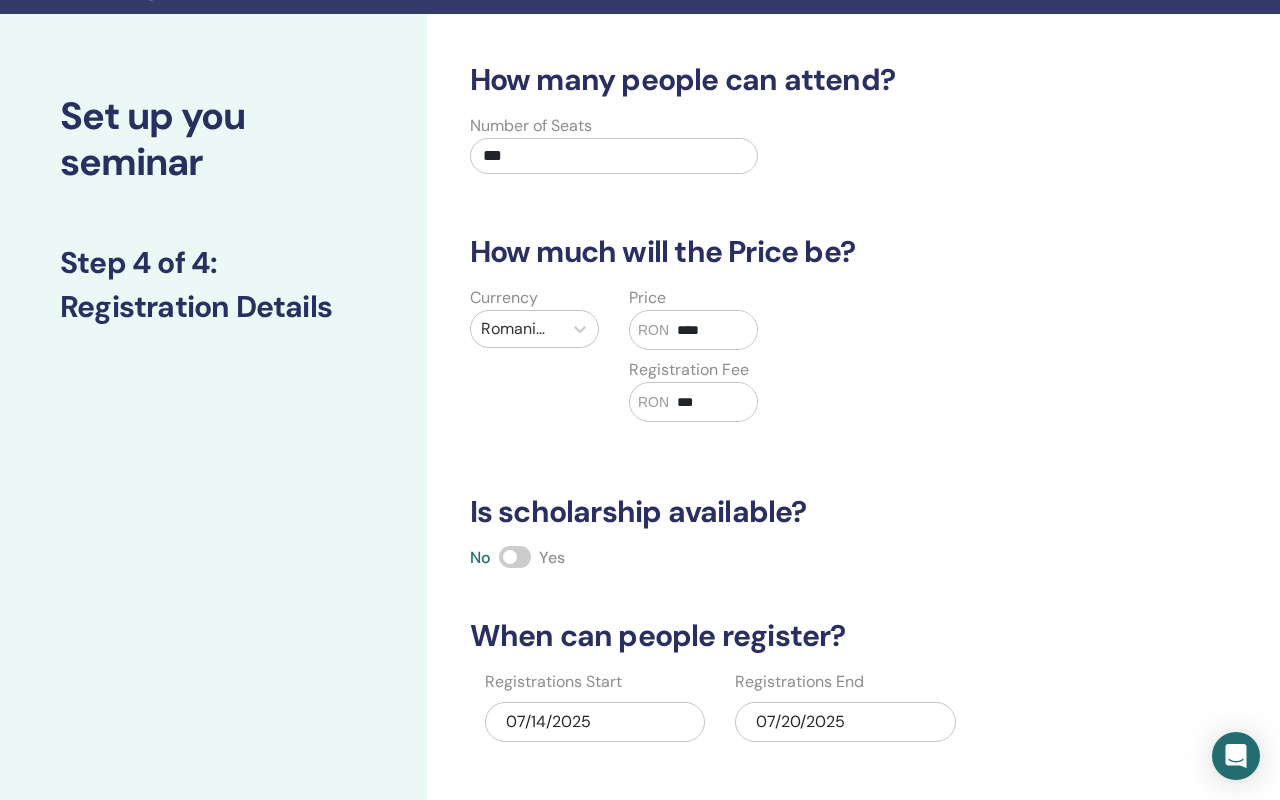 type on "***" 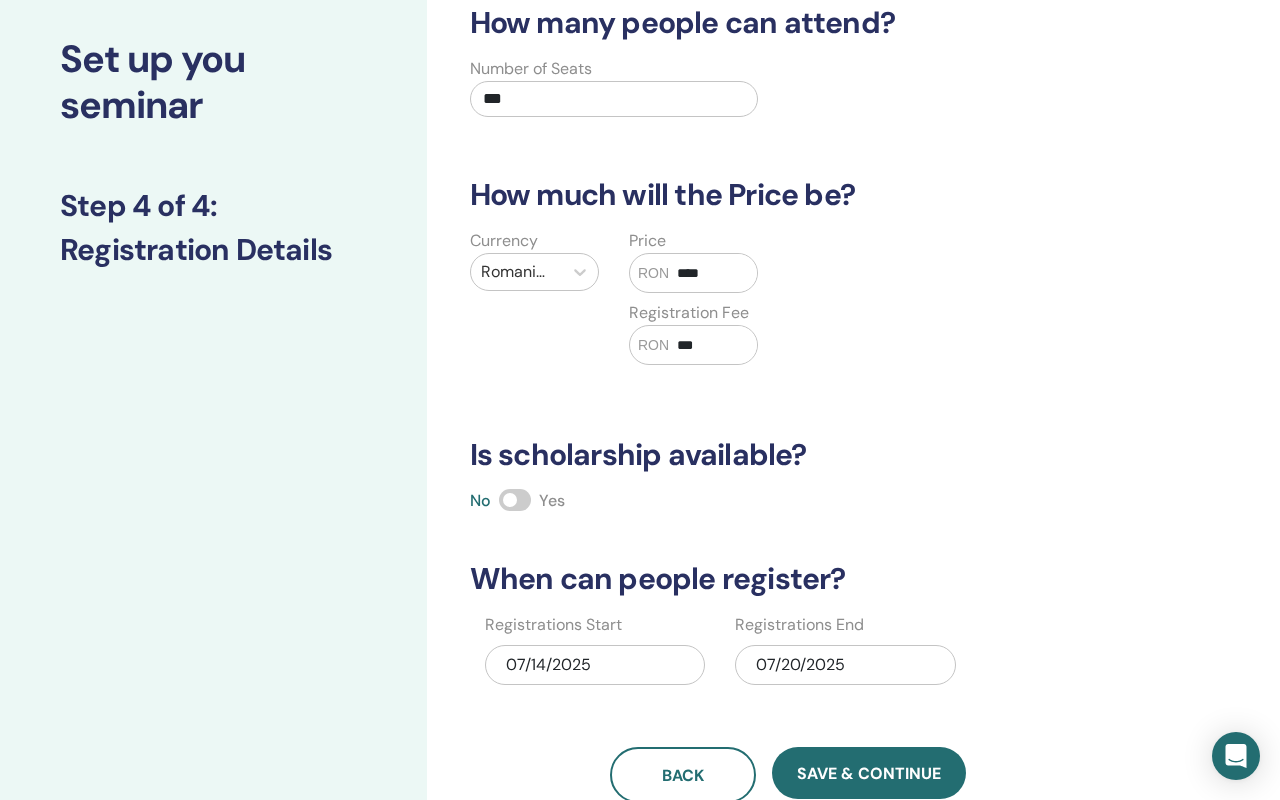 scroll, scrollTop: 120, scrollLeft: 0, axis: vertical 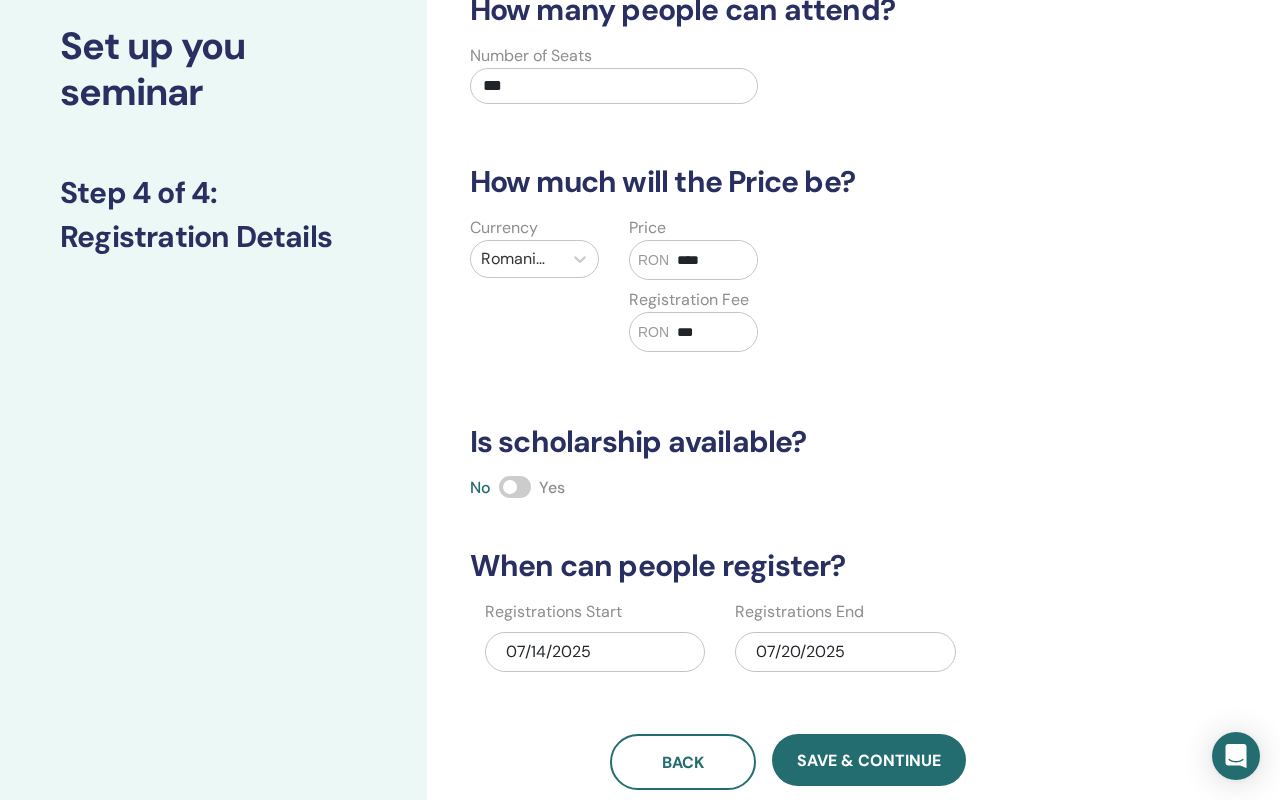 click at bounding box center [515, 487] 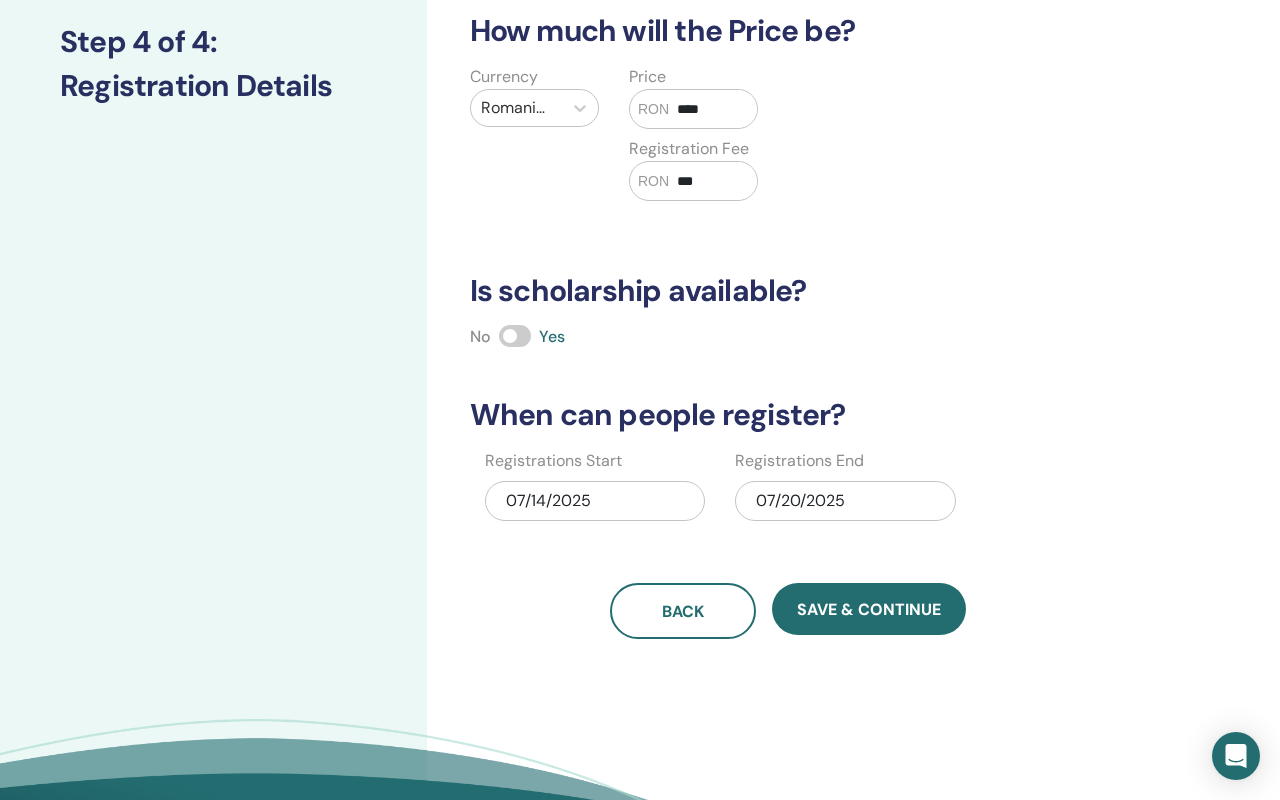 scroll, scrollTop: 285, scrollLeft: 0, axis: vertical 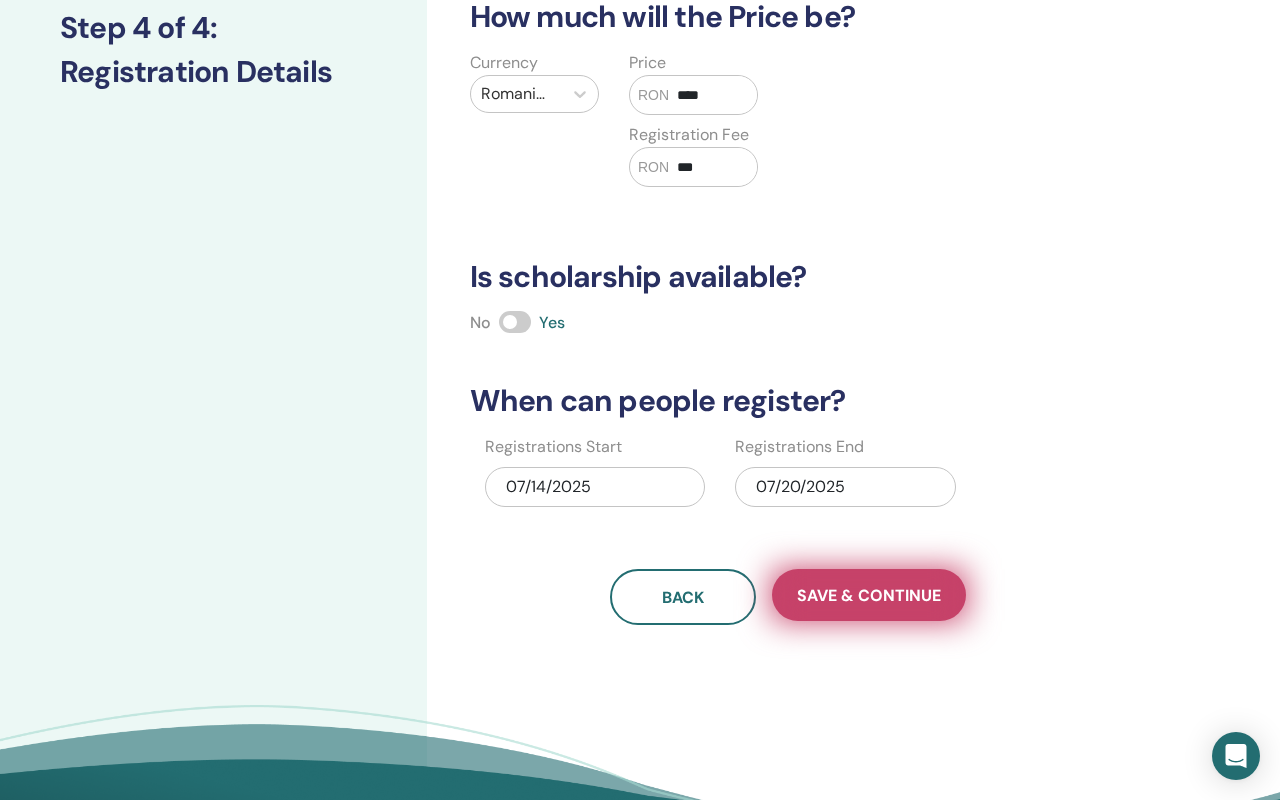 click on "Save & Continue" at bounding box center (869, 595) 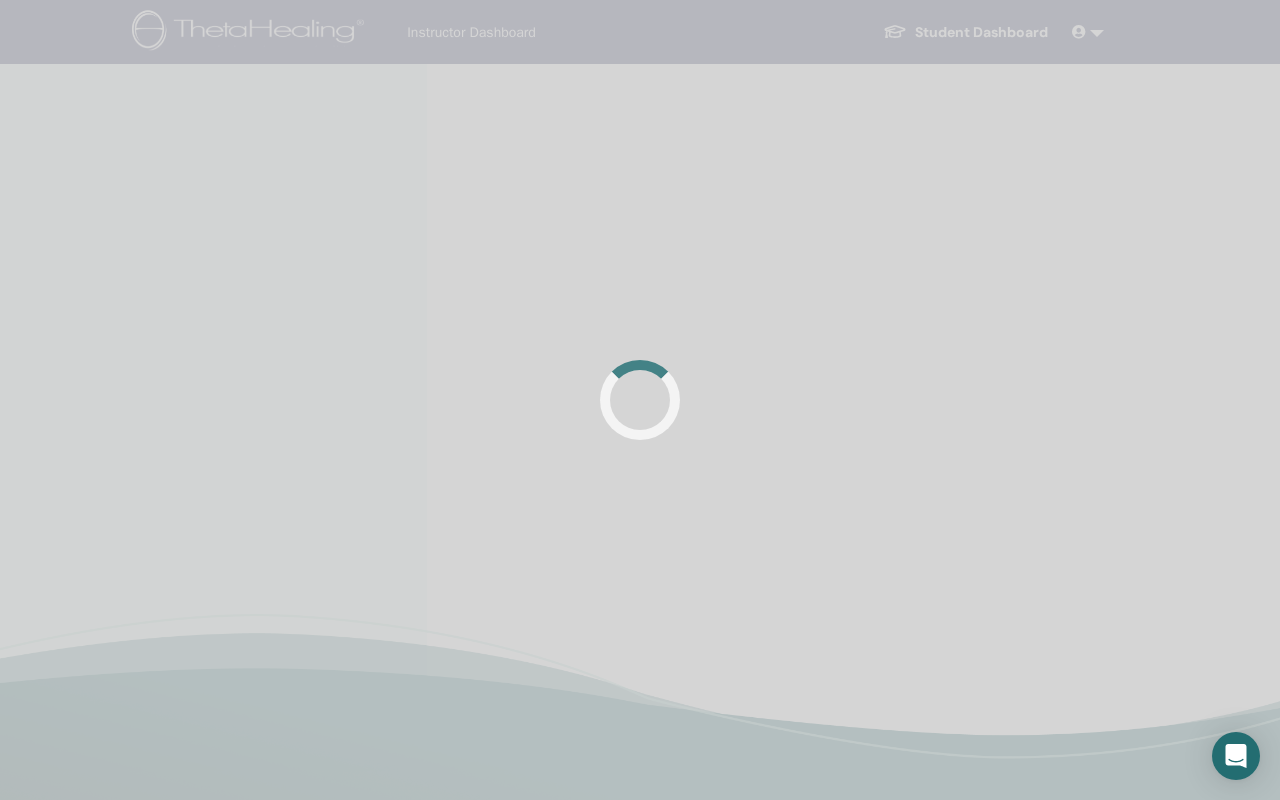 scroll, scrollTop: 0, scrollLeft: 0, axis: both 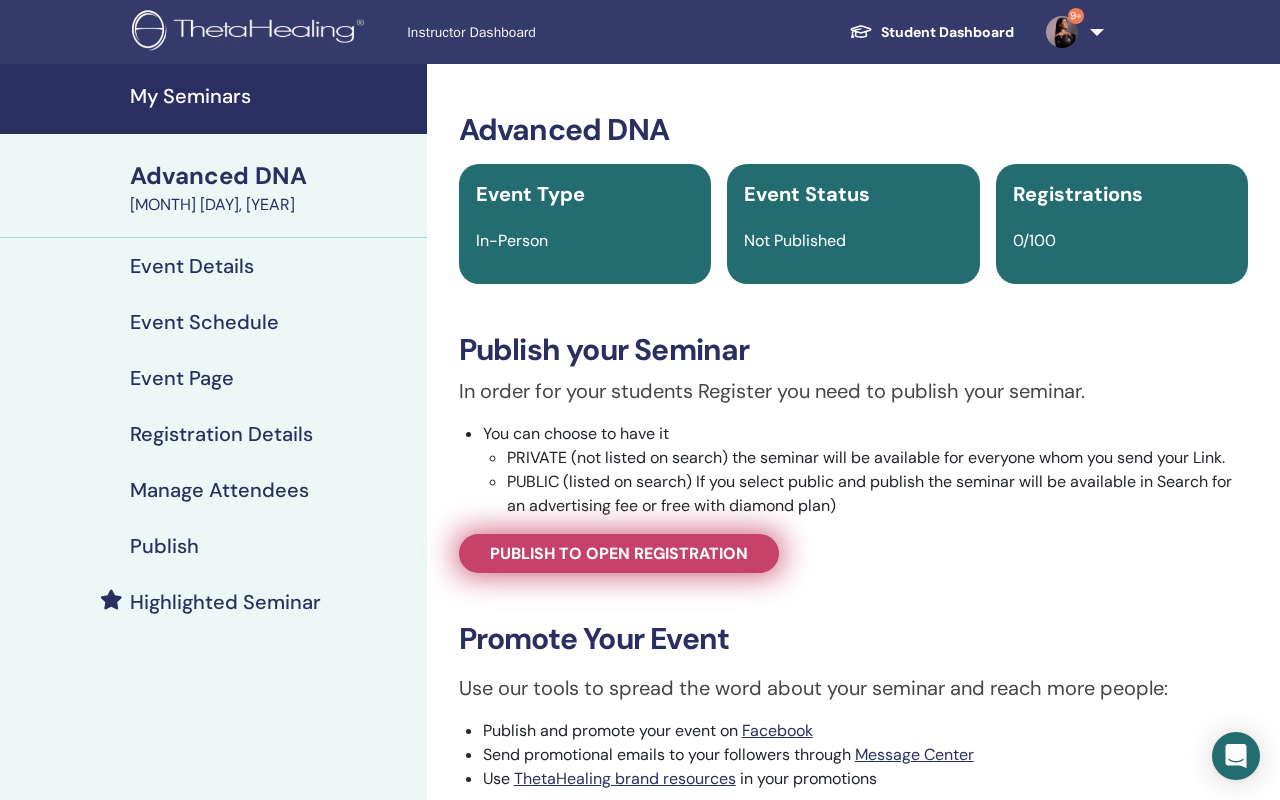 click on "Publish to open registration" at bounding box center [619, 553] 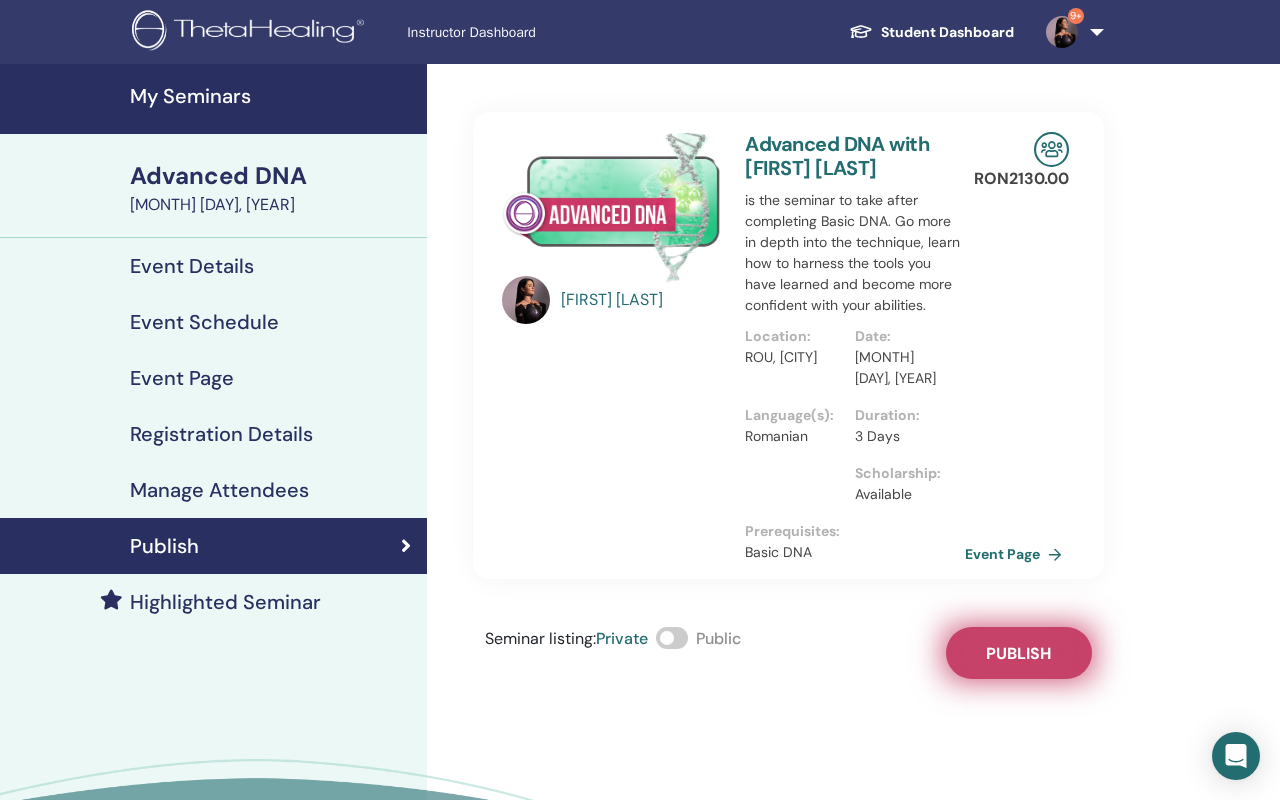 click on "Publish" at bounding box center (1018, 653) 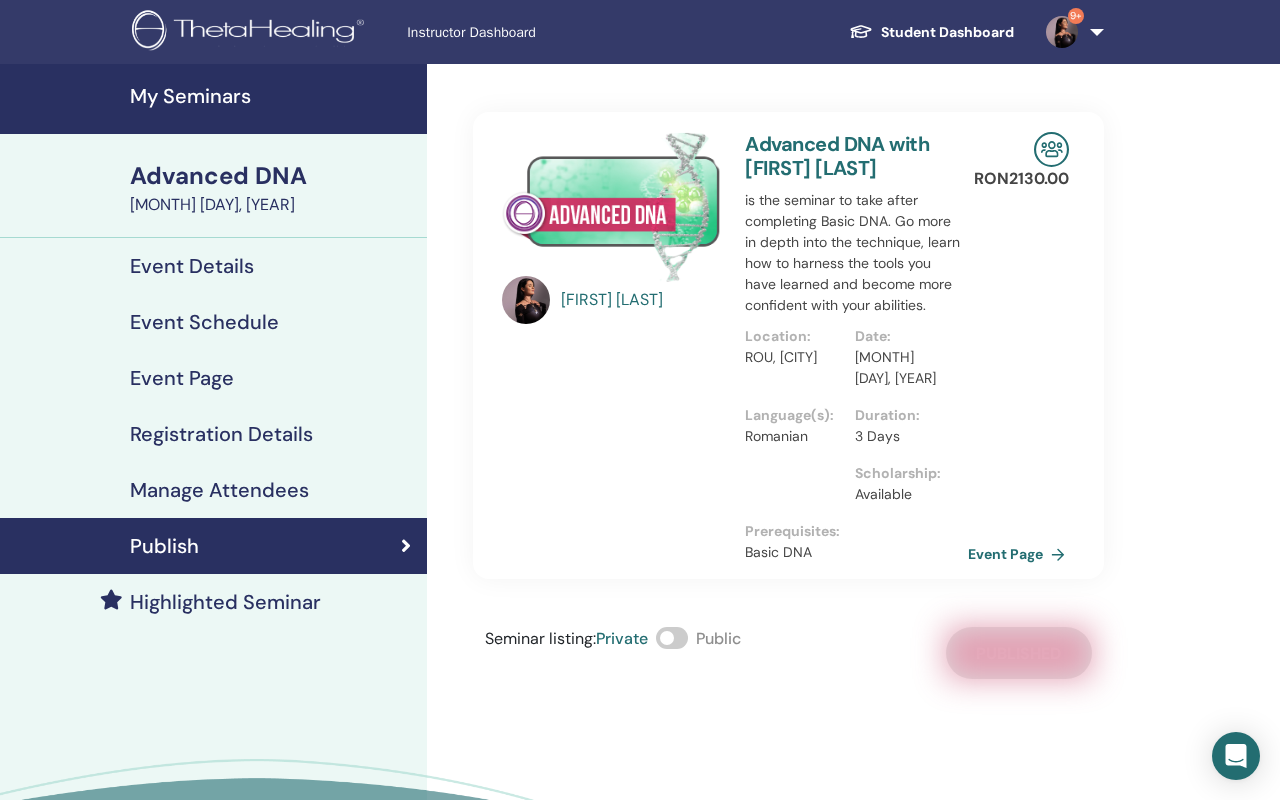 click on "Event Page" at bounding box center [1020, 554] 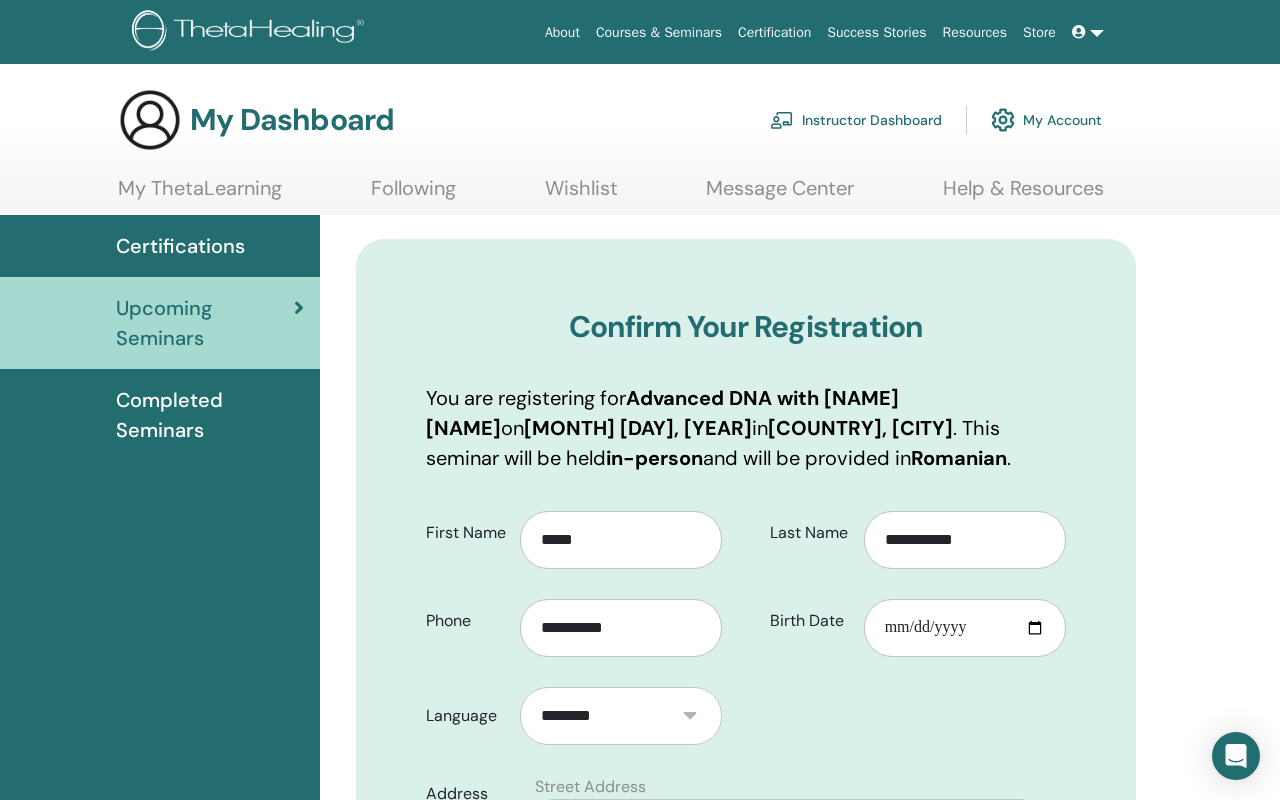scroll, scrollTop: 0, scrollLeft: 0, axis: both 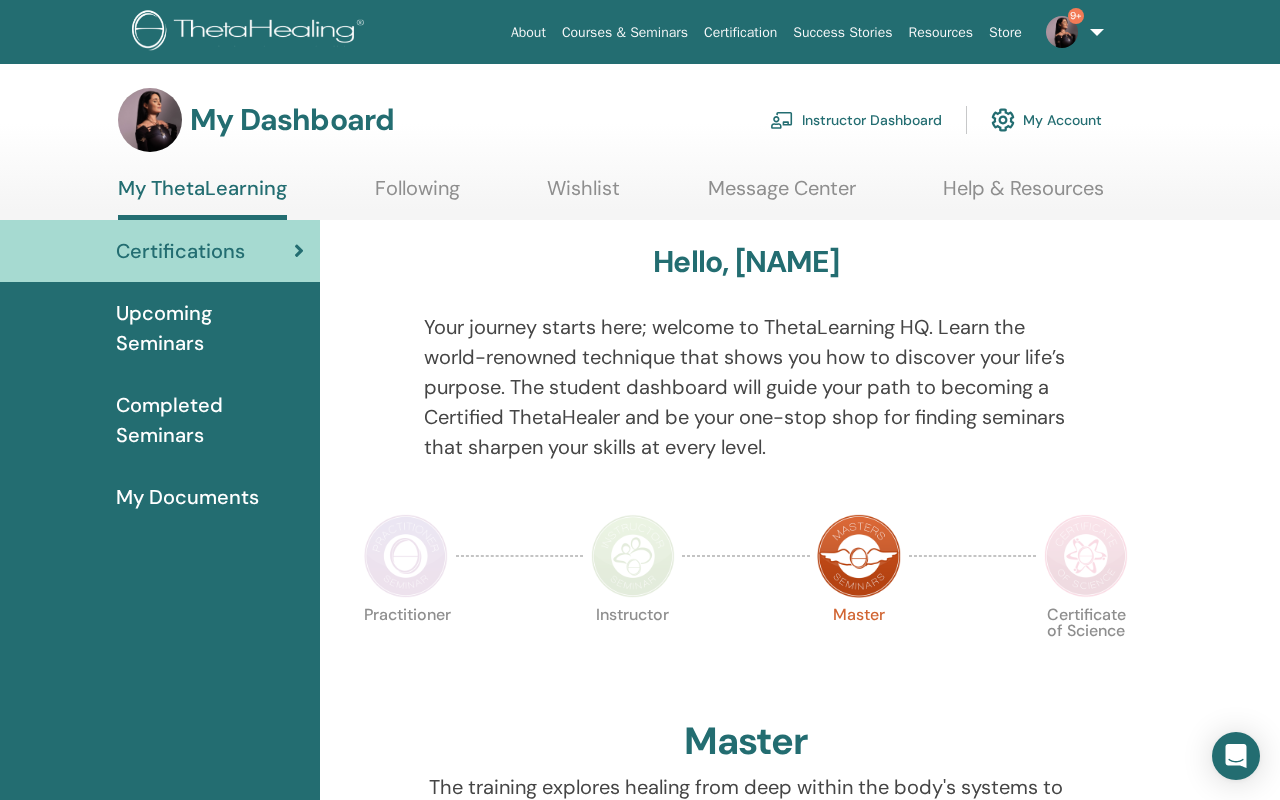 click on "Instructor Dashboard" at bounding box center [856, 120] 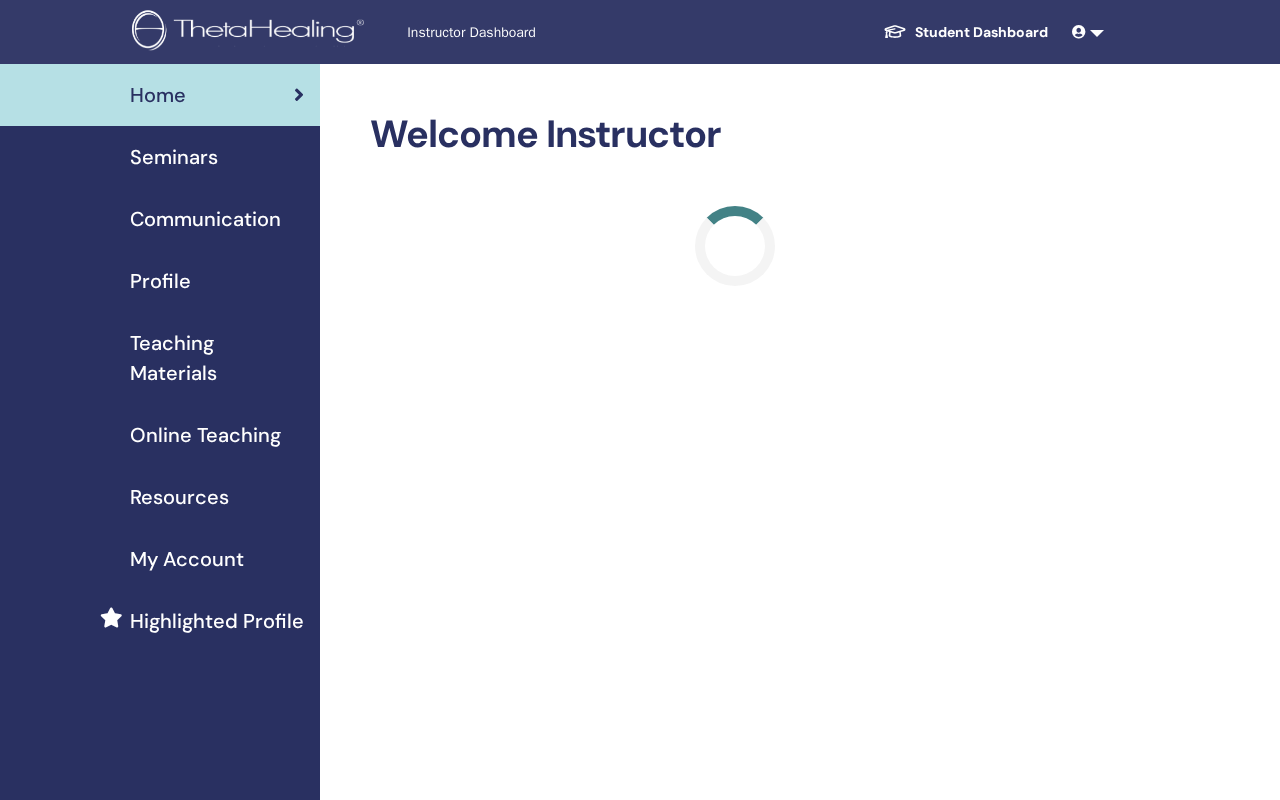 scroll, scrollTop: 0, scrollLeft: 0, axis: both 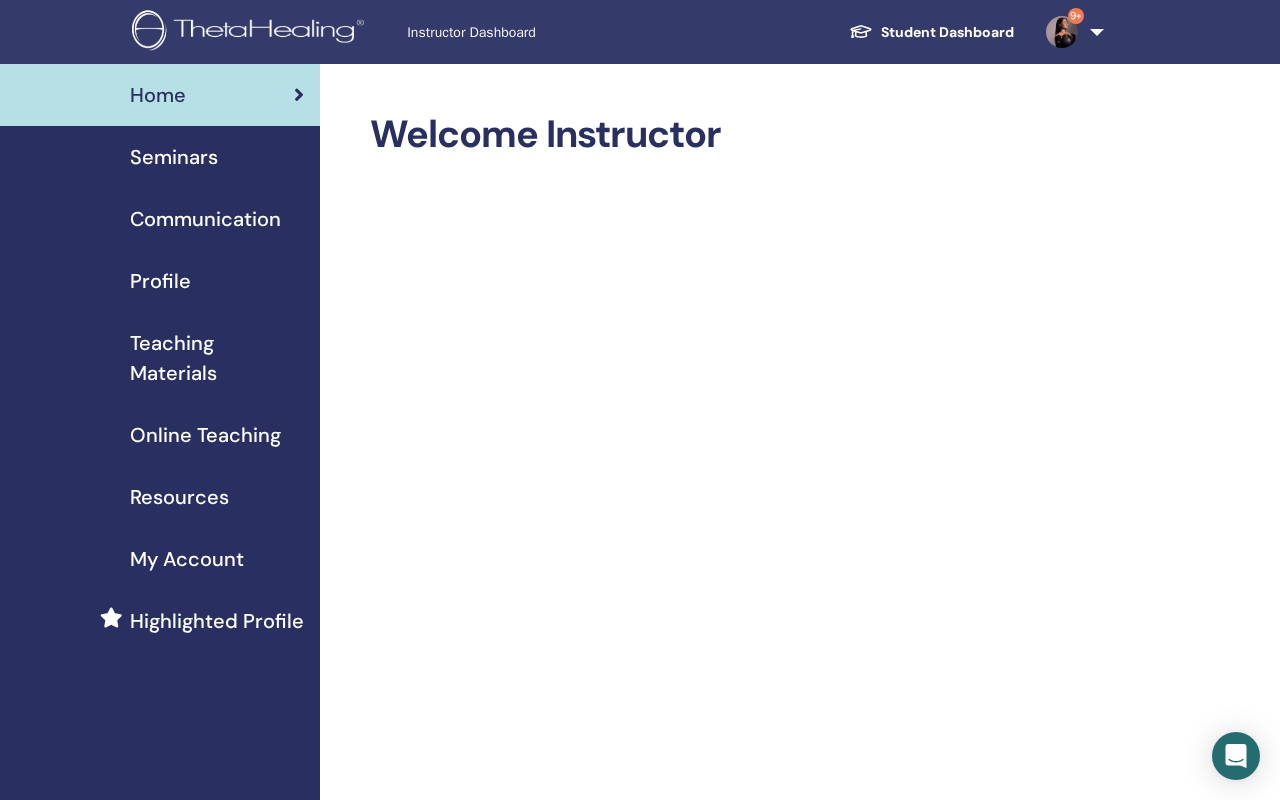 click on "My Account" at bounding box center [187, 559] 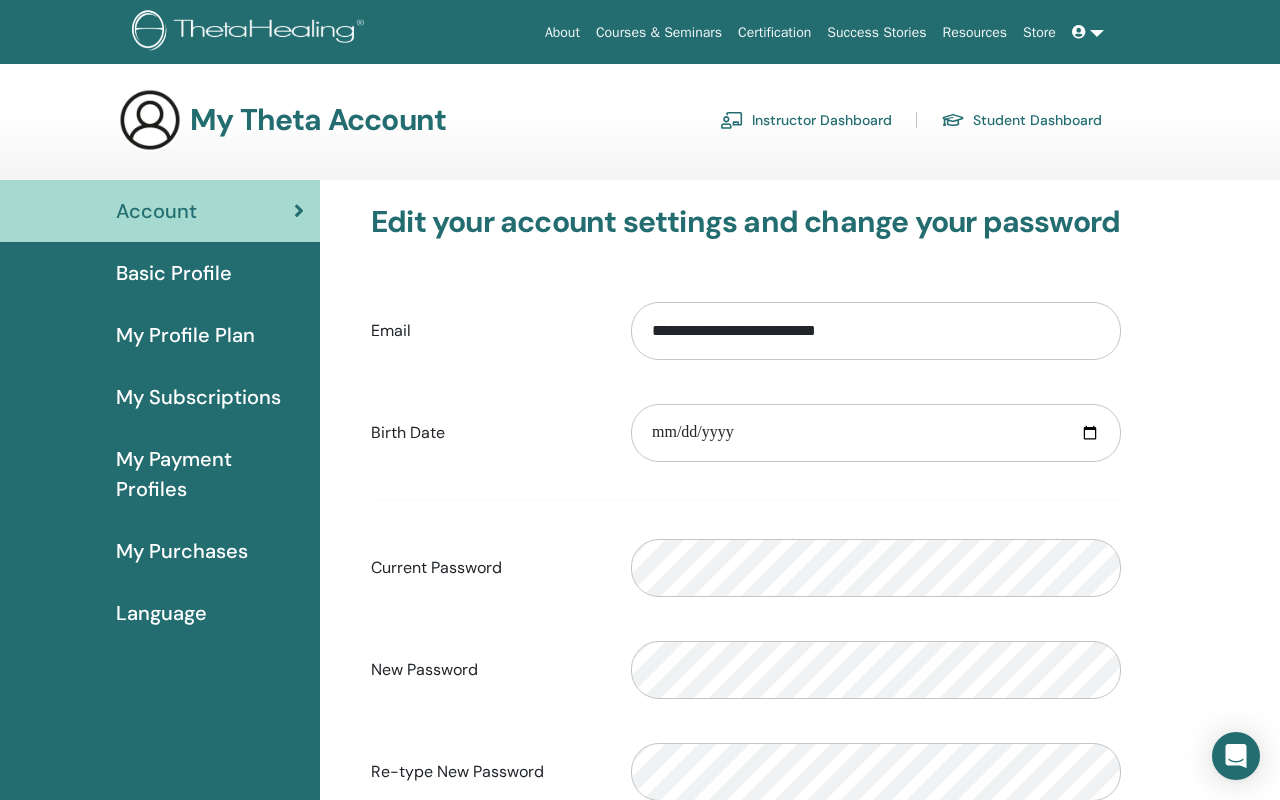 scroll, scrollTop: 0, scrollLeft: 0, axis: both 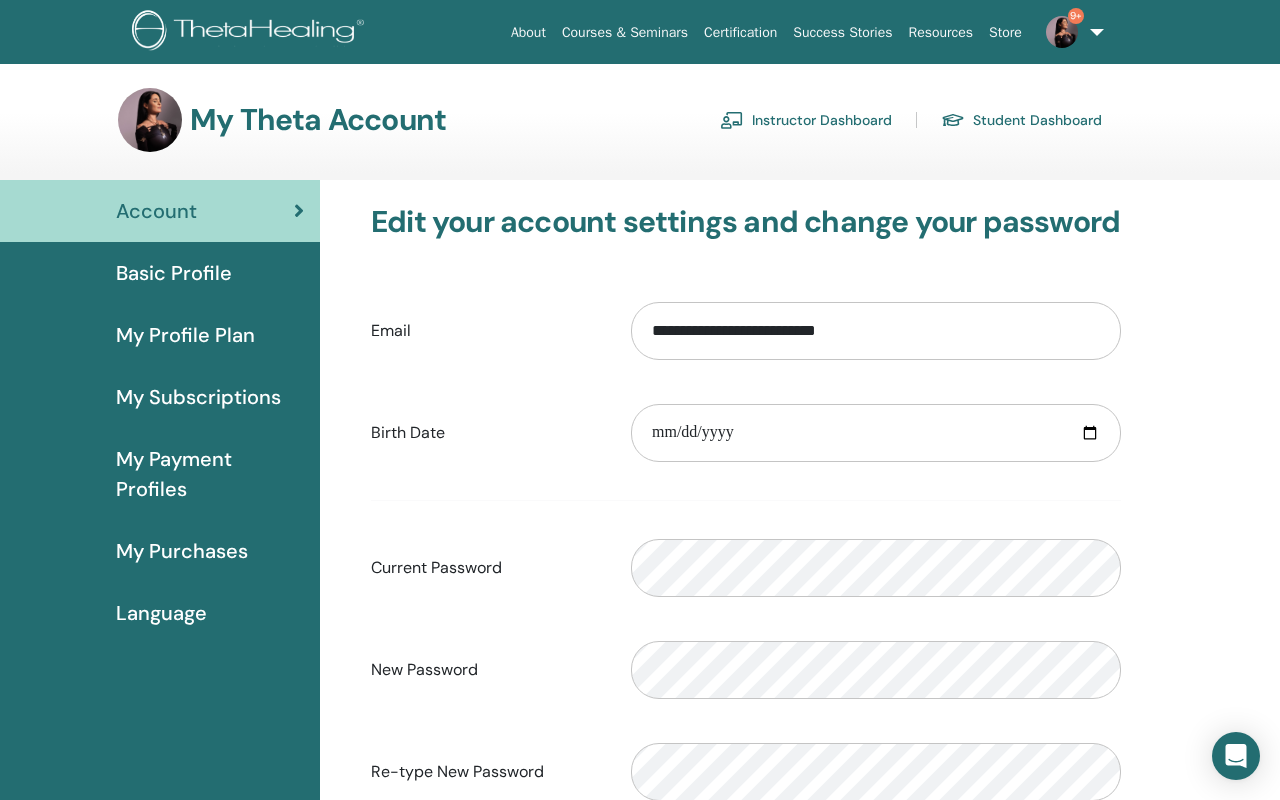 click on "My Payment Profiles" at bounding box center [210, 474] 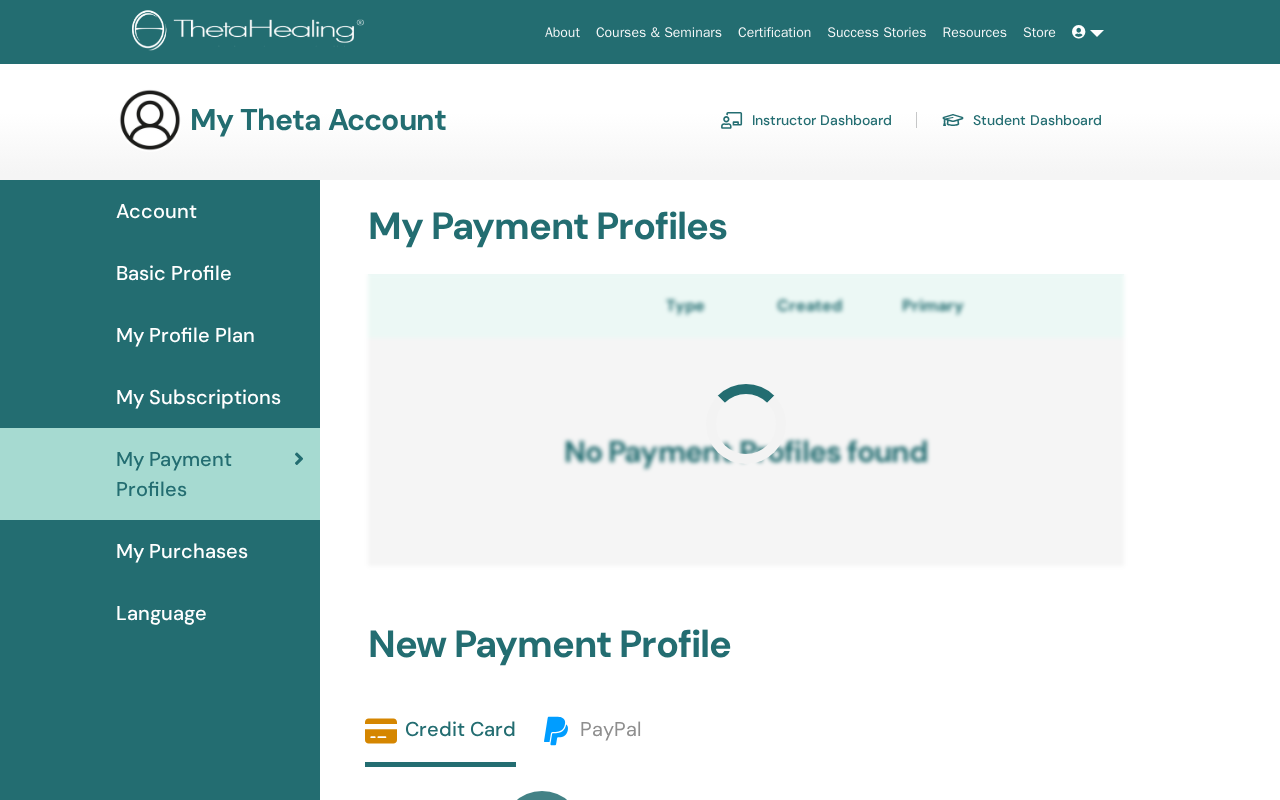 scroll, scrollTop: 0, scrollLeft: 0, axis: both 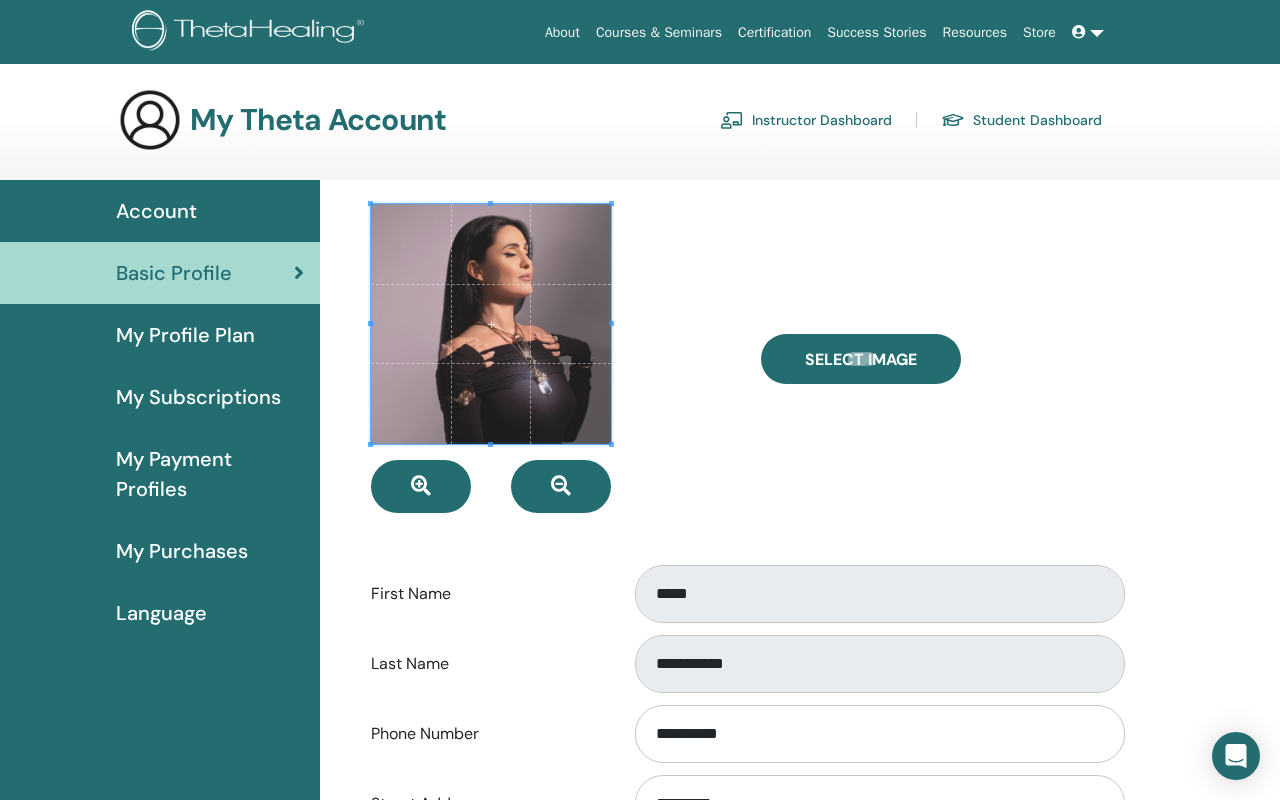 click on "Instructor Dashboard" at bounding box center [806, 120] 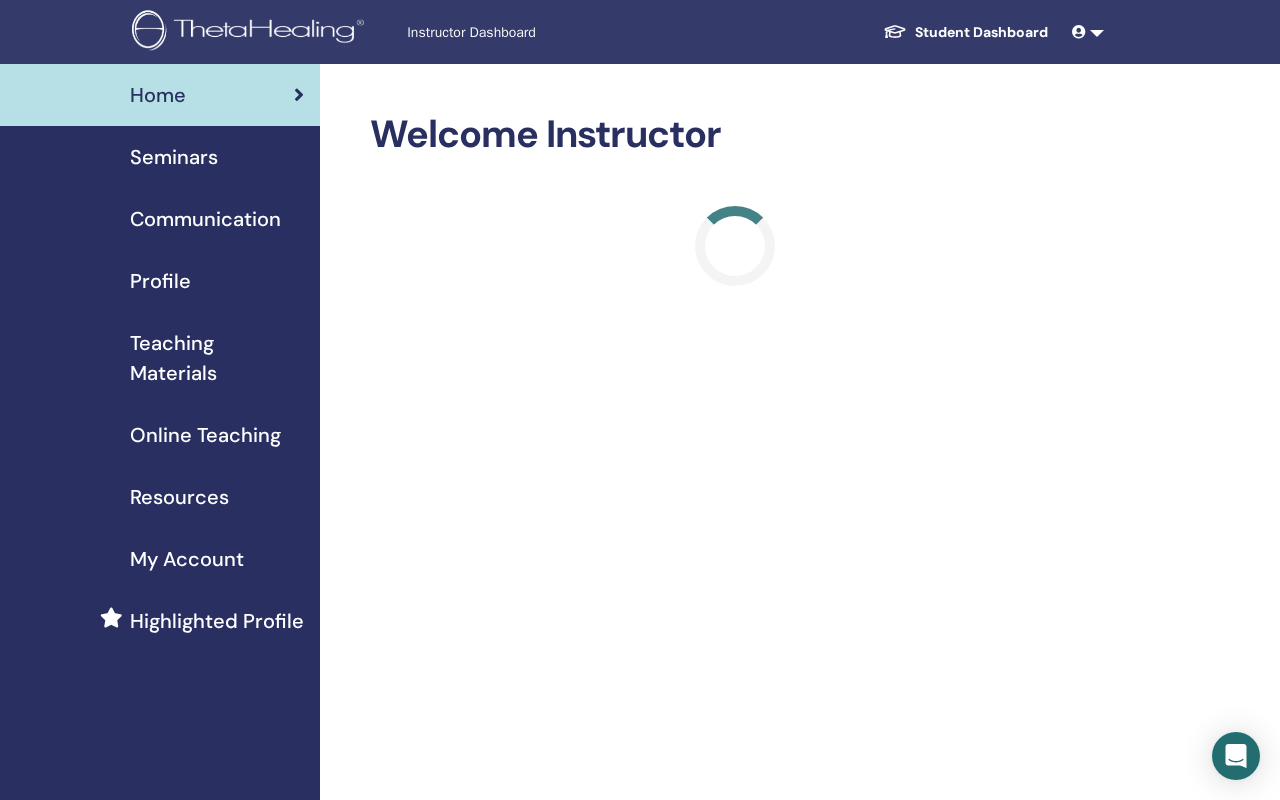 scroll, scrollTop: 0, scrollLeft: 0, axis: both 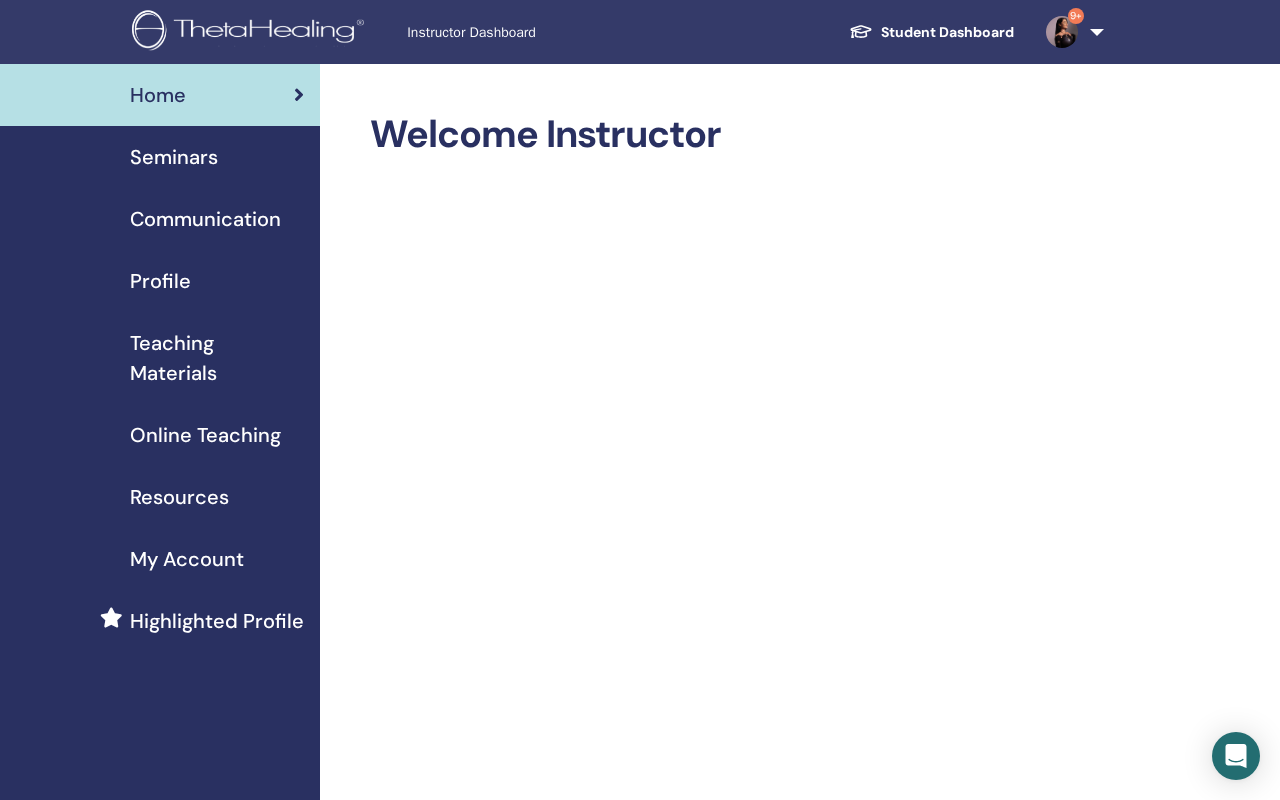 click on "Seminars" at bounding box center (160, 157) 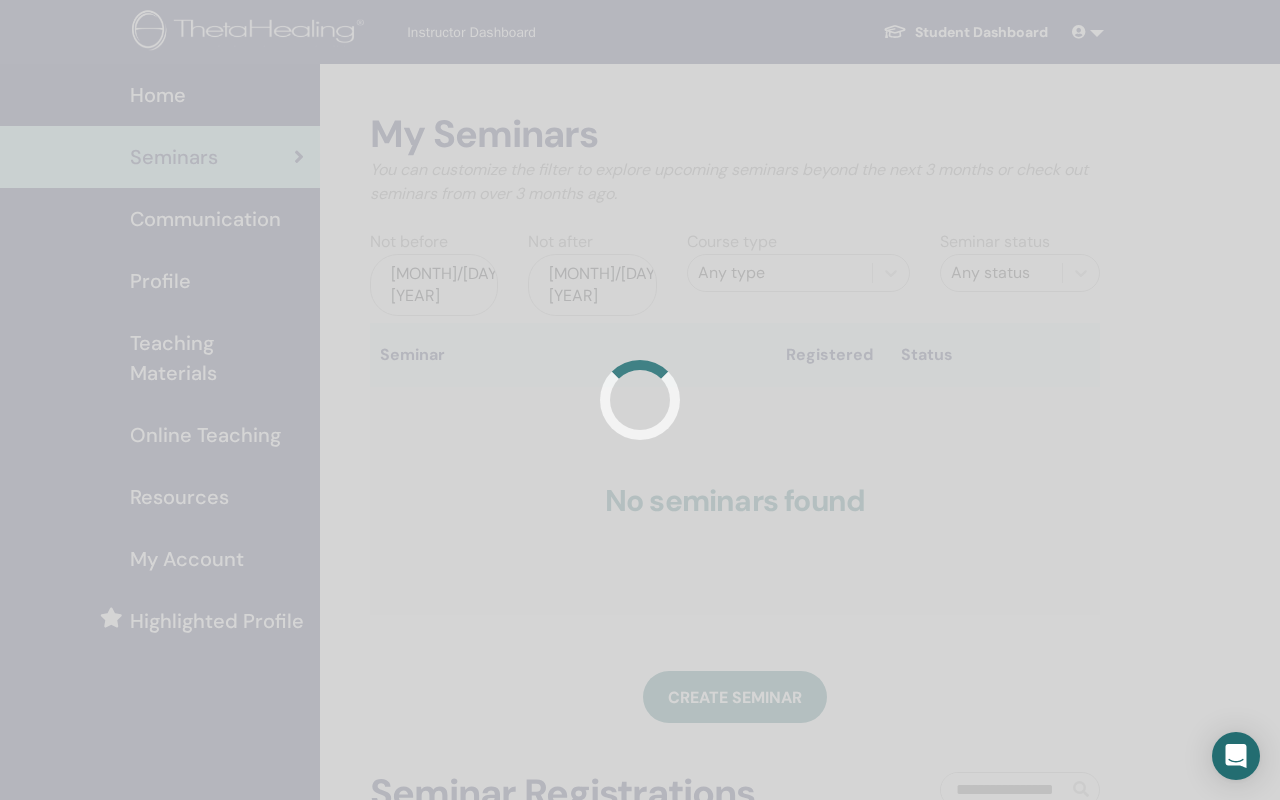 scroll, scrollTop: 0, scrollLeft: 0, axis: both 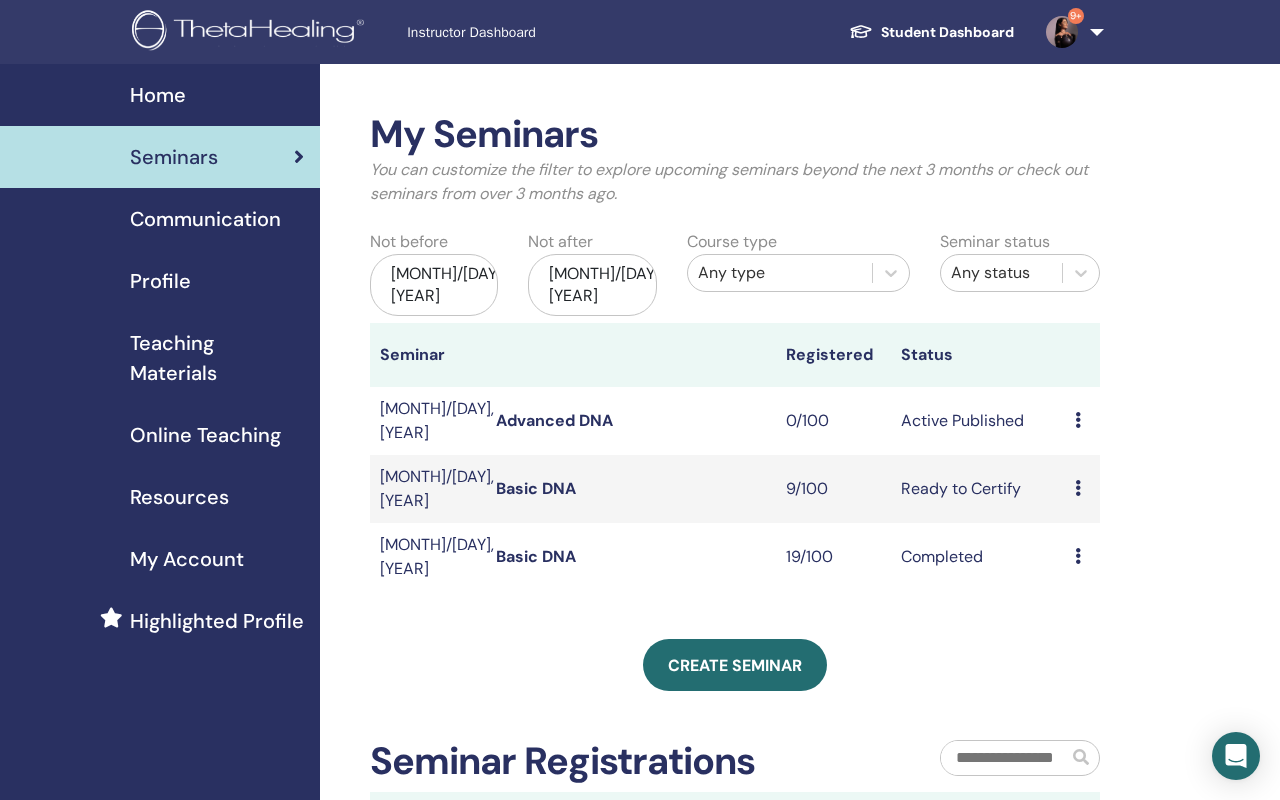 click on "Preview Edit Attendees Cancel" at bounding box center [1082, 421] 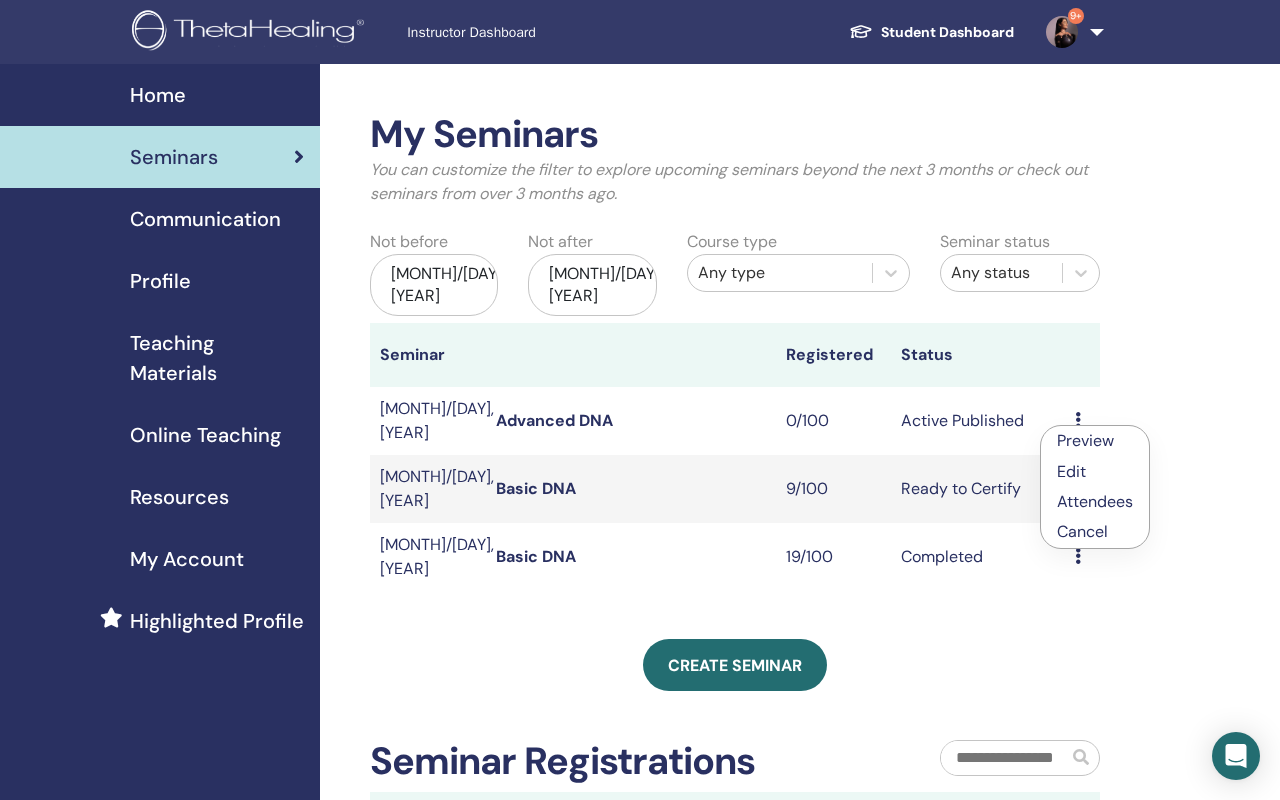 click on "Preview" at bounding box center [1085, 440] 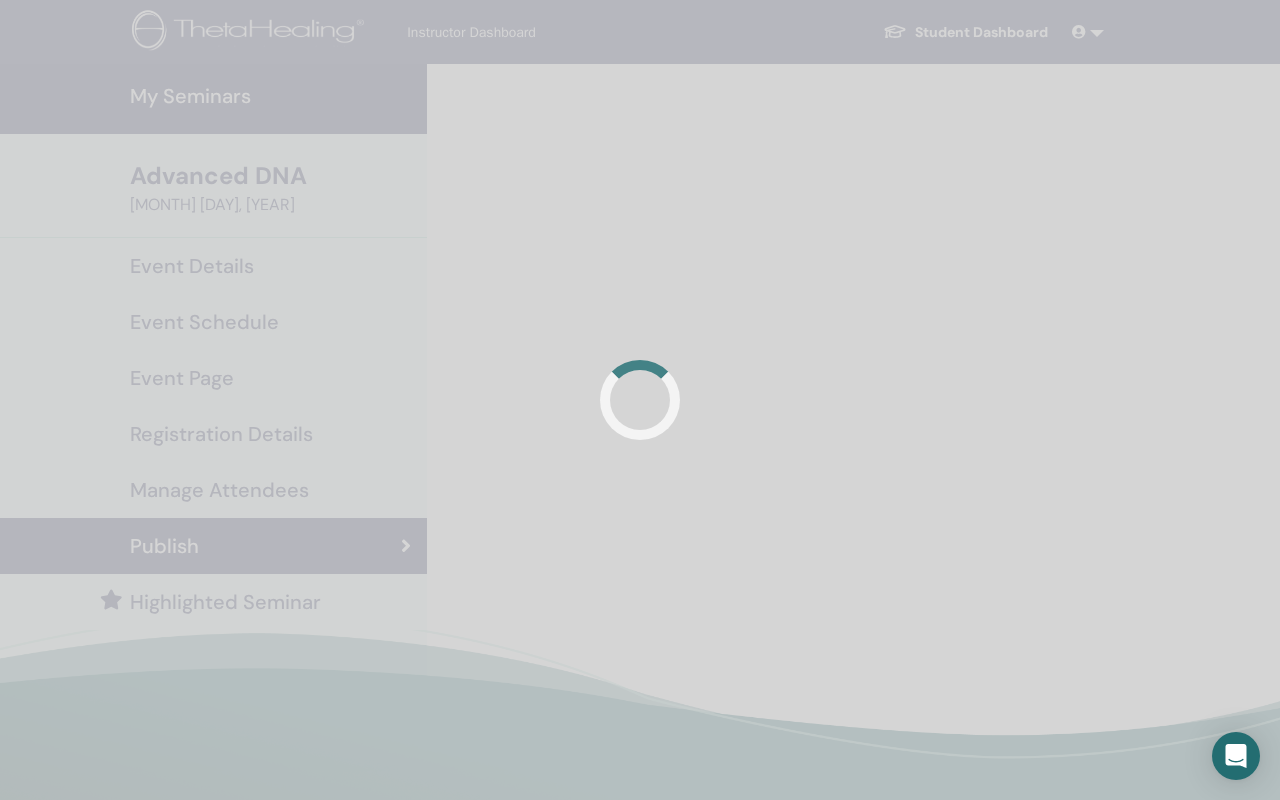 scroll, scrollTop: 0, scrollLeft: 0, axis: both 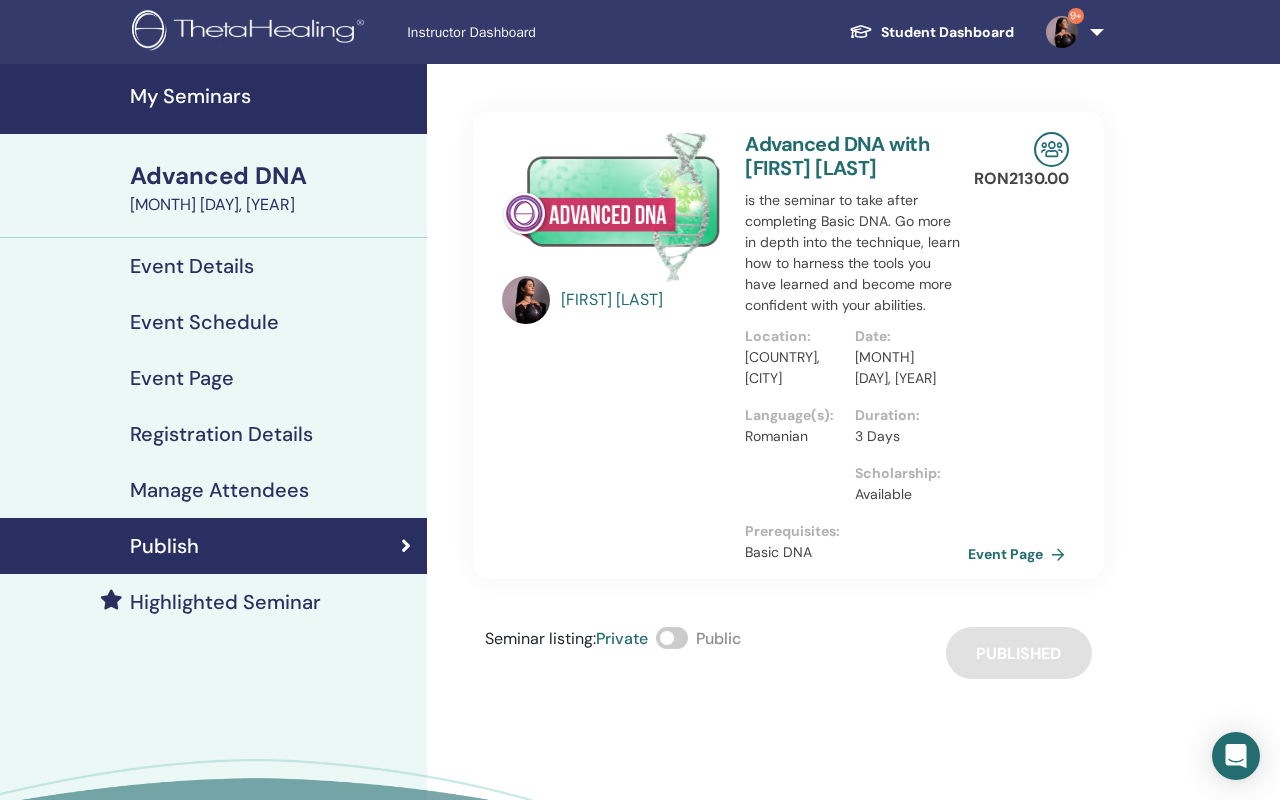 click on "Event Page" at bounding box center [1020, 554] 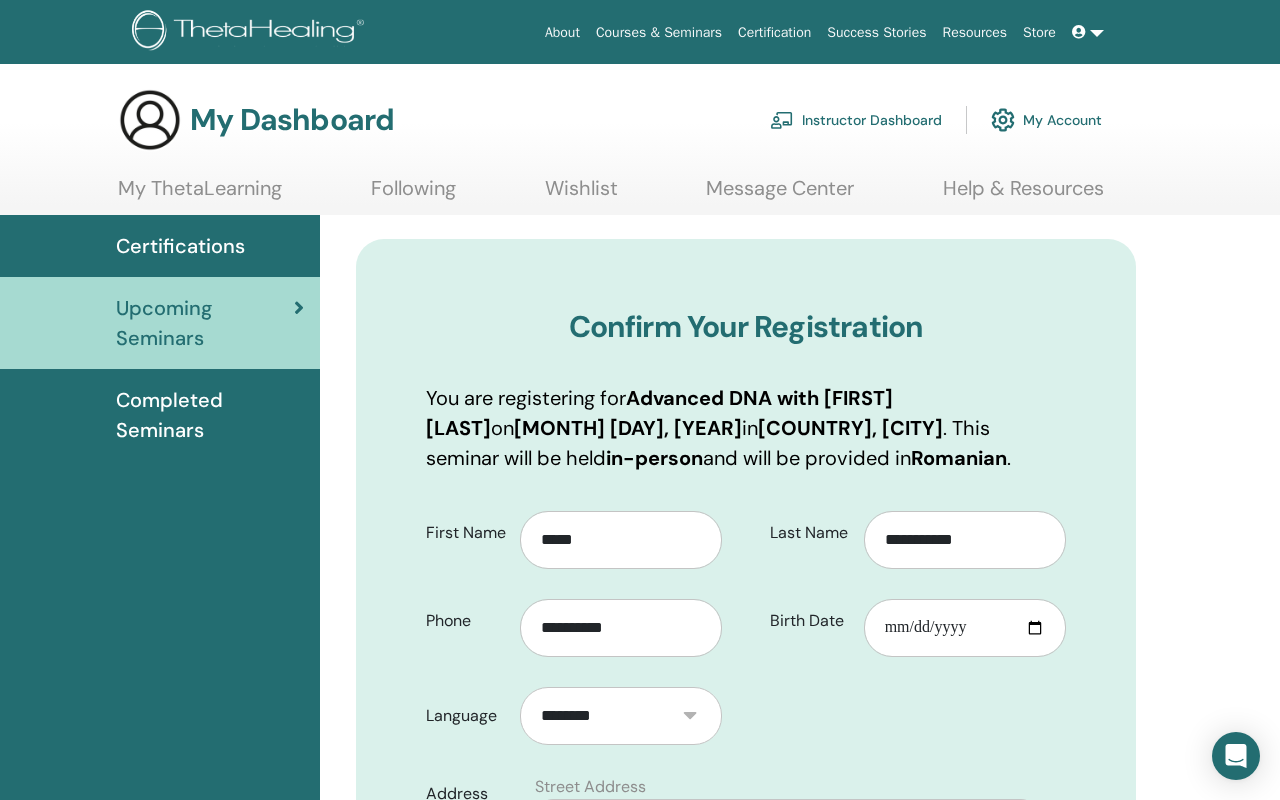 scroll, scrollTop: 0, scrollLeft: 0, axis: both 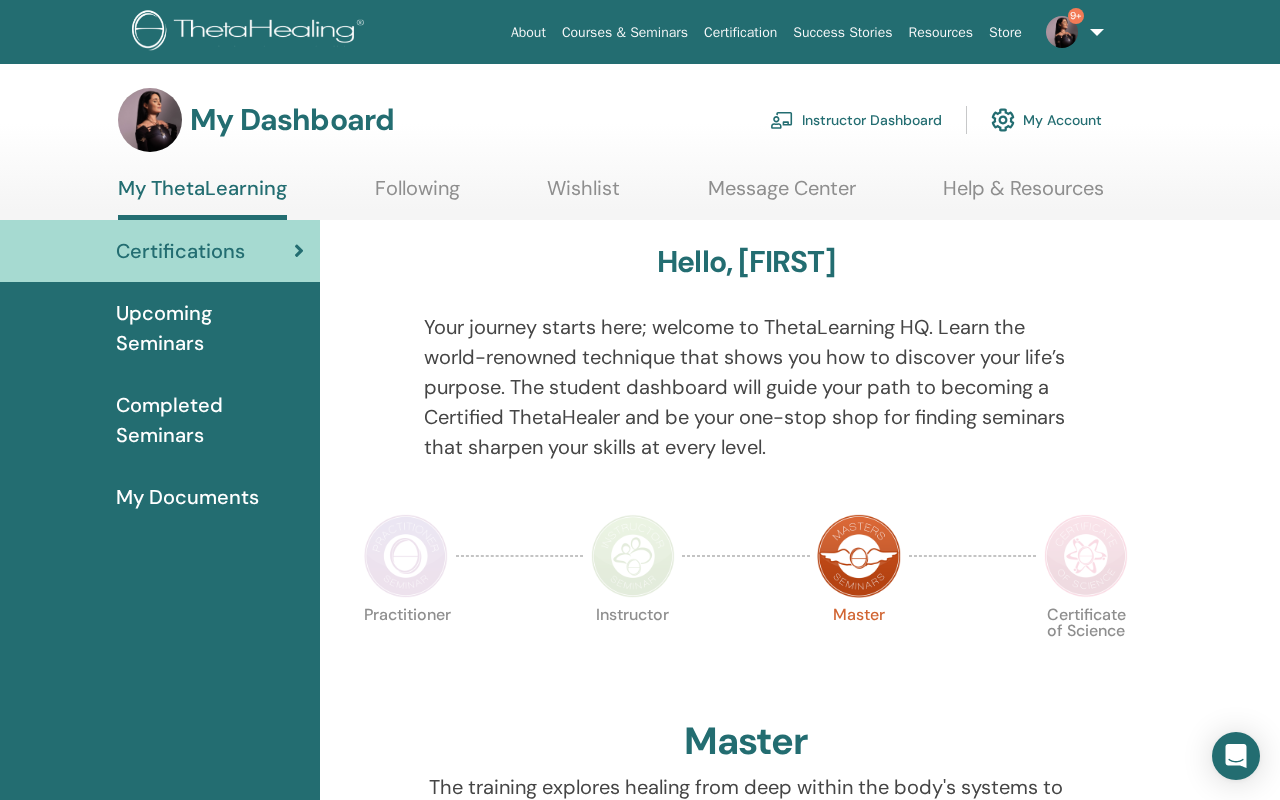 click on "Instructor Dashboard" at bounding box center [856, 120] 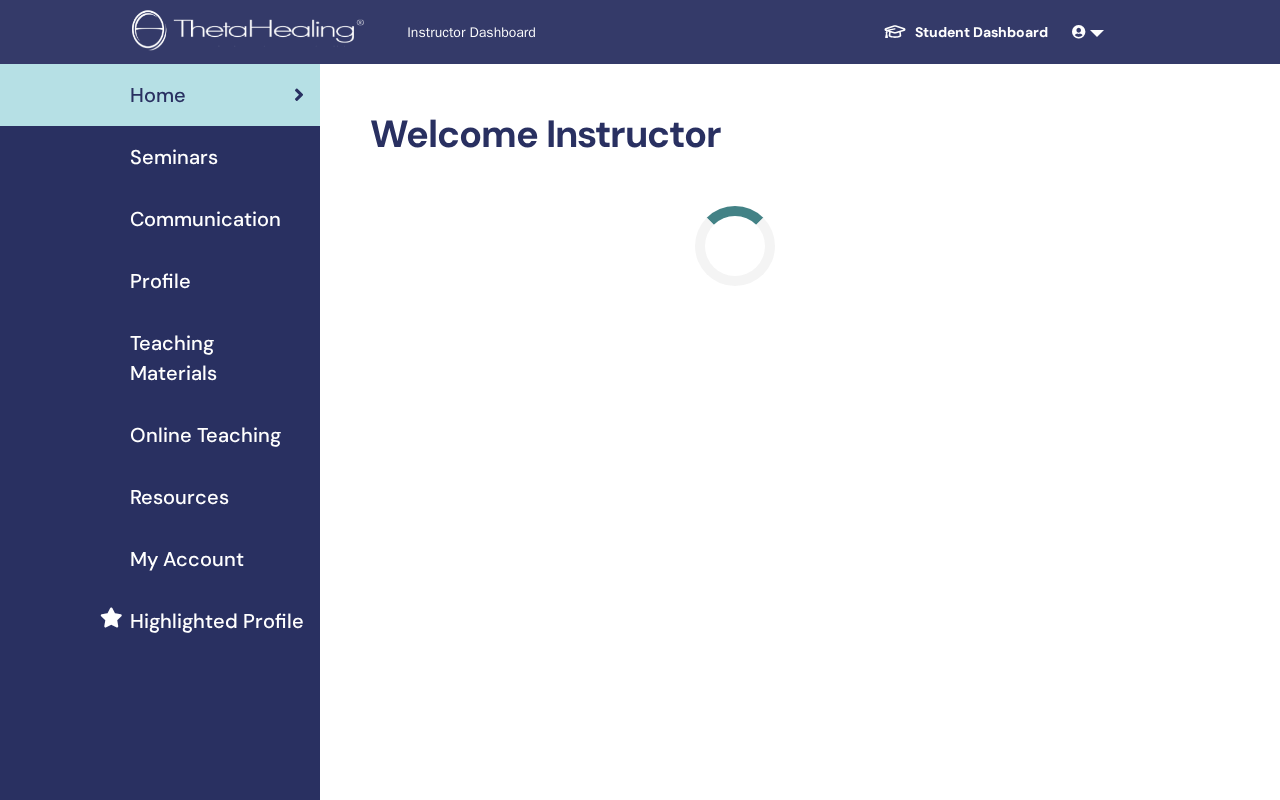 scroll, scrollTop: 0, scrollLeft: 0, axis: both 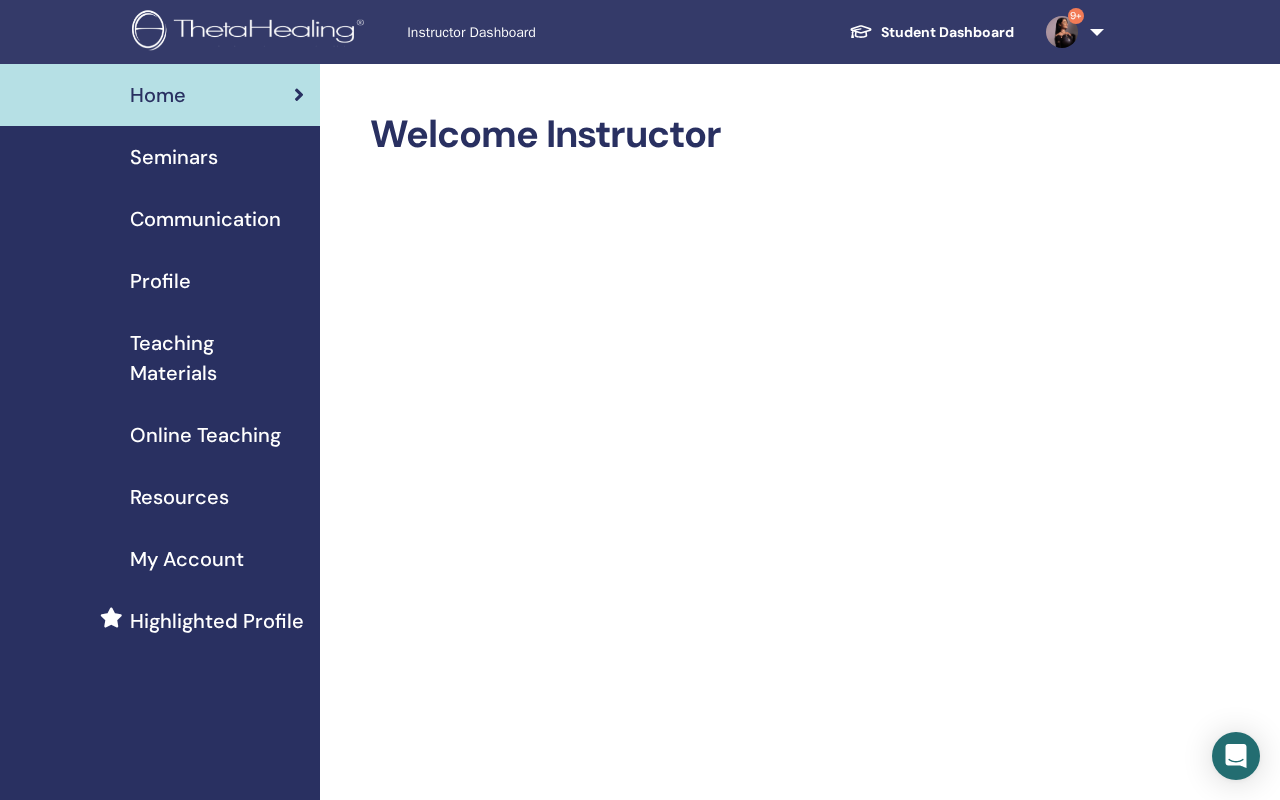 click on "Seminars" at bounding box center (174, 157) 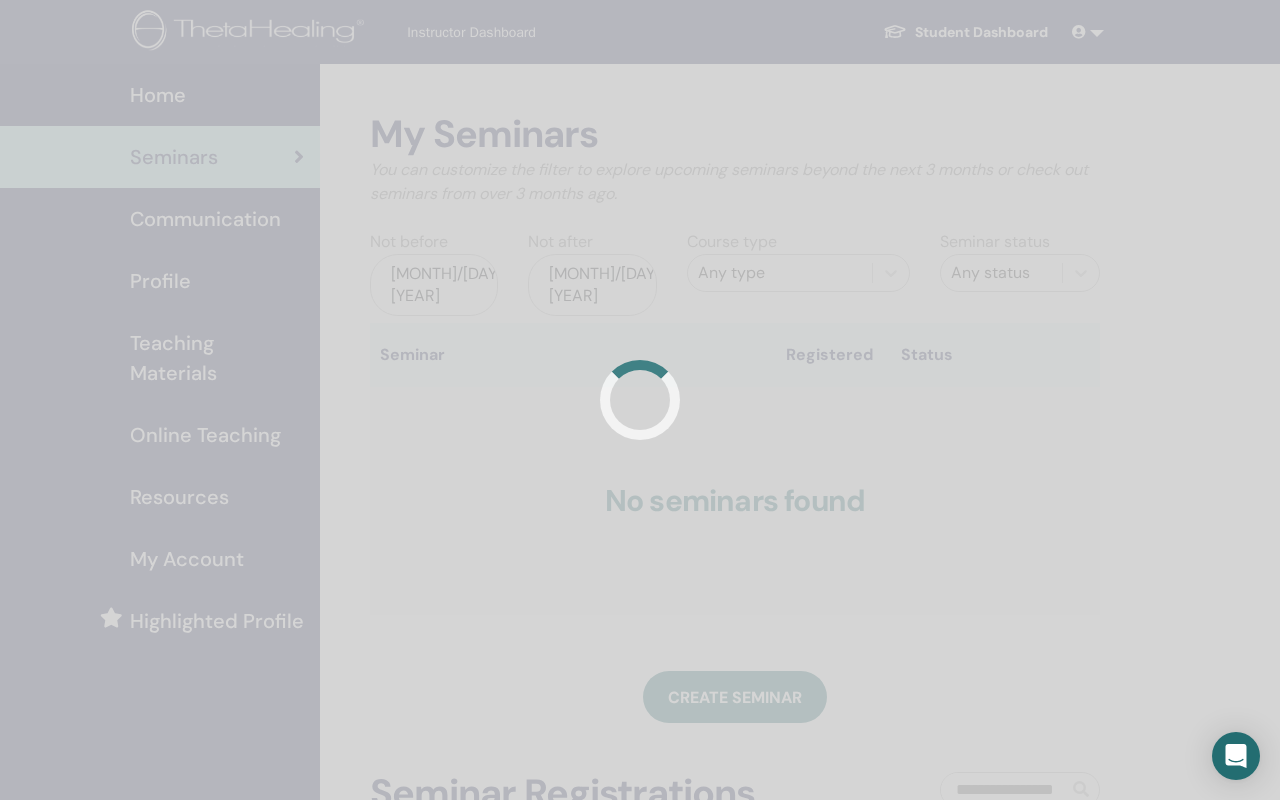 scroll, scrollTop: 0, scrollLeft: 0, axis: both 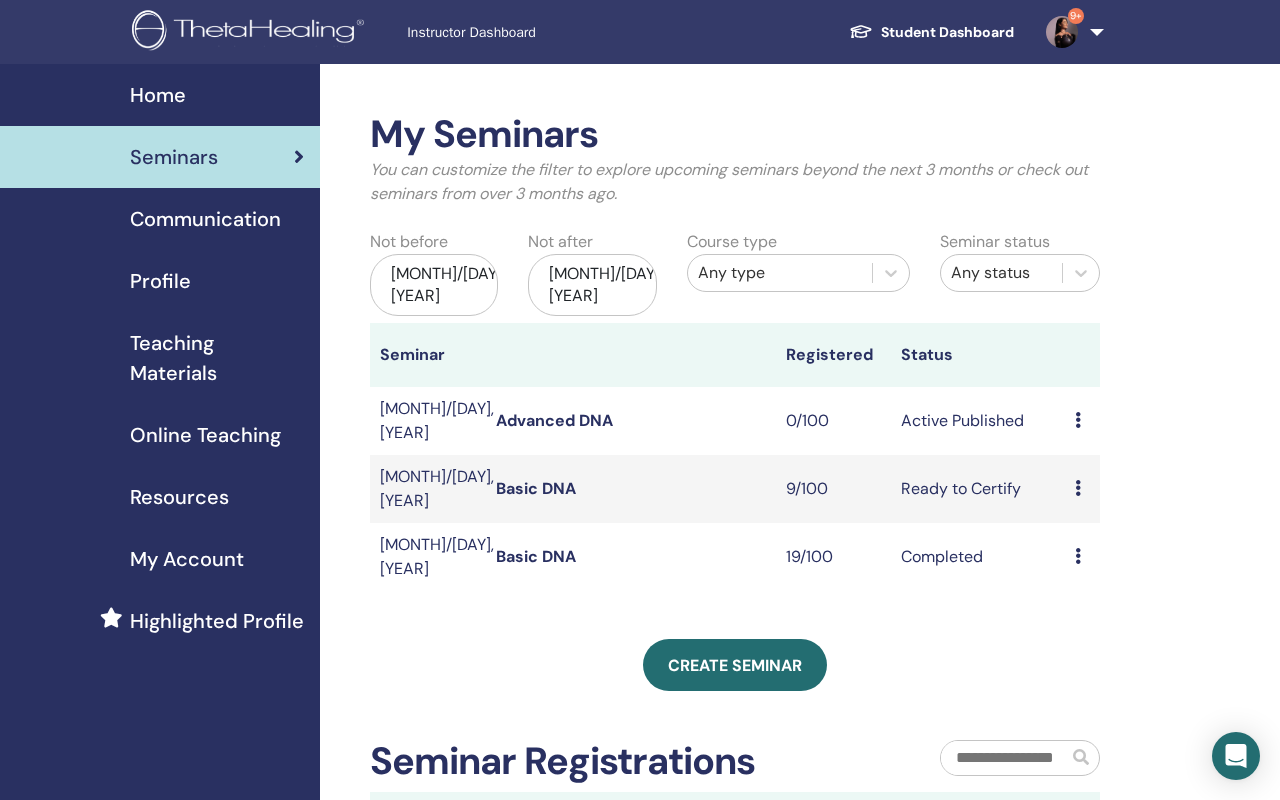 click 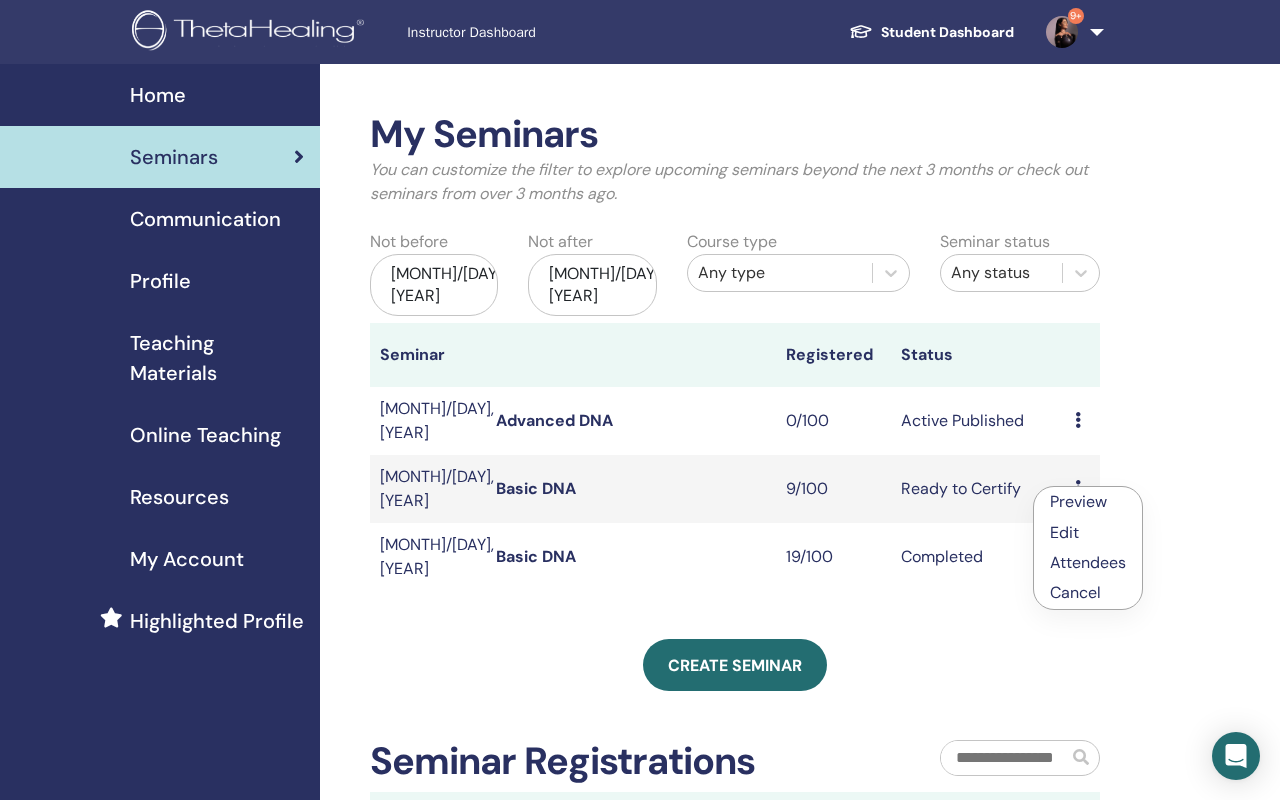 click on "Attendees" 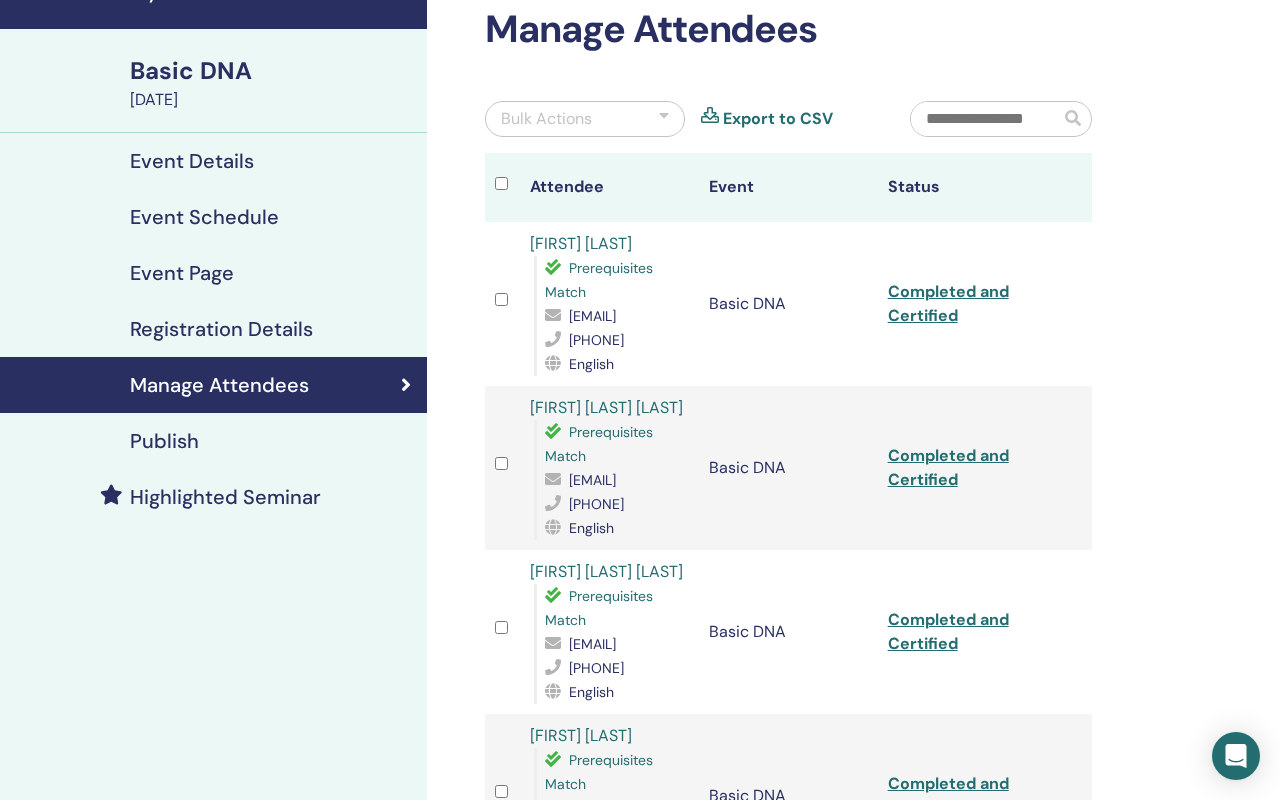scroll, scrollTop: 99, scrollLeft: 0, axis: vertical 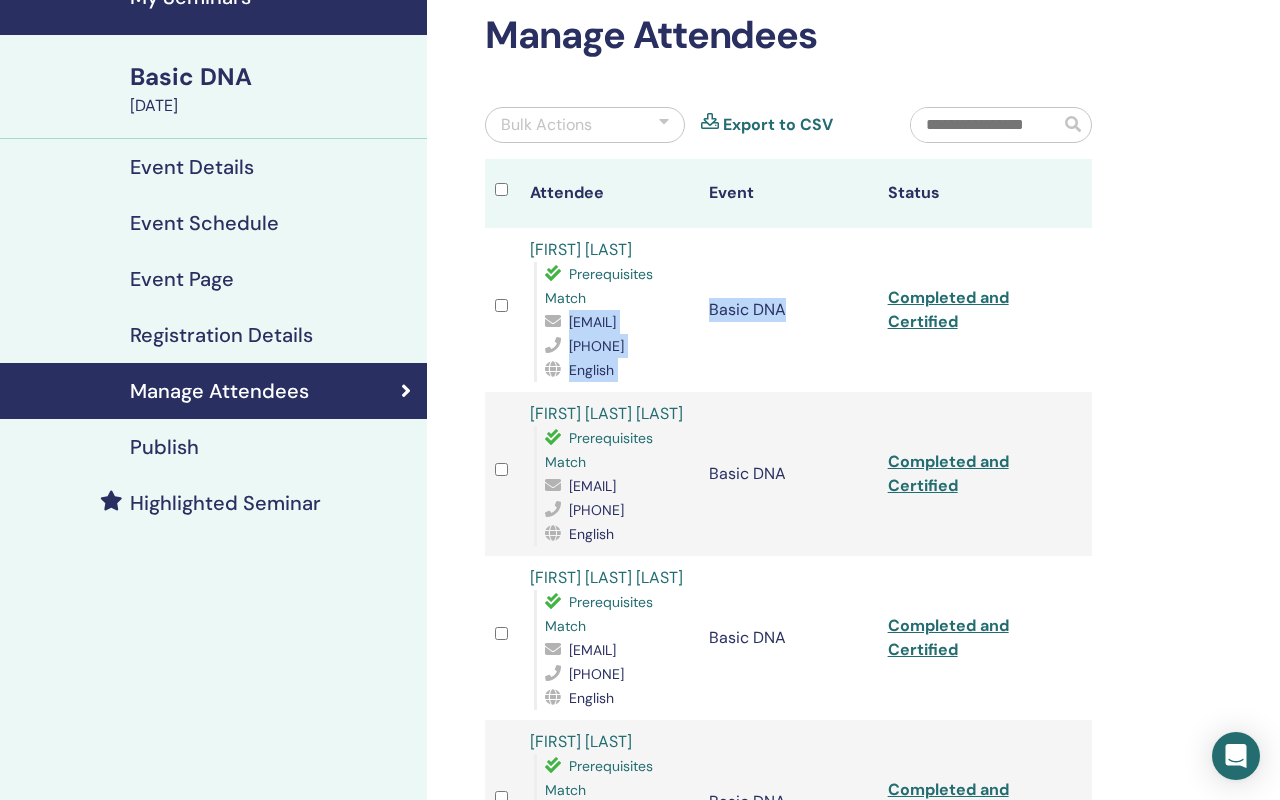 drag, startPoint x: 745, startPoint y: 344, endPoint x: 547, endPoint y: 343, distance: 198.00252 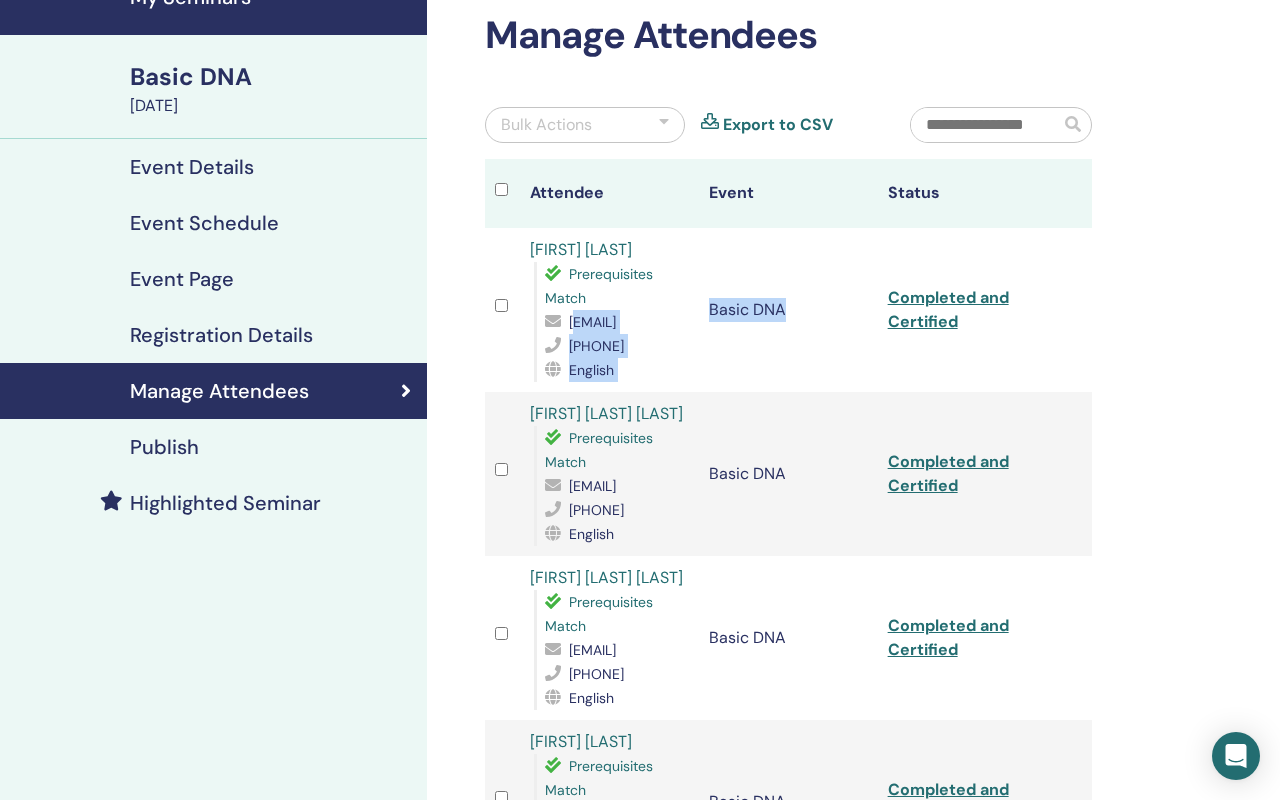 drag, startPoint x: 547, startPoint y: 343, endPoint x: 742, endPoint y: 342, distance: 195.00256 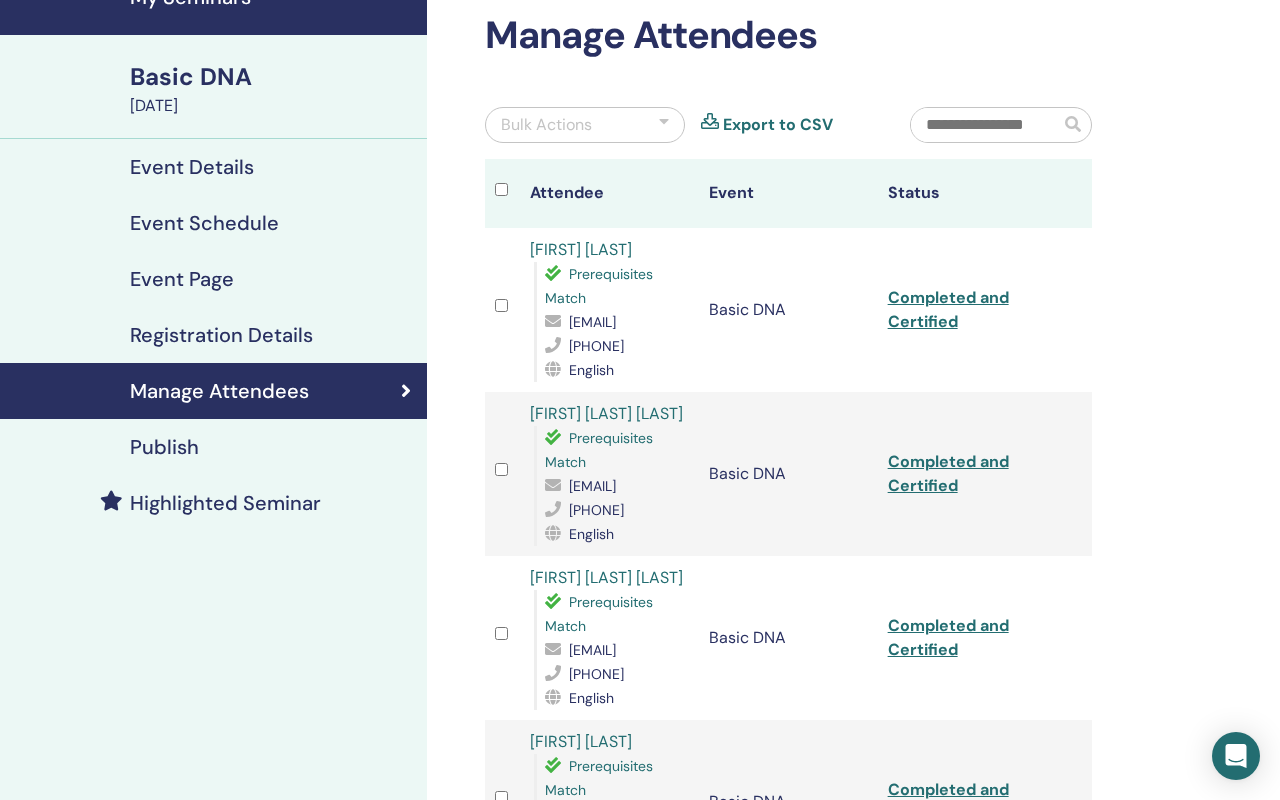 drag, startPoint x: 732, startPoint y: 349, endPoint x: 545, endPoint y: 340, distance: 187.21645 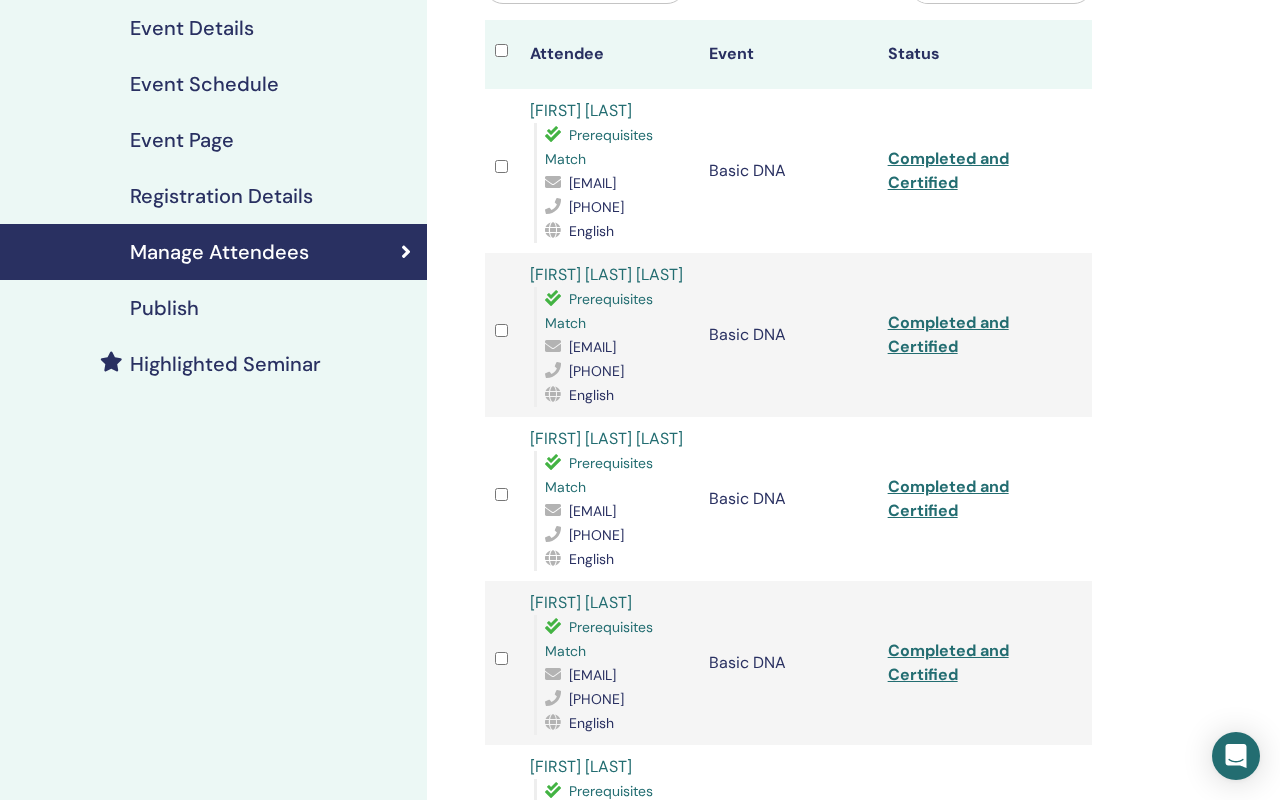 scroll, scrollTop: 243, scrollLeft: 0, axis: vertical 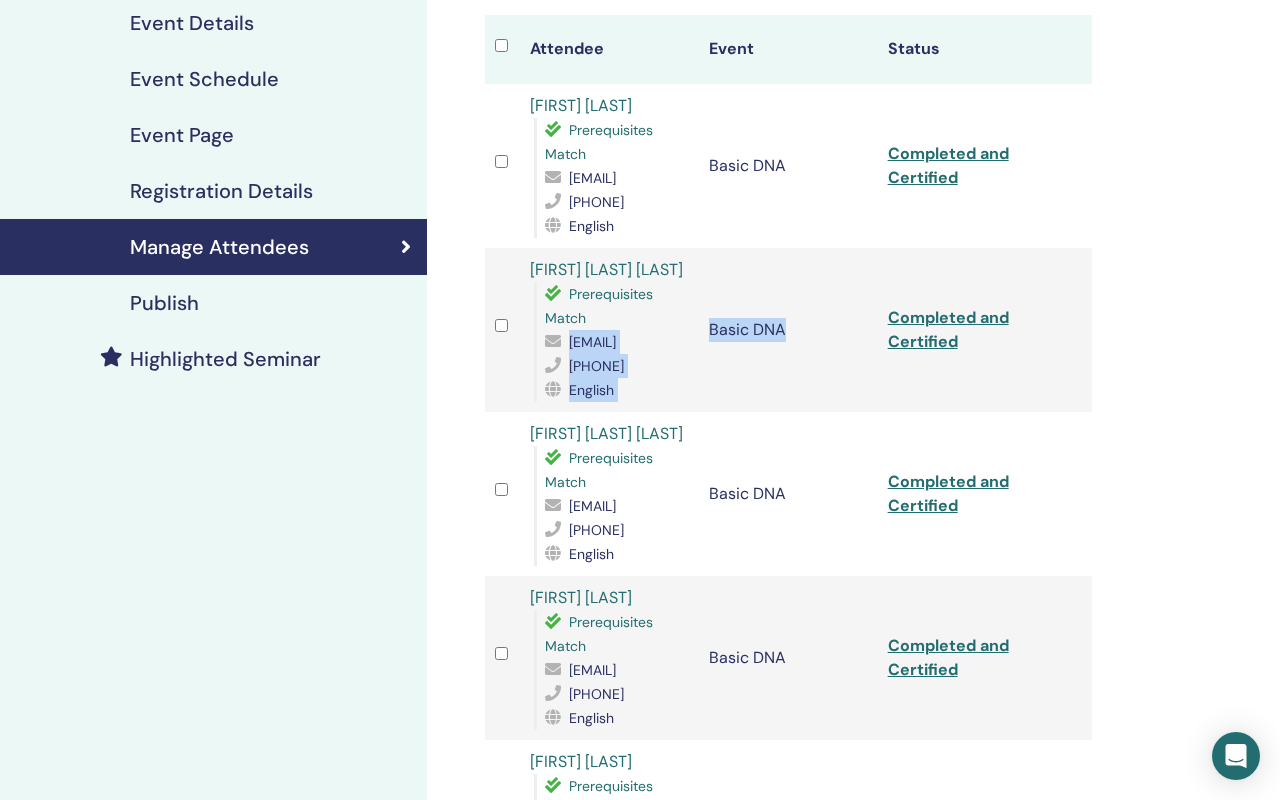 drag, startPoint x: 702, startPoint y: 414, endPoint x: 542, endPoint y: 412, distance: 160.0125 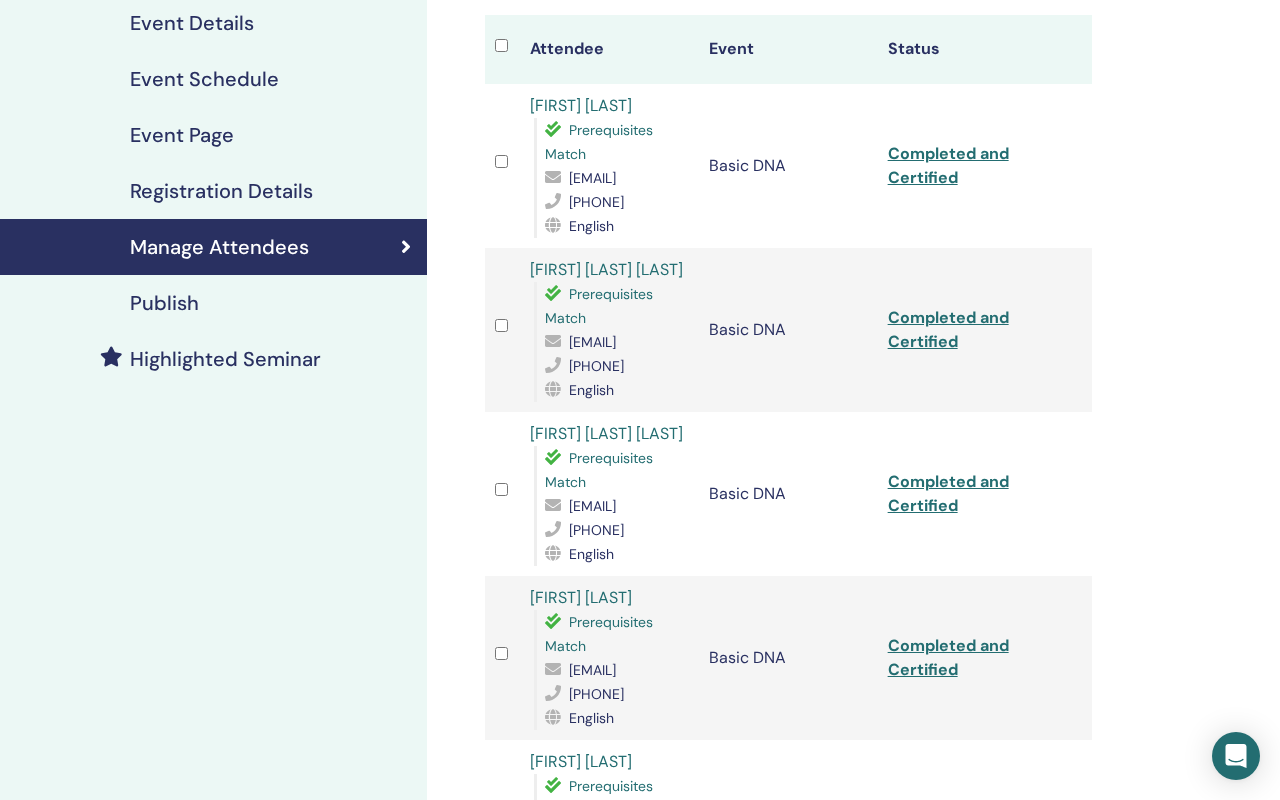 drag, startPoint x: 542, startPoint y: 414, endPoint x: 688, endPoint y: 413, distance: 146.00342 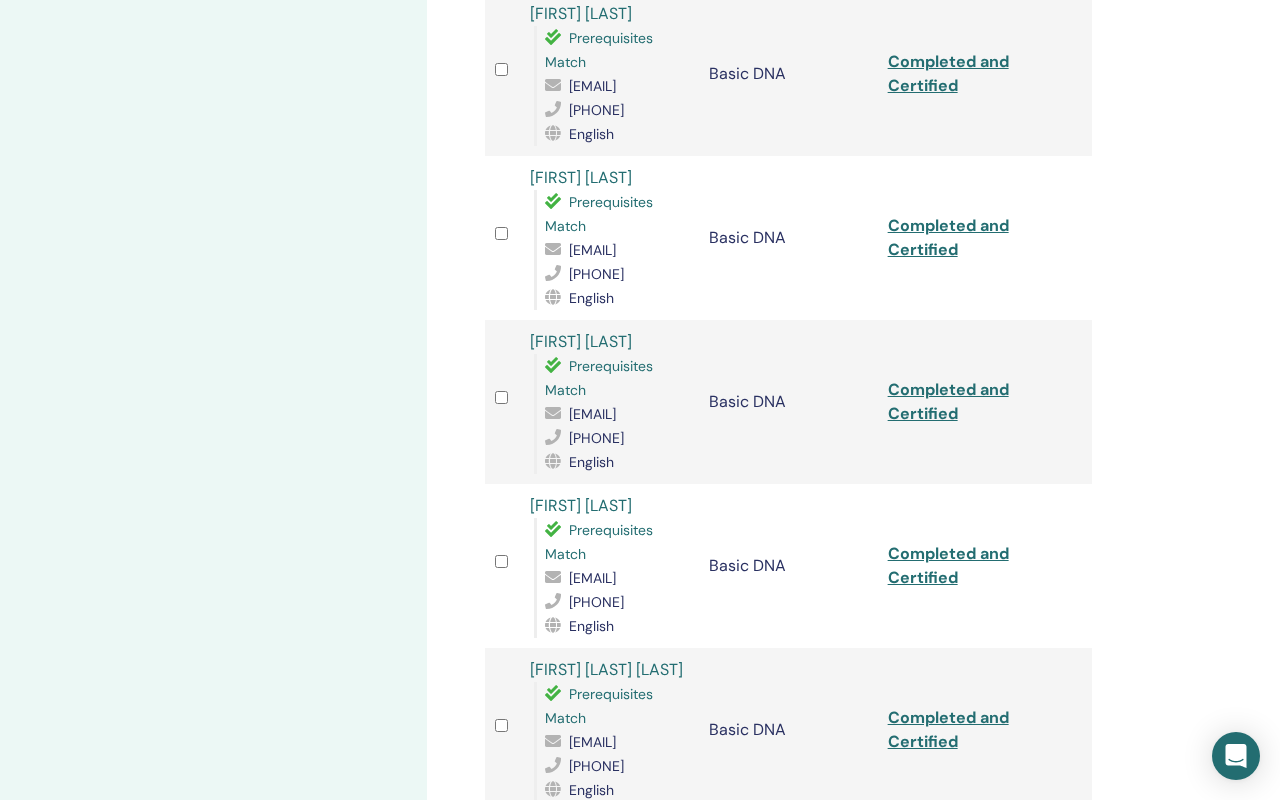 scroll, scrollTop: 946, scrollLeft: 0, axis: vertical 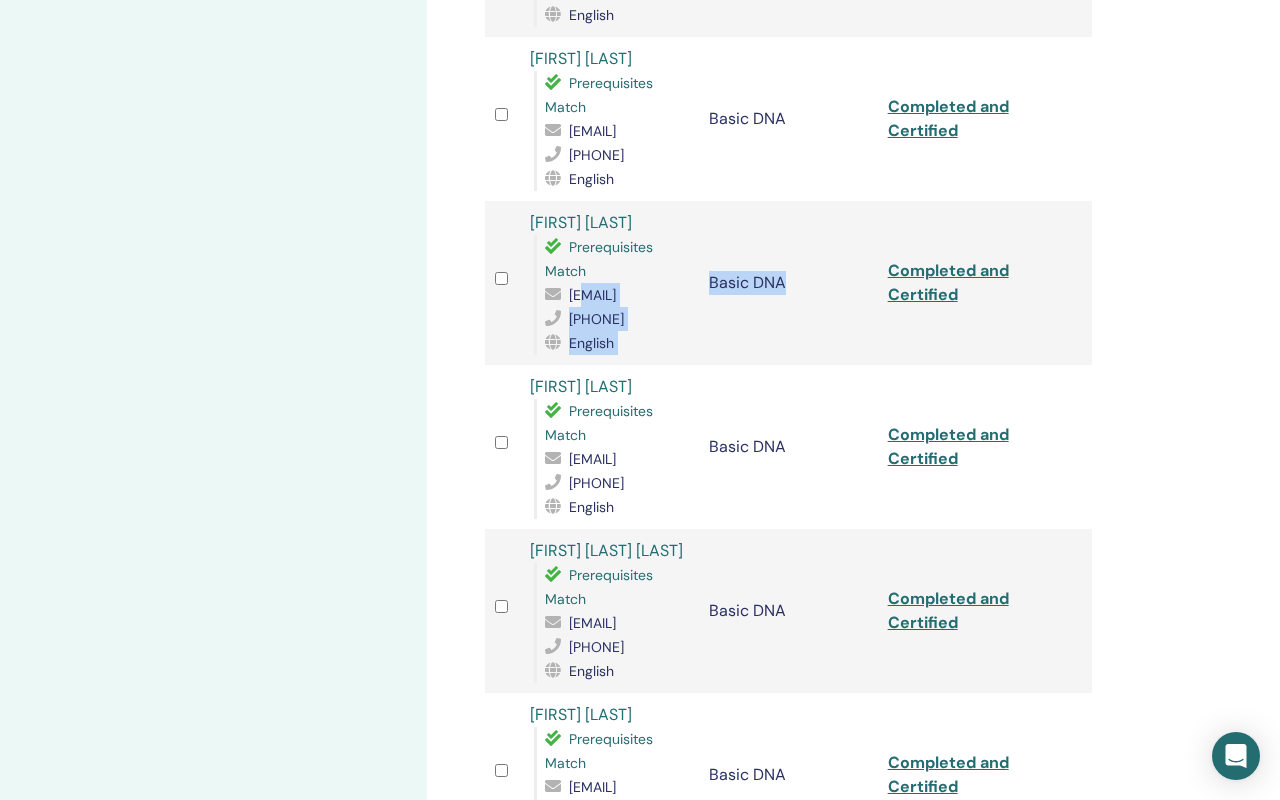 drag, startPoint x: 729, startPoint y: 488, endPoint x: 562, endPoint y: 485, distance: 167.02695 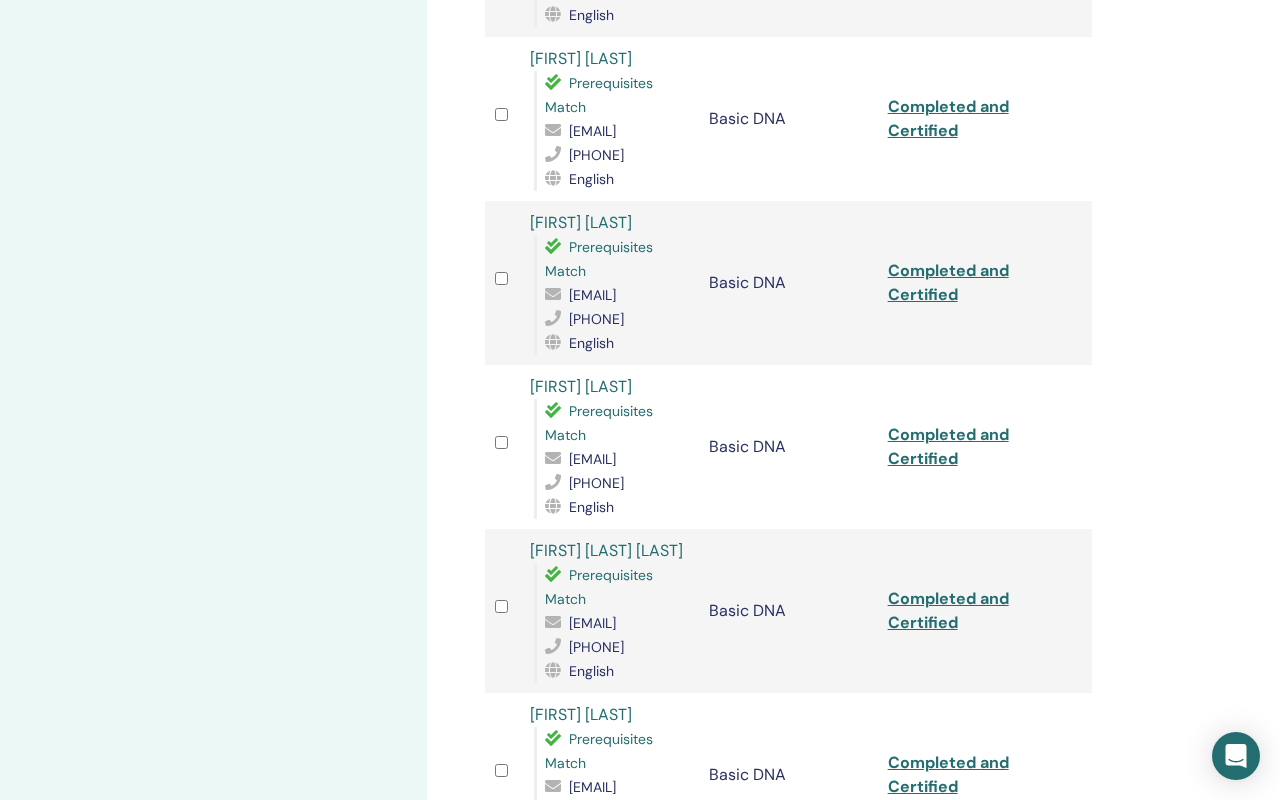 click on "[EMAIL]" at bounding box center (592, 295) 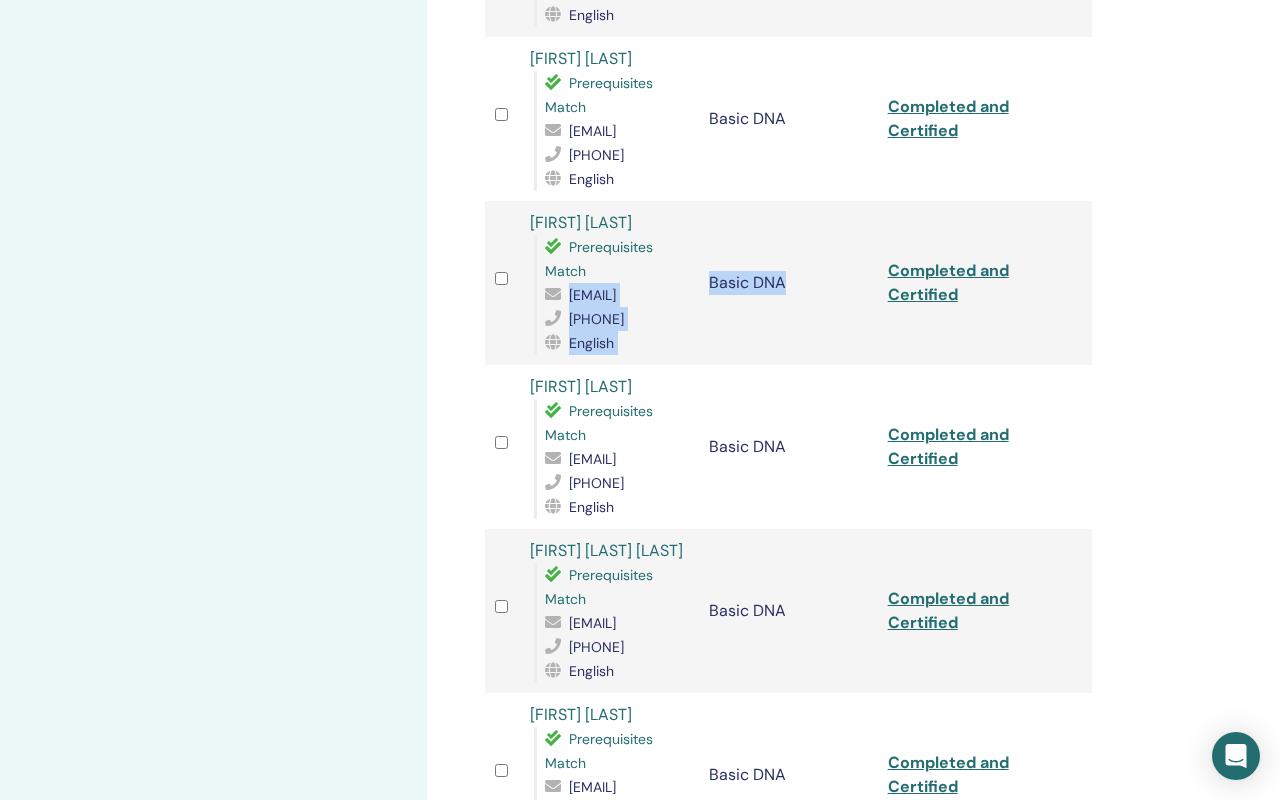 drag, startPoint x: 544, startPoint y: 486, endPoint x: 717, endPoint y: 486, distance: 173 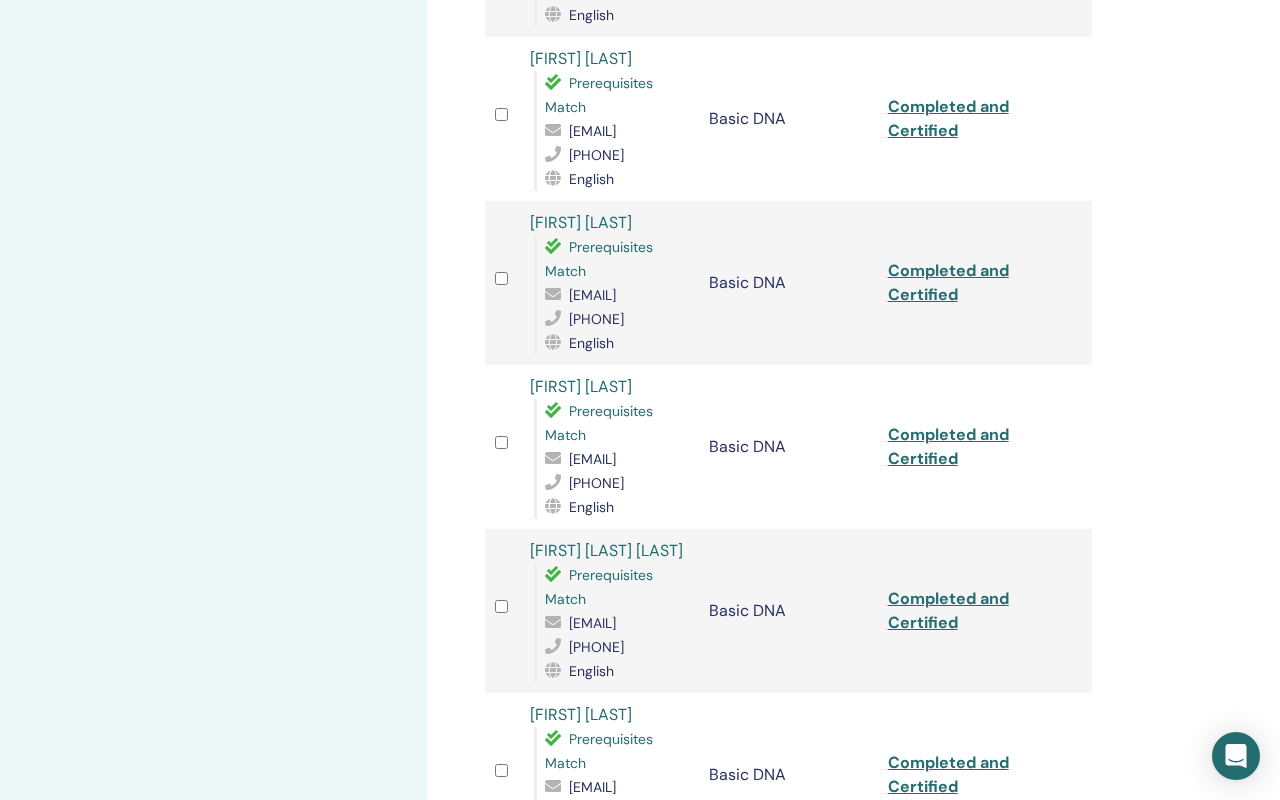 drag, startPoint x: 727, startPoint y: 490, endPoint x: 604, endPoint y: 495, distance: 123.101585 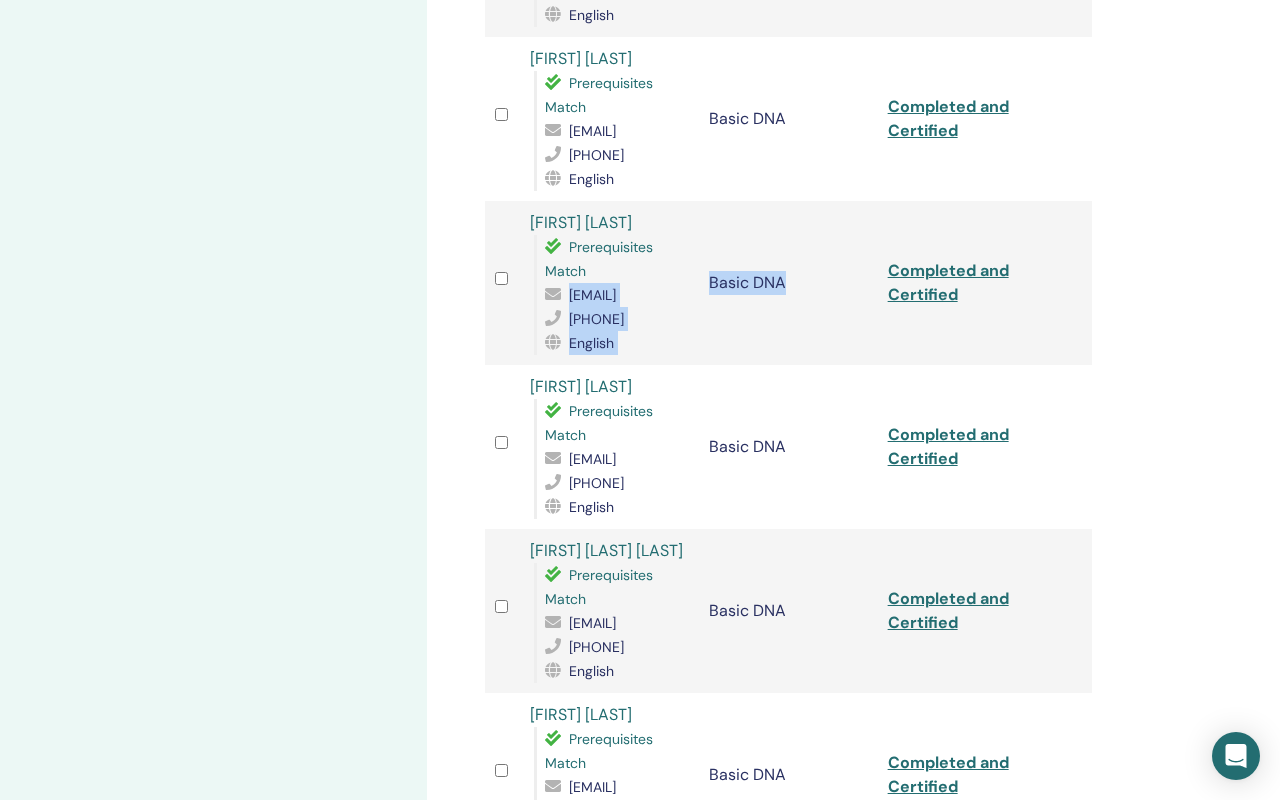 click on "Basic DNA" at bounding box center [788, 283] 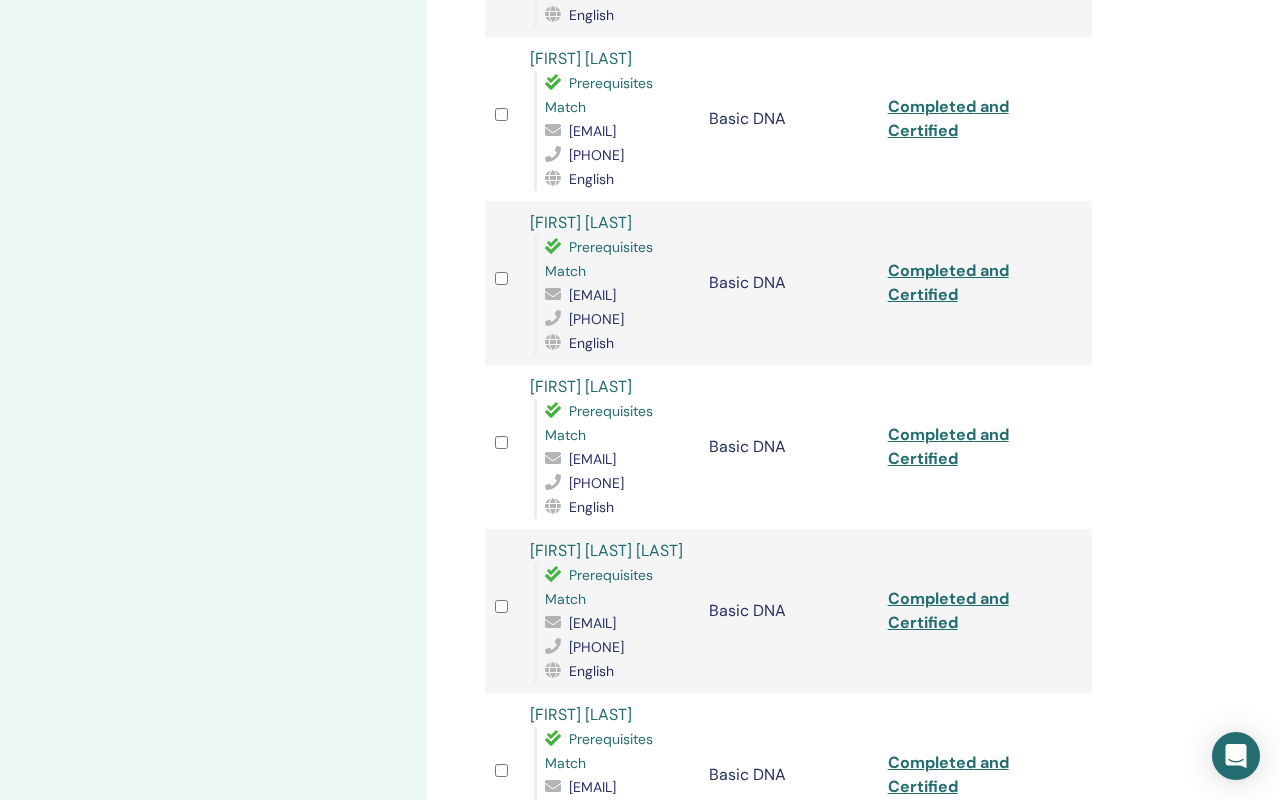 click on "[EMAIL]" at bounding box center (592, 295) 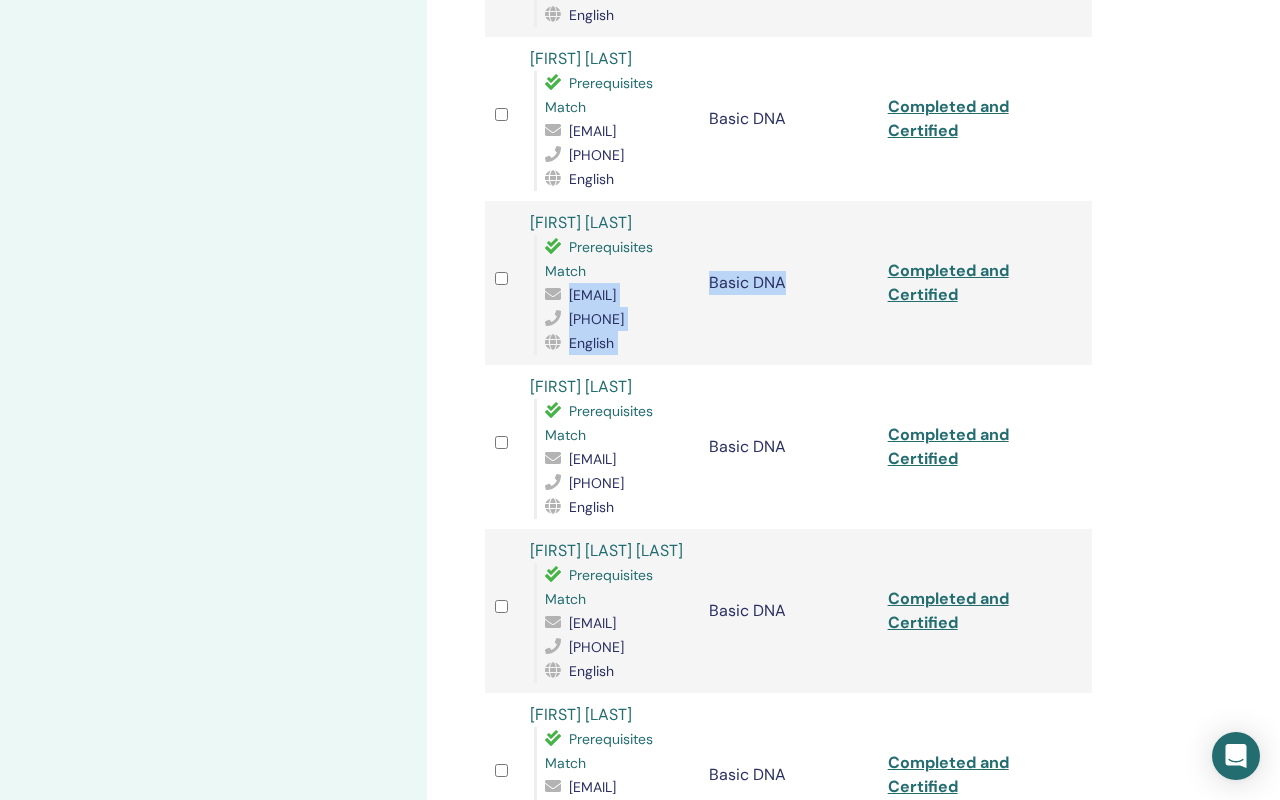 drag, startPoint x: 545, startPoint y: 488, endPoint x: 722, endPoint y: 479, distance: 177.22867 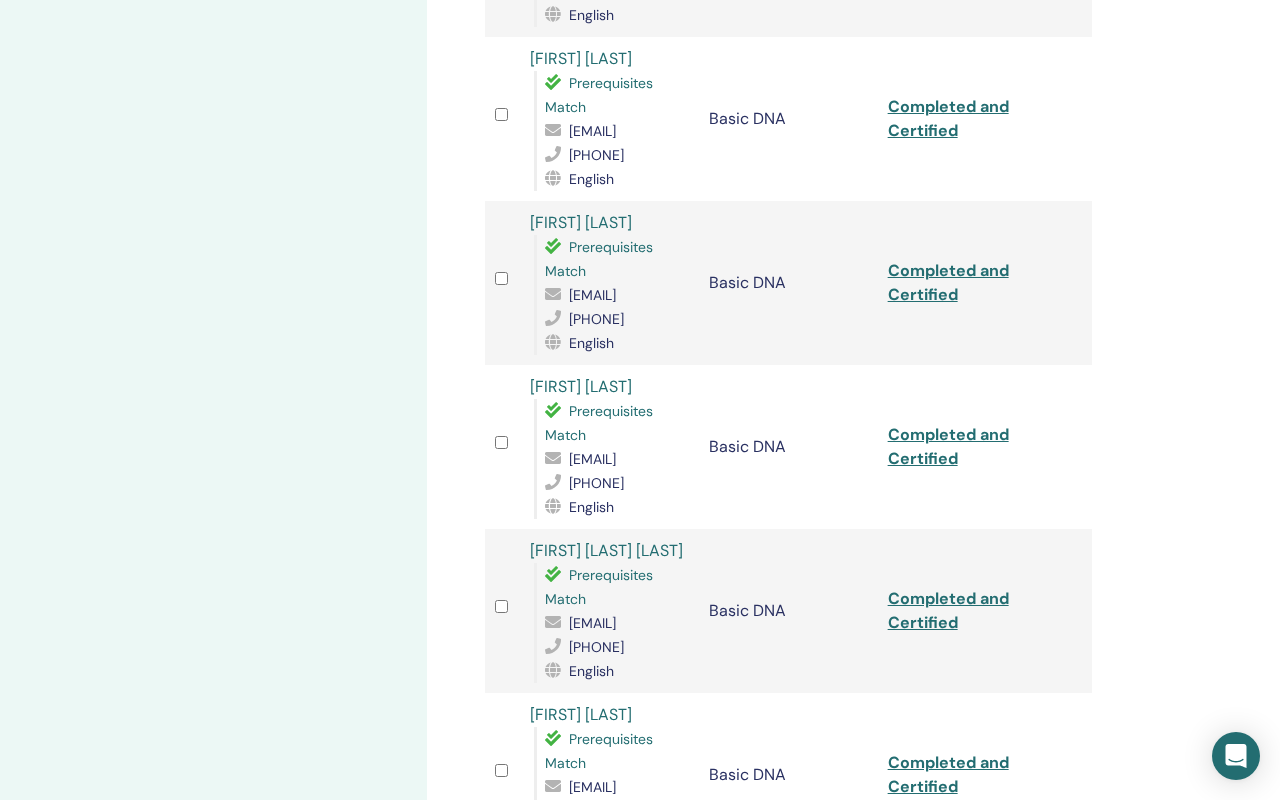 click on "Basic DNA" at bounding box center (788, 283) 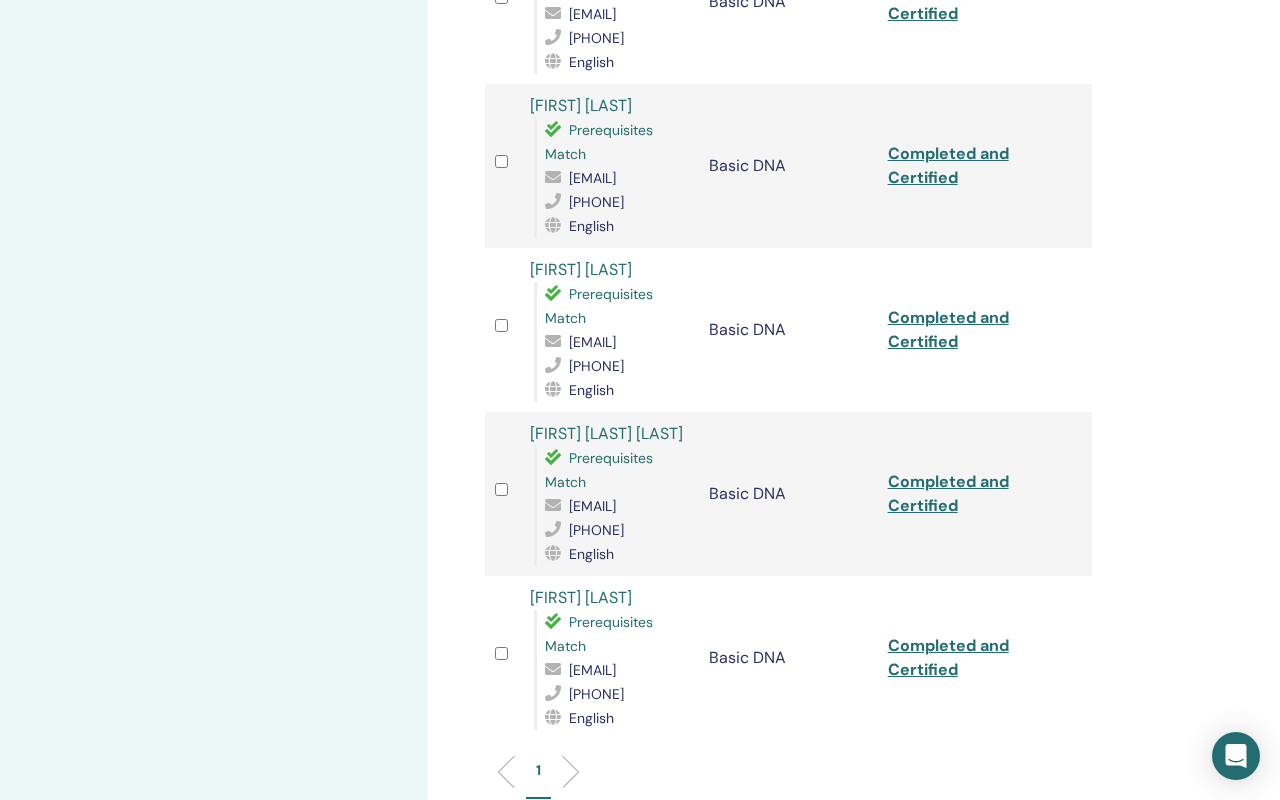 scroll, scrollTop: 1092, scrollLeft: 0, axis: vertical 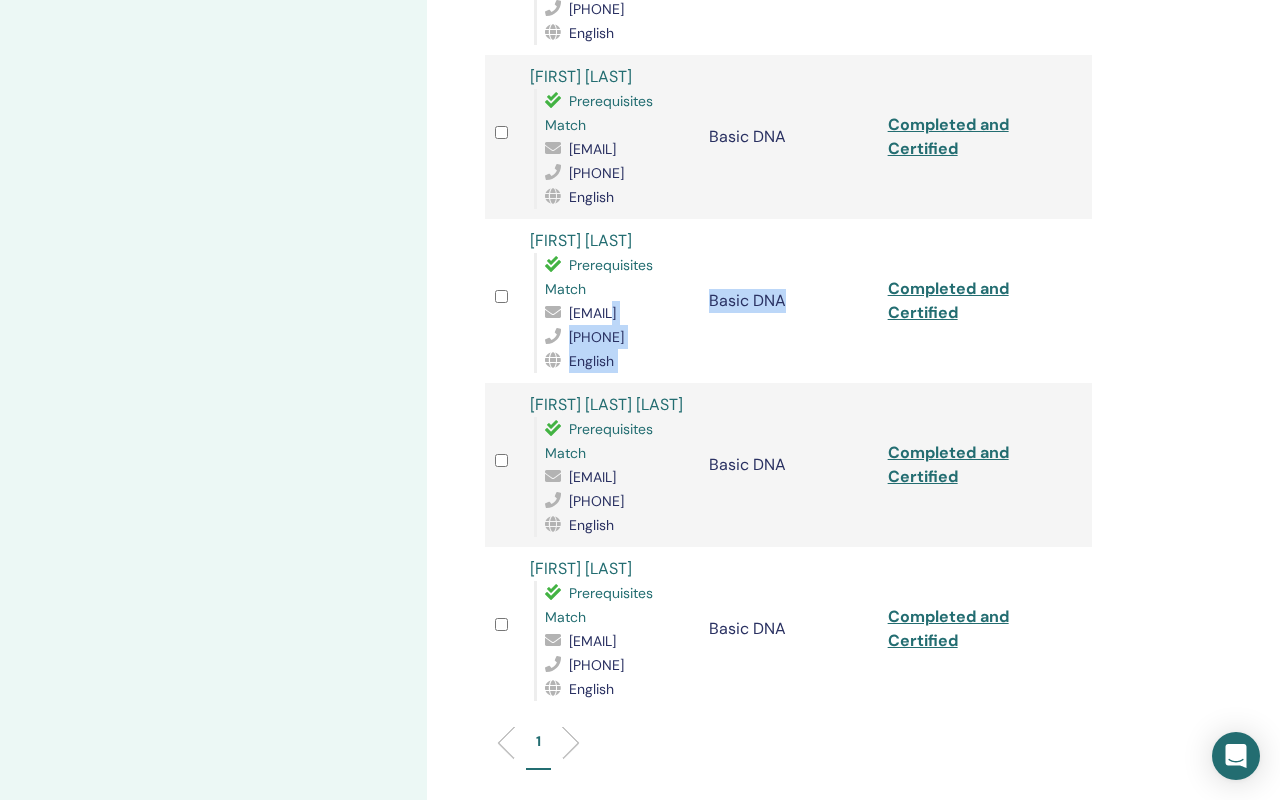 drag, startPoint x: 743, startPoint y: 530, endPoint x: 582, endPoint y: 525, distance: 161.07762 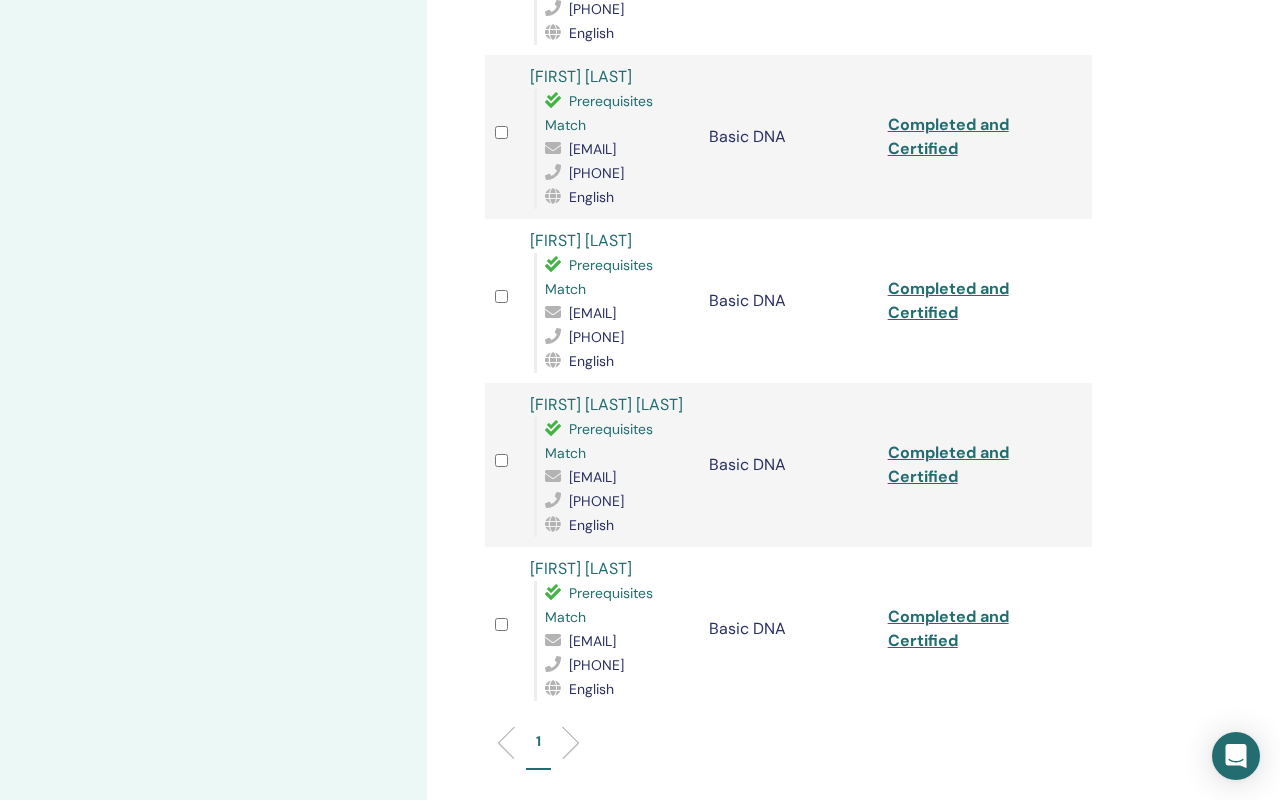 click on "[EMAIL]" at bounding box center (617, 313) 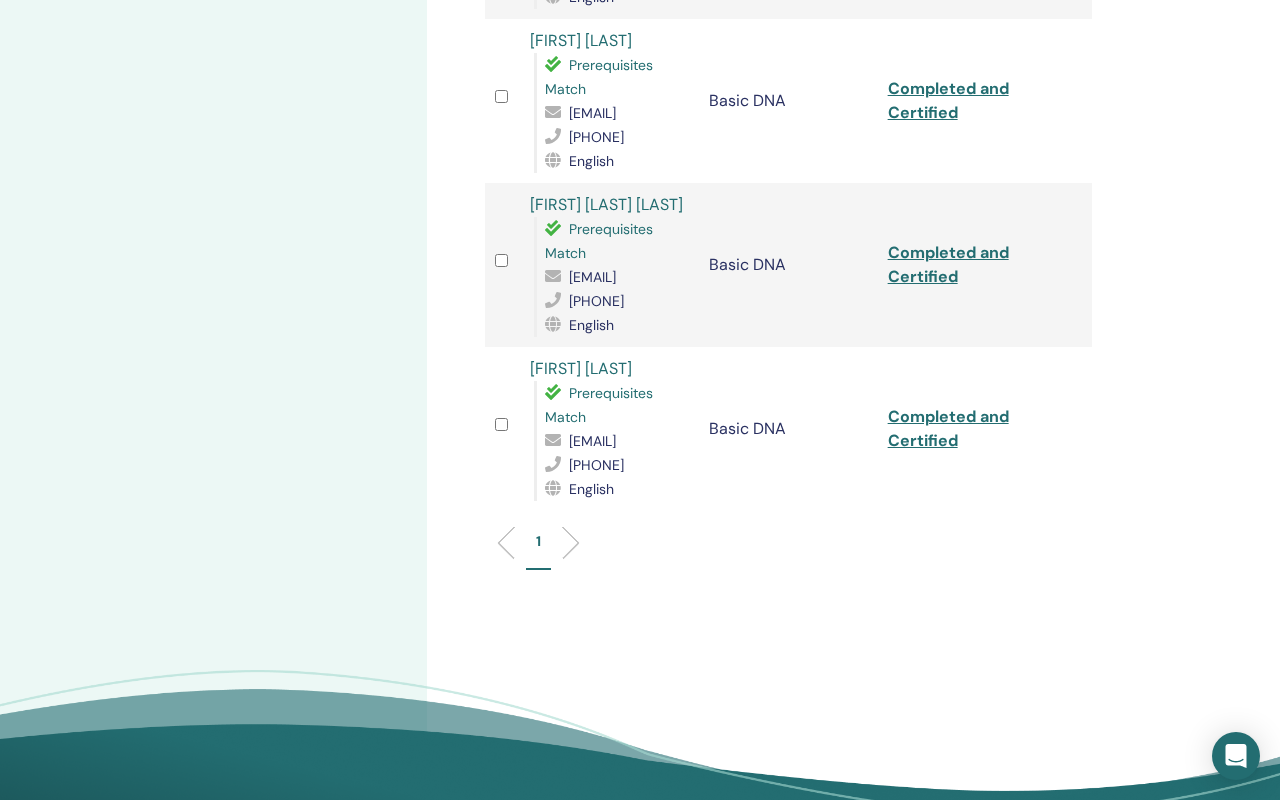 scroll, scrollTop: 1293, scrollLeft: 0, axis: vertical 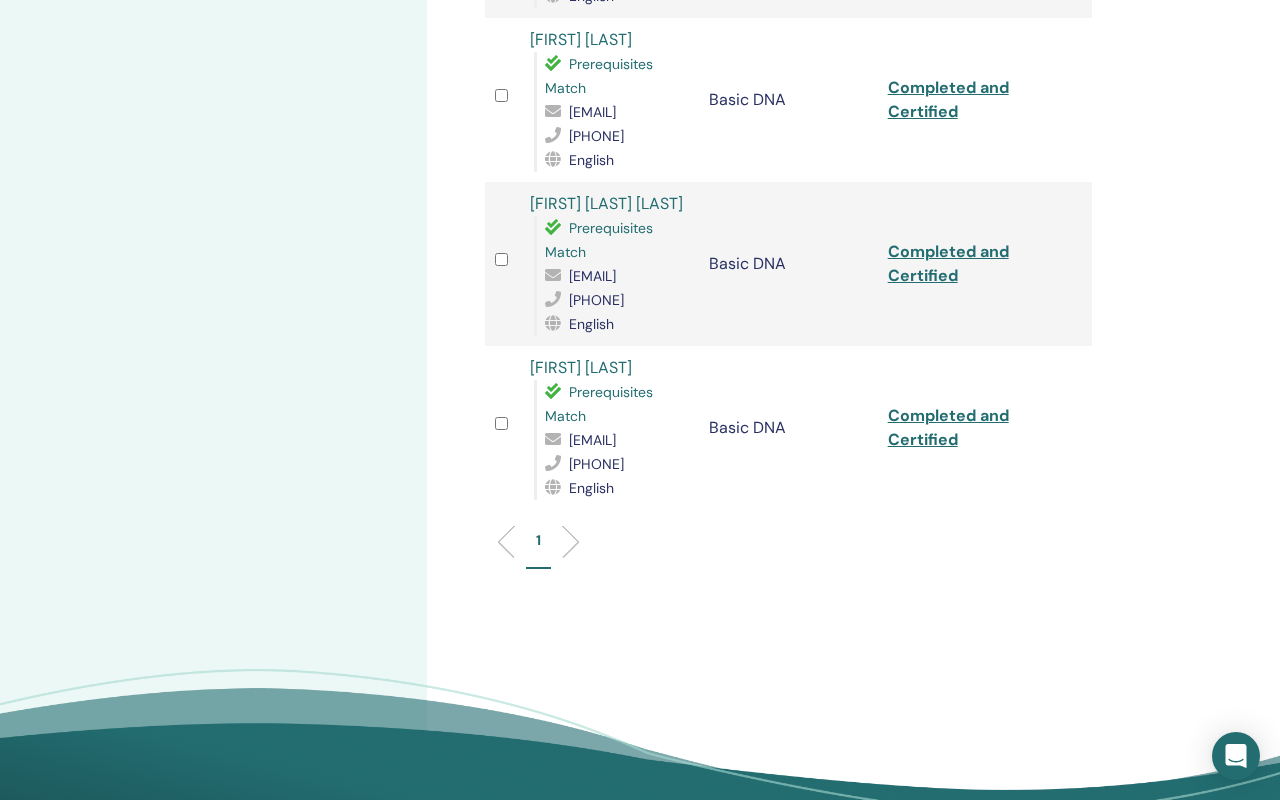 drag, startPoint x: 545, startPoint y: 543, endPoint x: 722, endPoint y: 542, distance: 177.00282 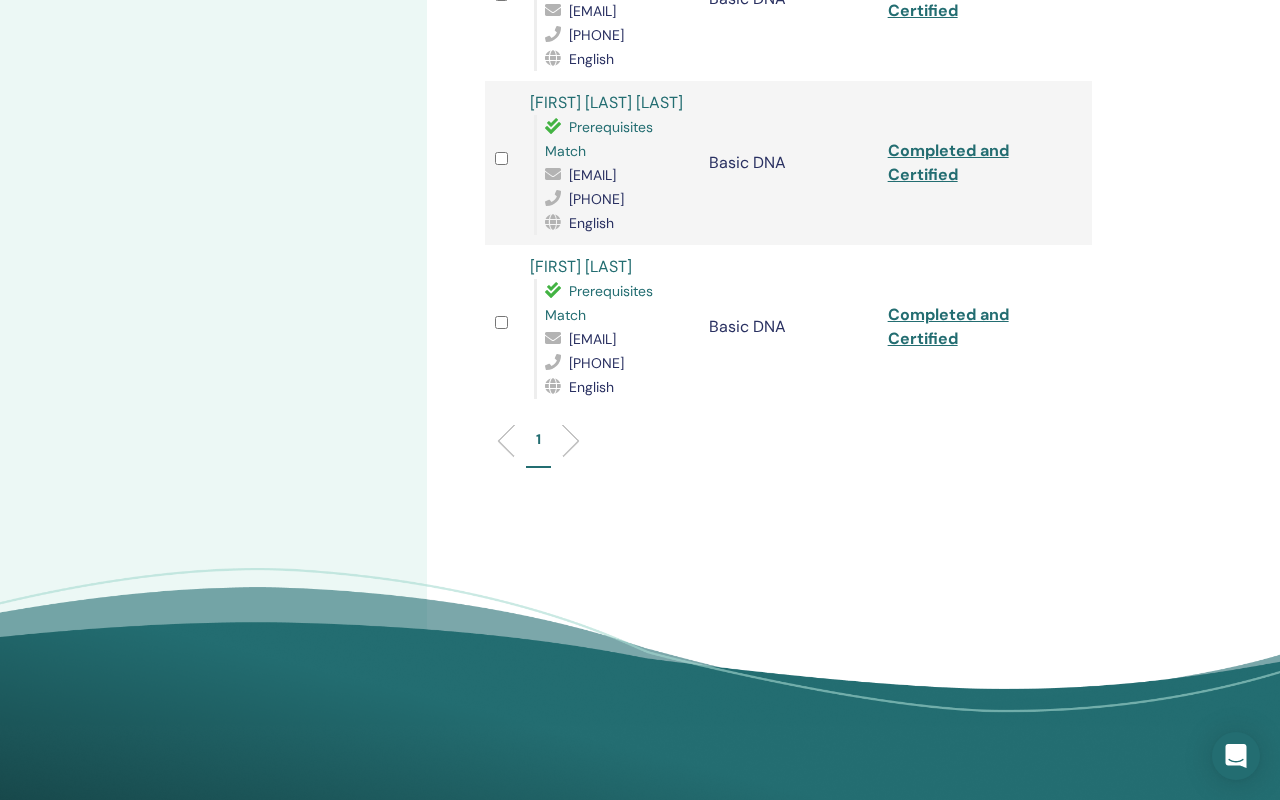 scroll, scrollTop: 1477, scrollLeft: 0, axis: vertical 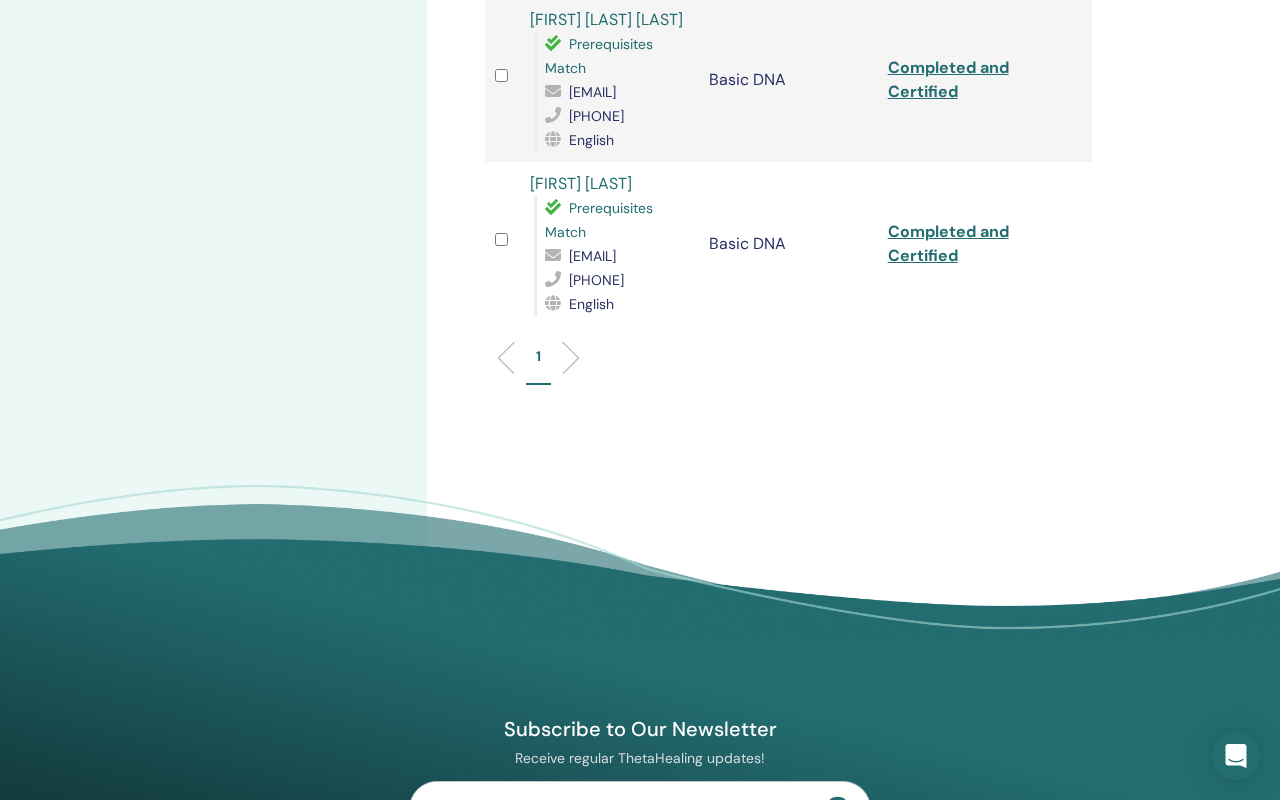 drag, startPoint x: 543, startPoint y: 542, endPoint x: 735, endPoint y: 543, distance: 192.00261 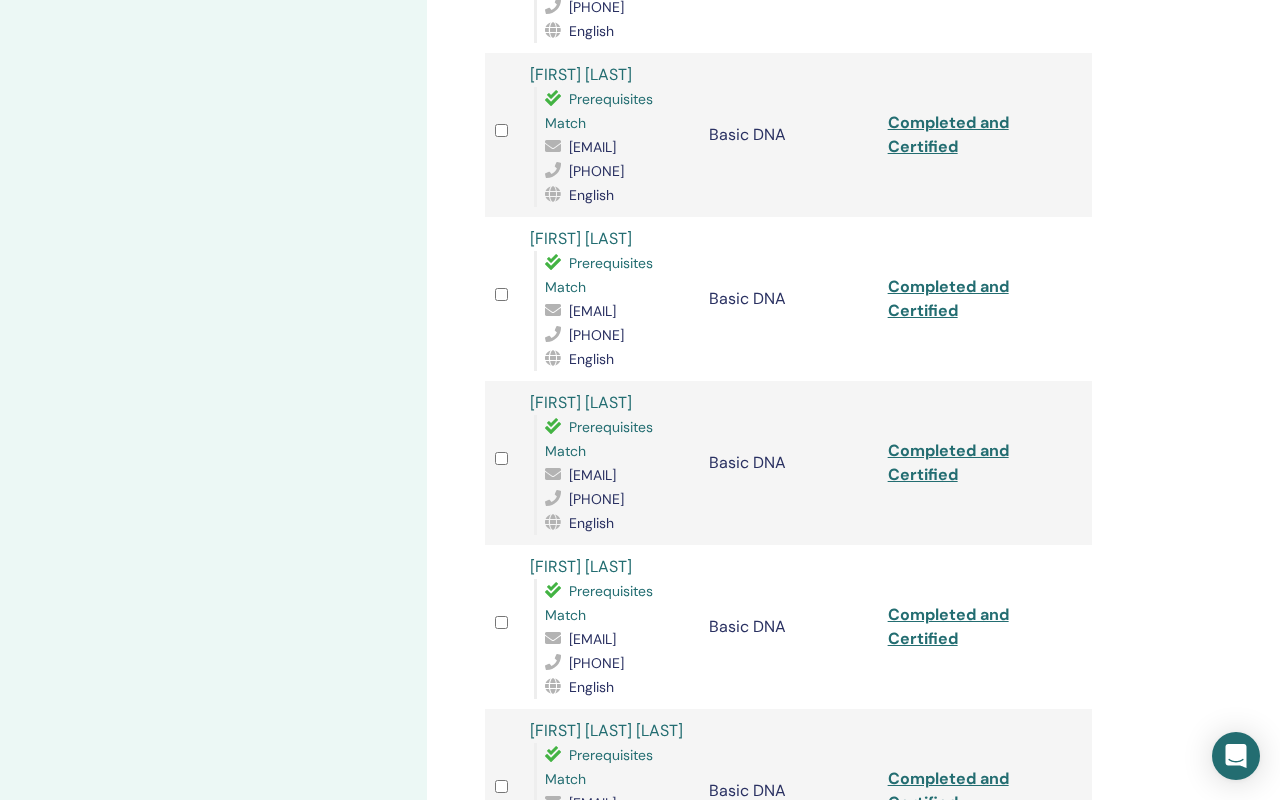 scroll, scrollTop: 771, scrollLeft: 0, axis: vertical 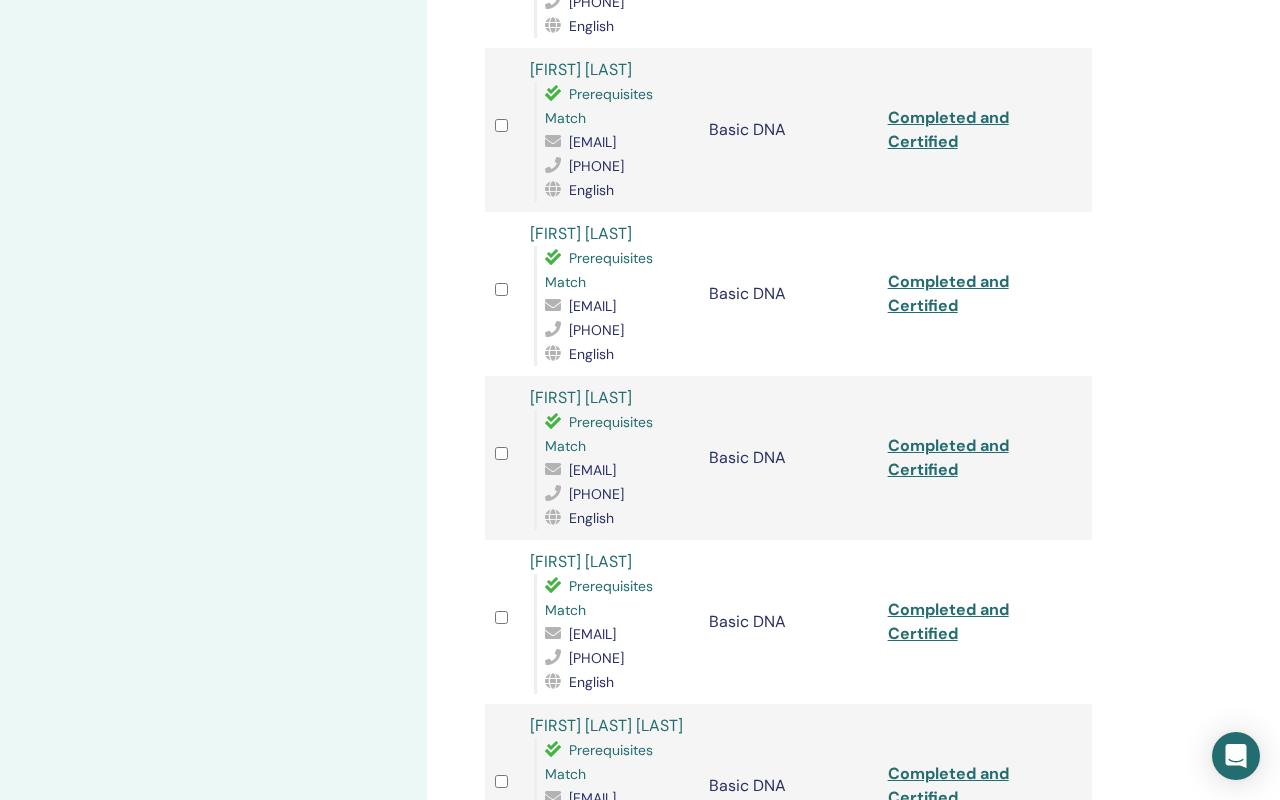 click on "Basic DNA" at bounding box center (788, 294) 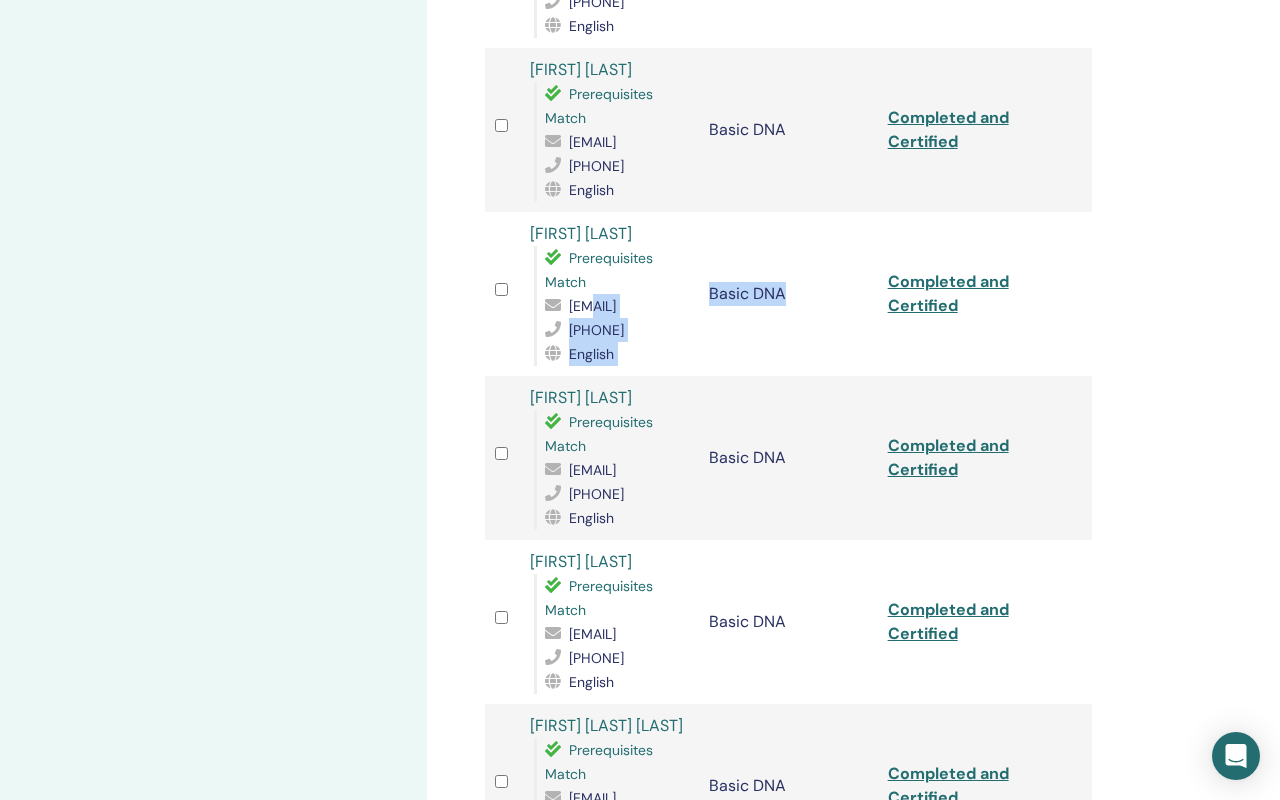 drag, startPoint x: 710, startPoint y: 475, endPoint x: 566, endPoint y: 473, distance: 144.01389 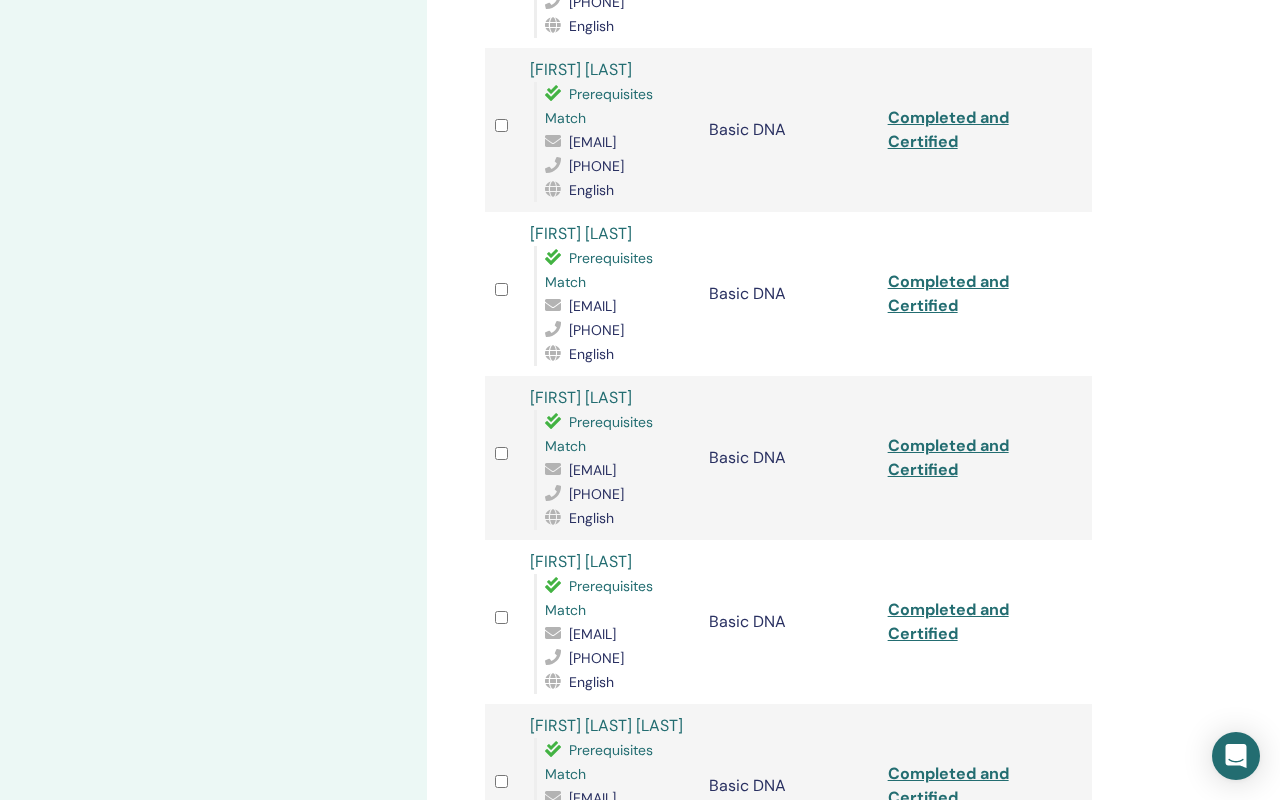 drag, startPoint x: 542, startPoint y: 475, endPoint x: 704, endPoint y: 470, distance: 162.07715 